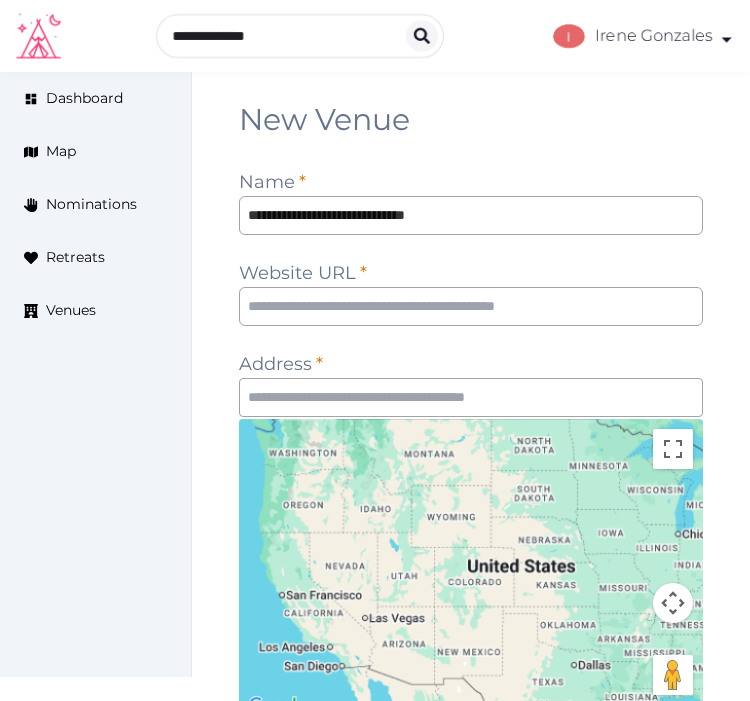 scroll, scrollTop: 111, scrollLeft: 0, axis: vertical 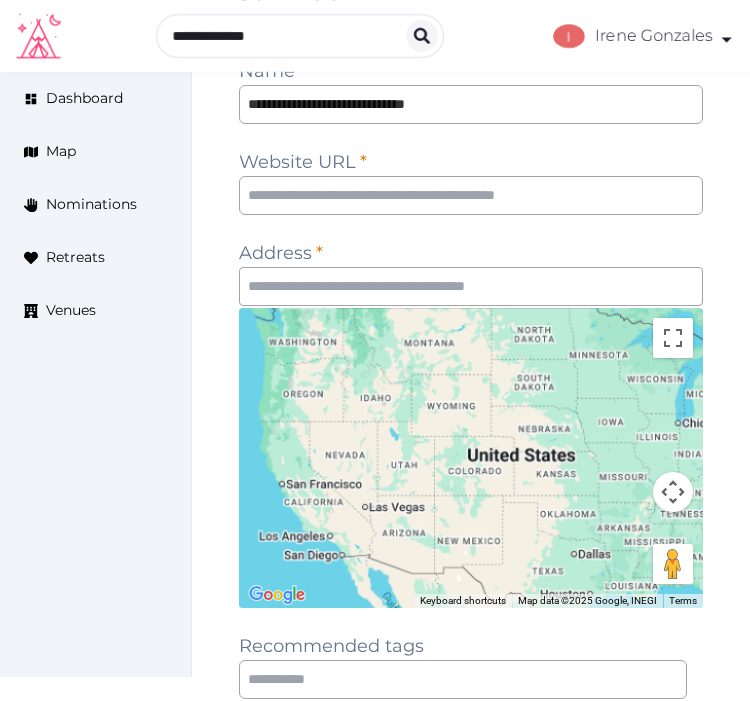 click on "Dashboard Map Nominations Retreats Venues" at bounding box center [96, 374] 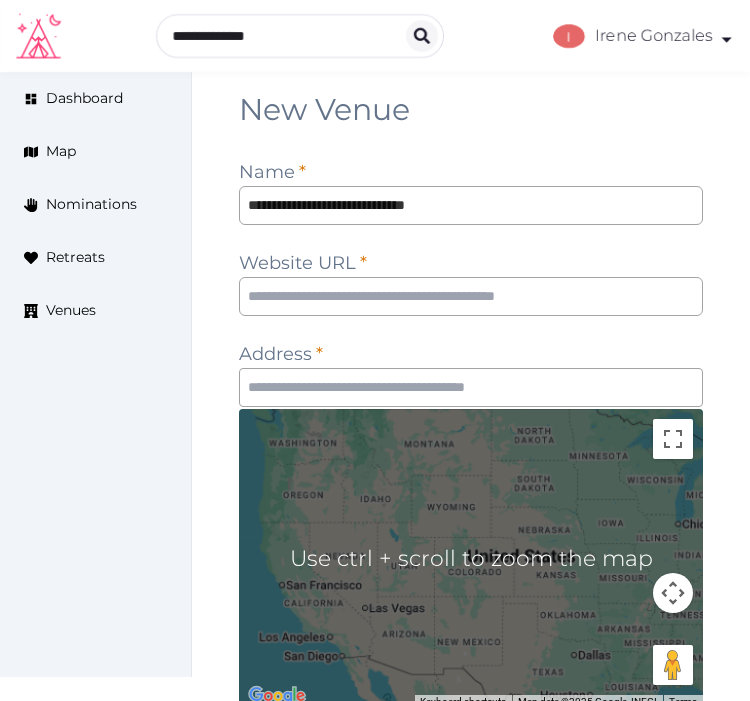 scroll, scrollTop: 0, scrollLeft: 0, axis: both 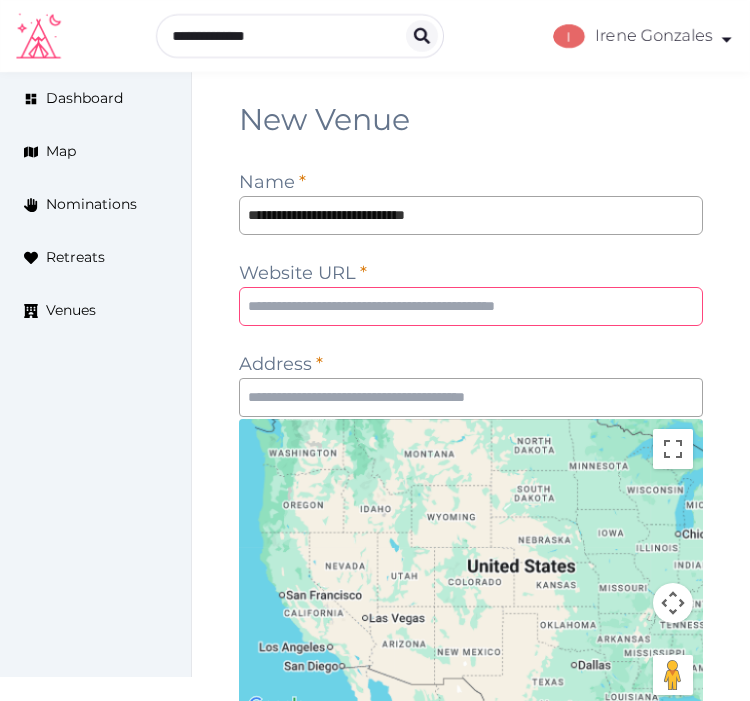 click at bounding box center (471, 306) 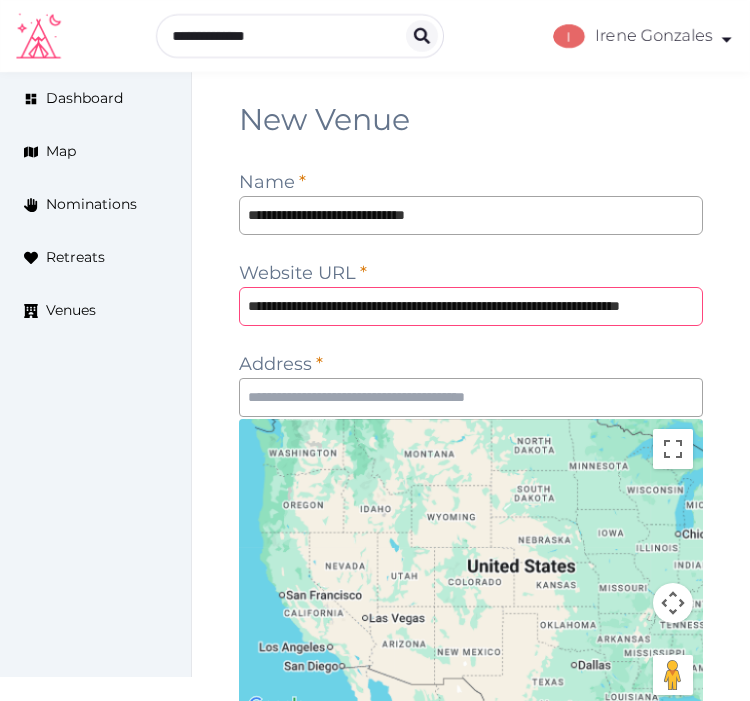 scroll, scrollTop: 0, scrollLeft: 92, axis: horizontal 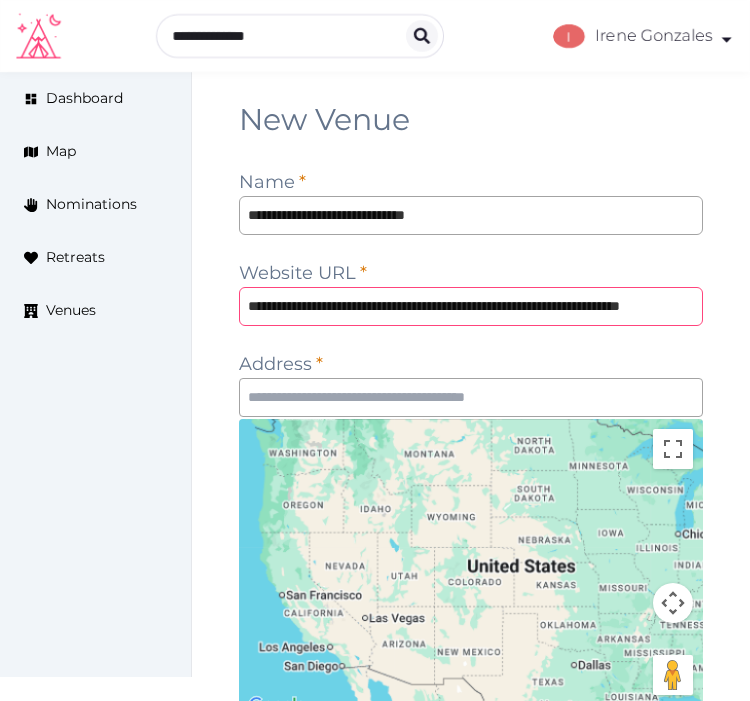 type on "**********" 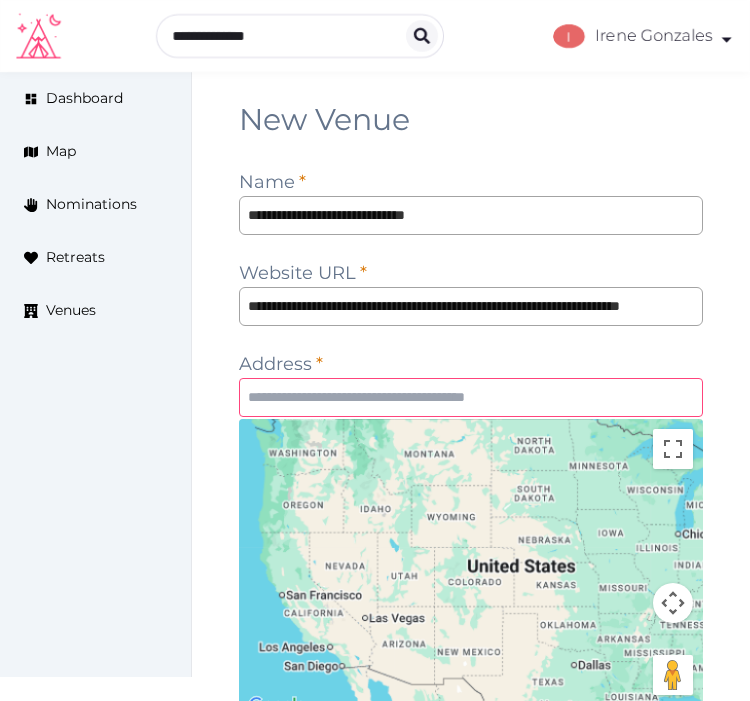 scroll, scrollTop: 0, scrollLeft: 0, axis: both 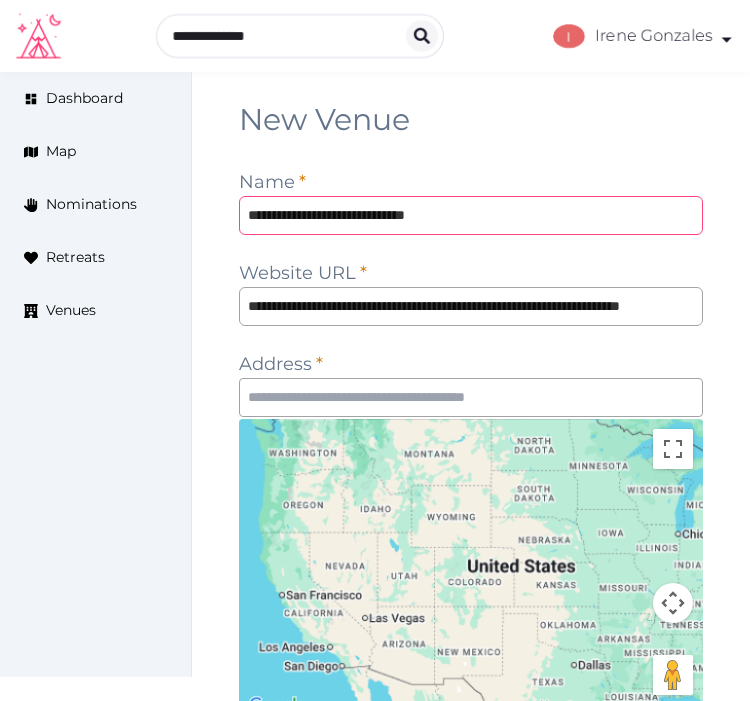 click on "**********" at bounding box center [471, 215] 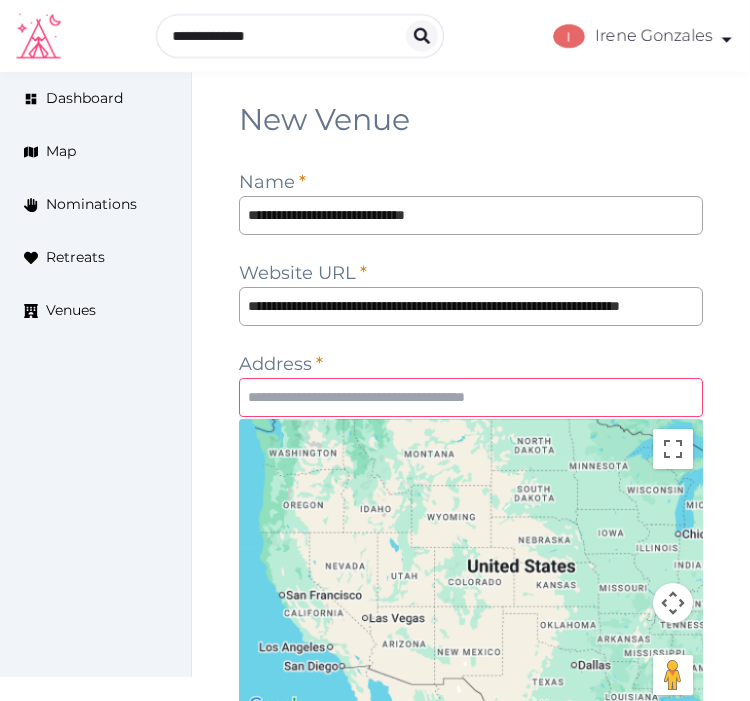 paste on "**********" 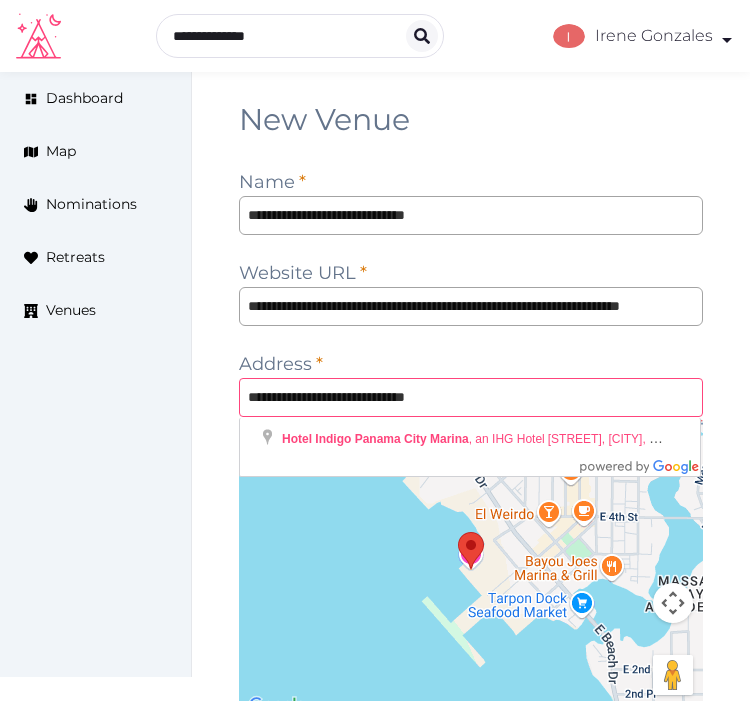 type on "**********" 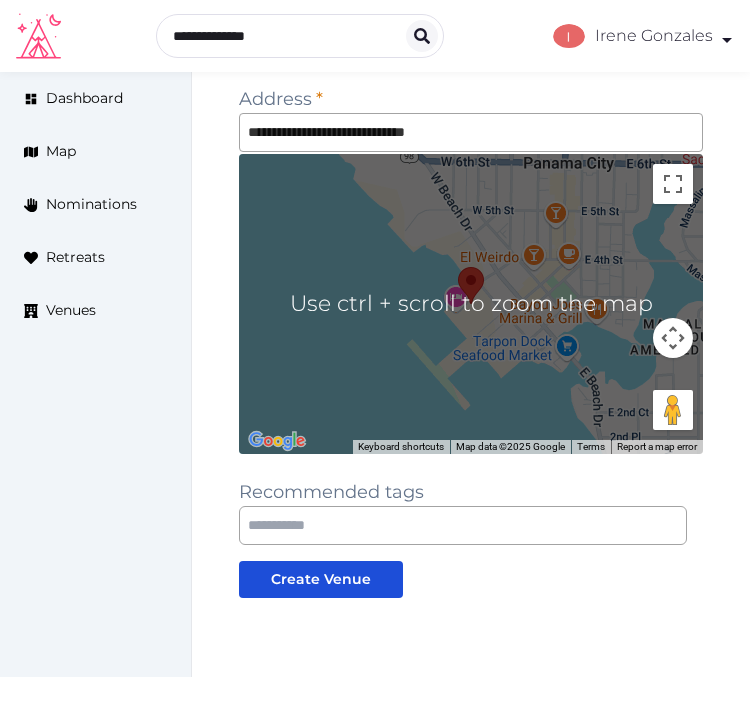 scroll, scrollTop: 333, scrollLeft: 0, axis: vertical 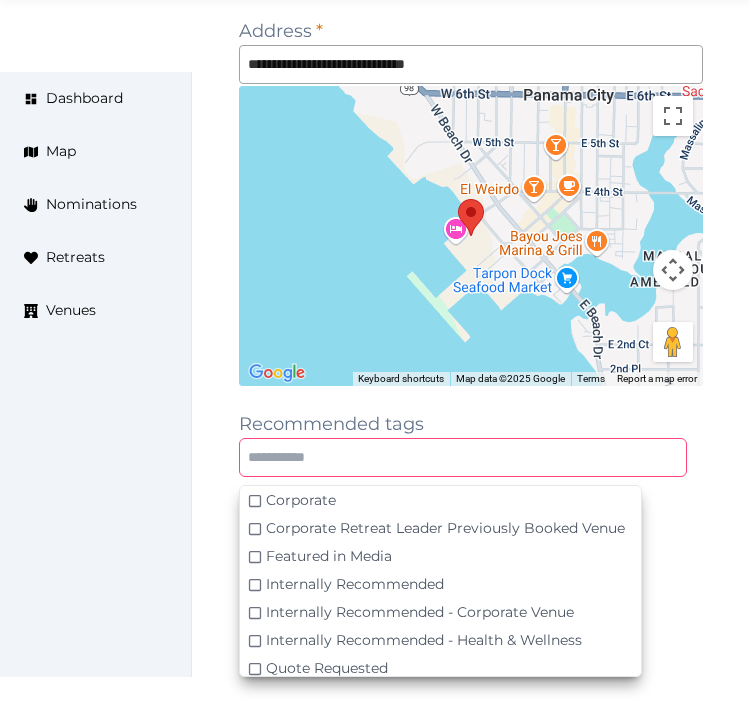 click at bounding box center (463, 457) 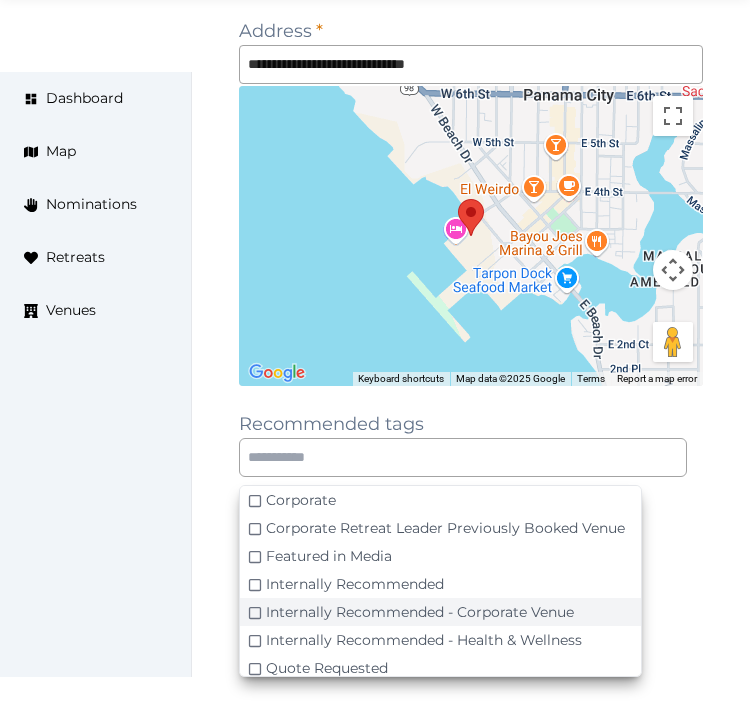 click on "Internally Recommended - Corporate Venue" at bounding box center [420, 612] 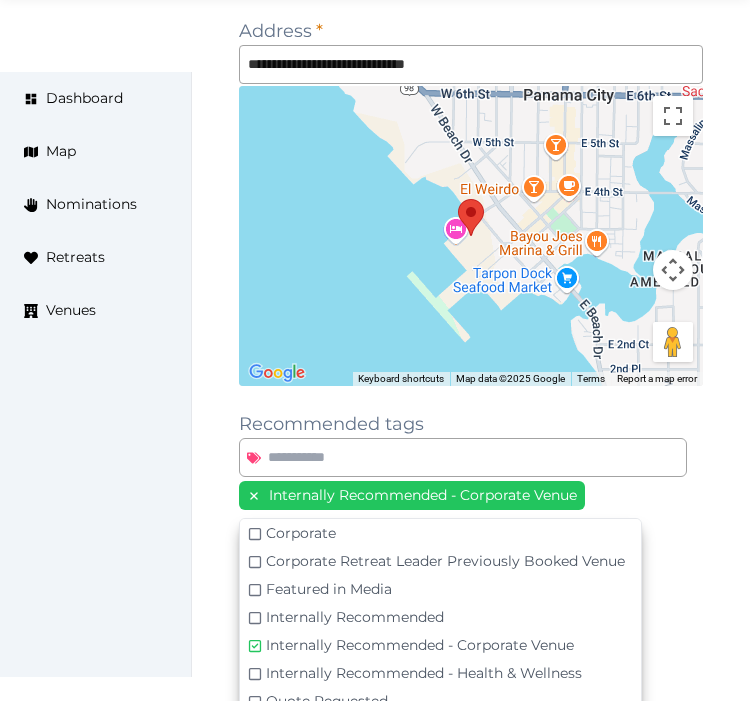 click on "**********" at bounding box center (471, 247) 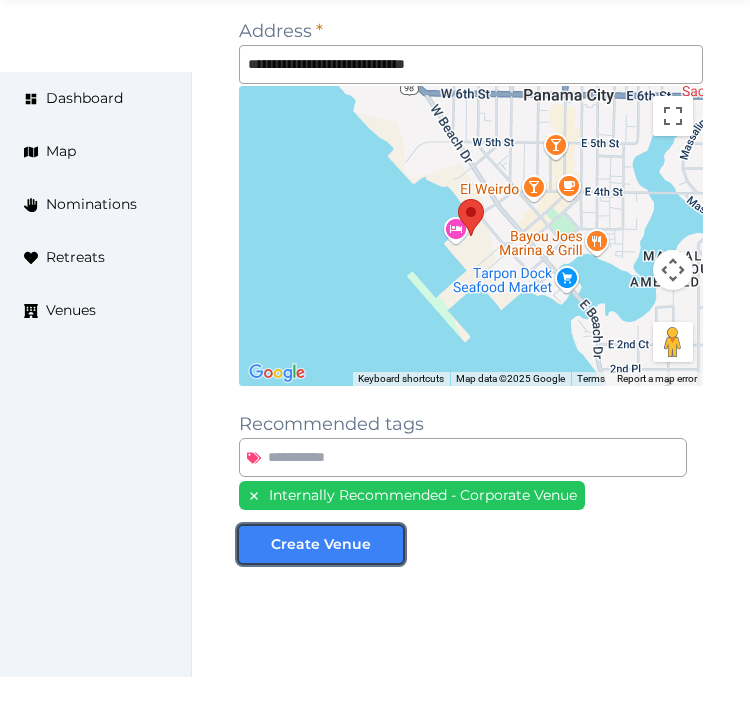 click on "Create Venue" at bounding box center [321, 544] 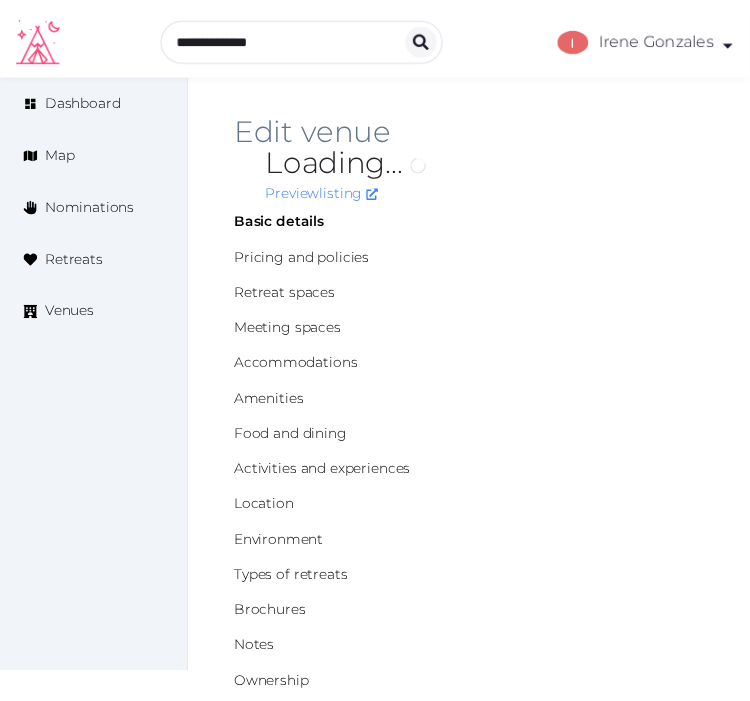 scroll, scrollTop: 0, scrollLeft: 0, axis: both 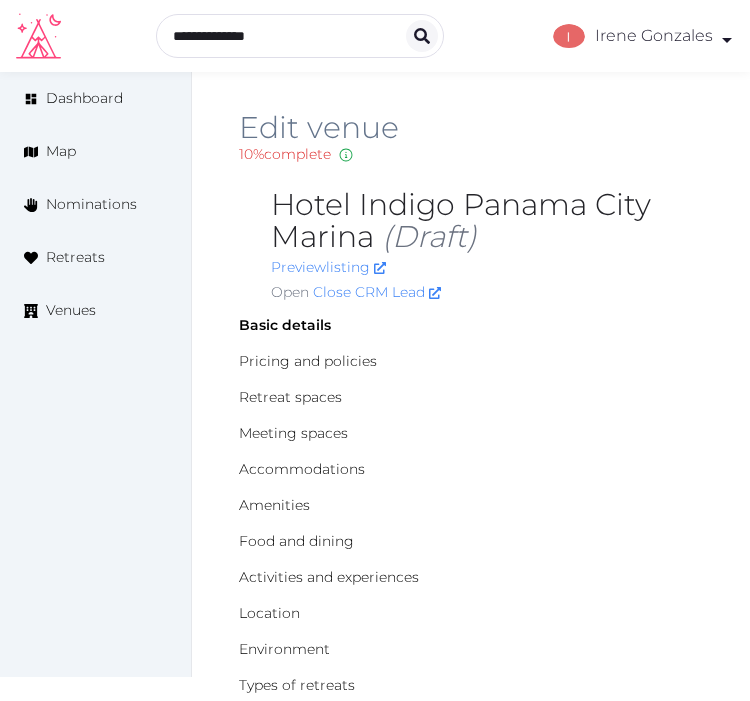 click on "Basic details Pricing and policies Retreat spaces Meeting spaces Accommodations Amenities Food and dining Activities and experiences Location Environment Types of retreats Brochures Notes Ownership Administration Activity" at bounding box center [471, 595] 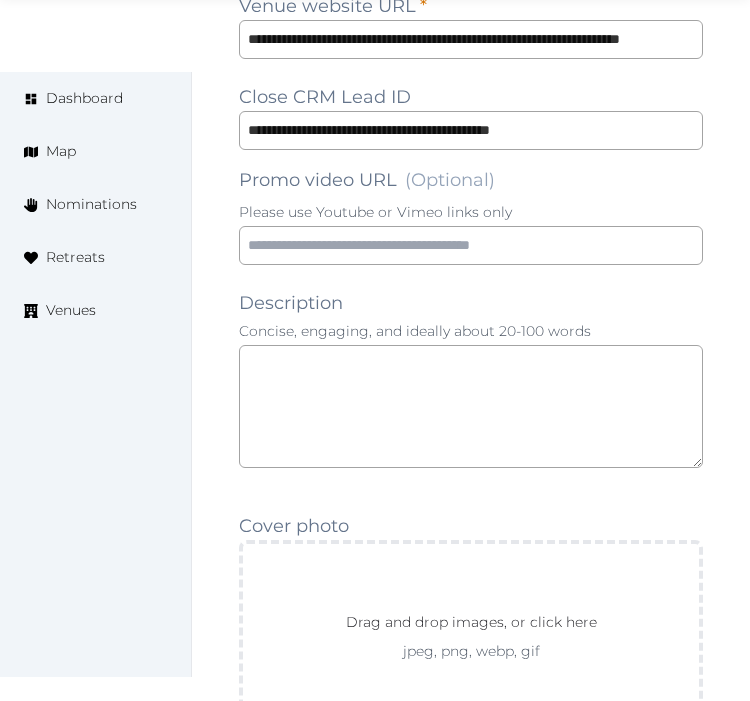 scroll, scrollTop: 1666, scrollLeft: 0, axis: vertical 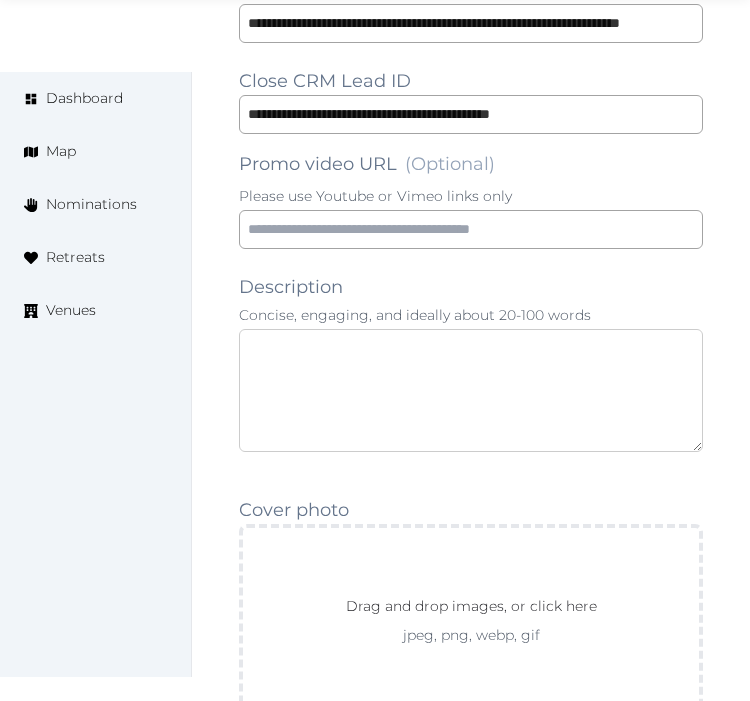 click at bounding box center (471, 390) 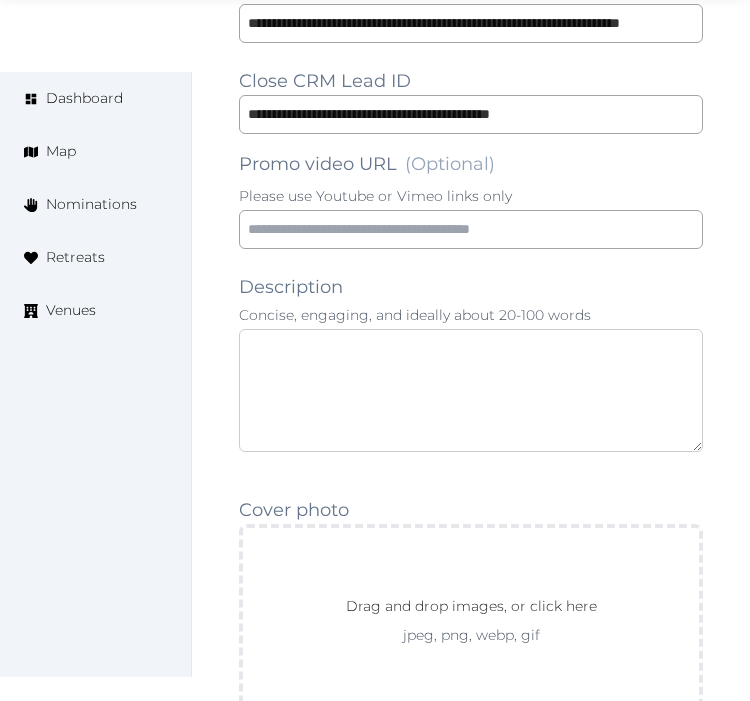 paste on "**********" 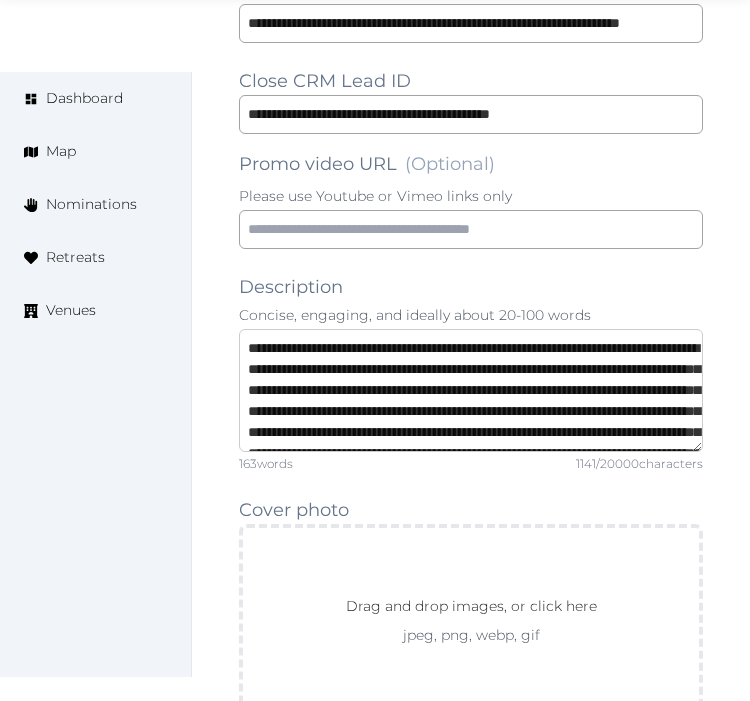 scroll, scrollTop: 346, scrollLeft: 0, axis: vertical 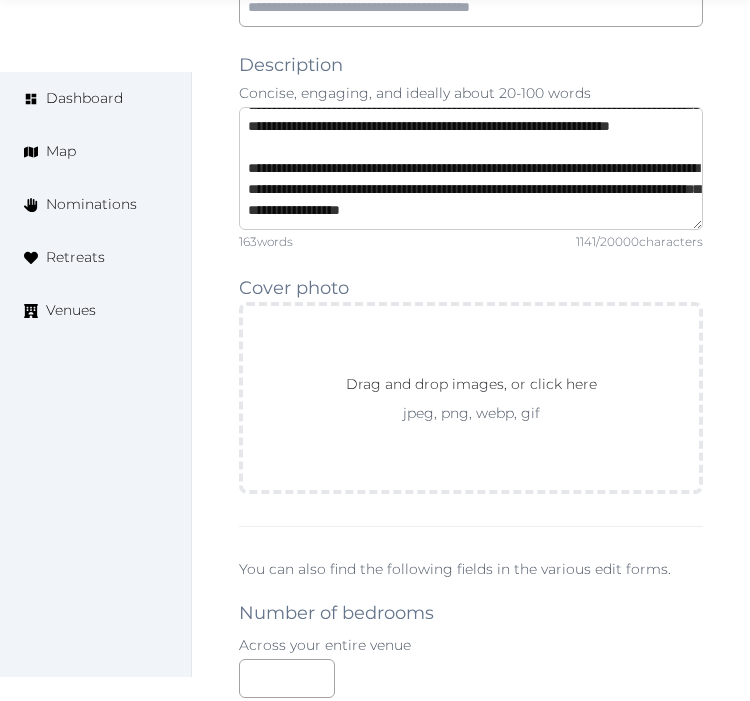 type on "**********" 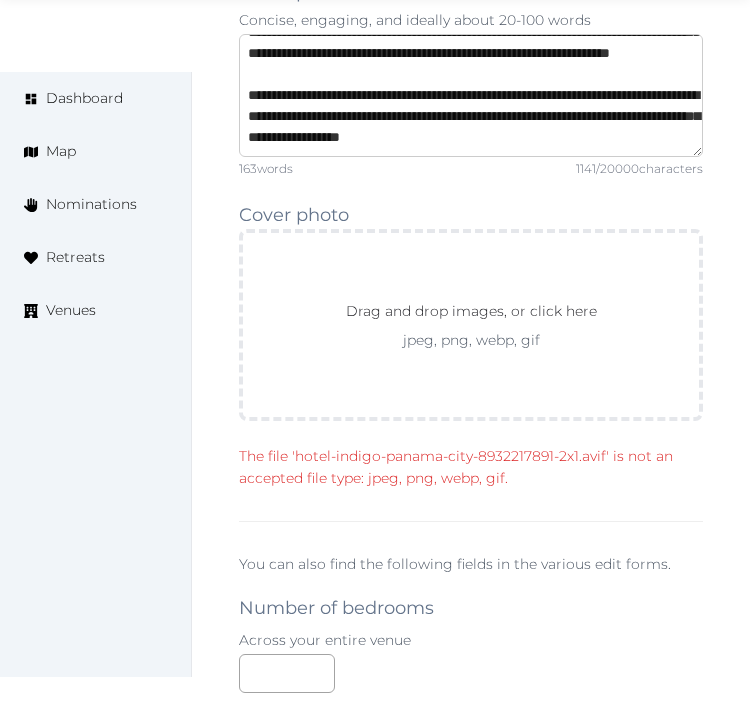 scroll, scrollTop: 2000, scrollLeft: 0, axis: vertical 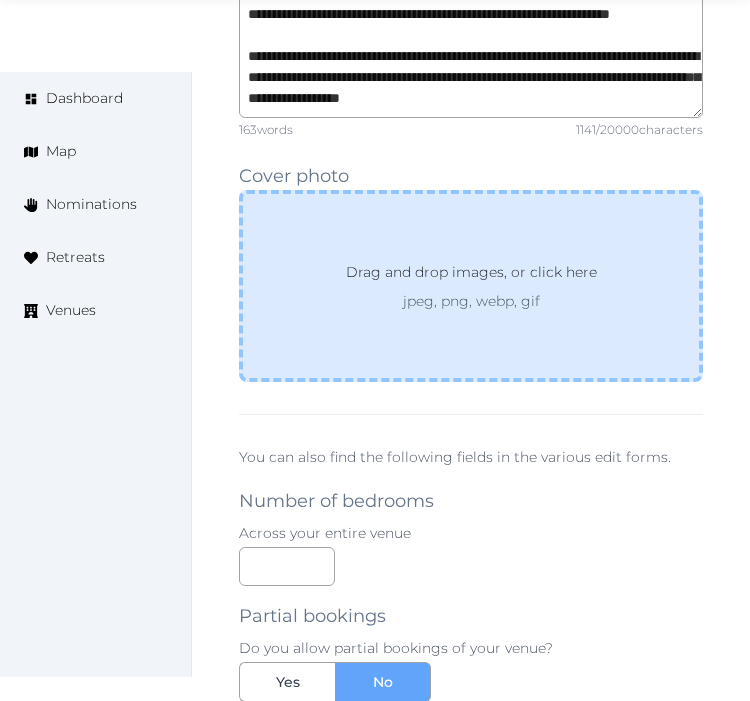 click on "Drag and drop images, or click here jpeg, png, webp, gif" at bounding box center (471, 286) 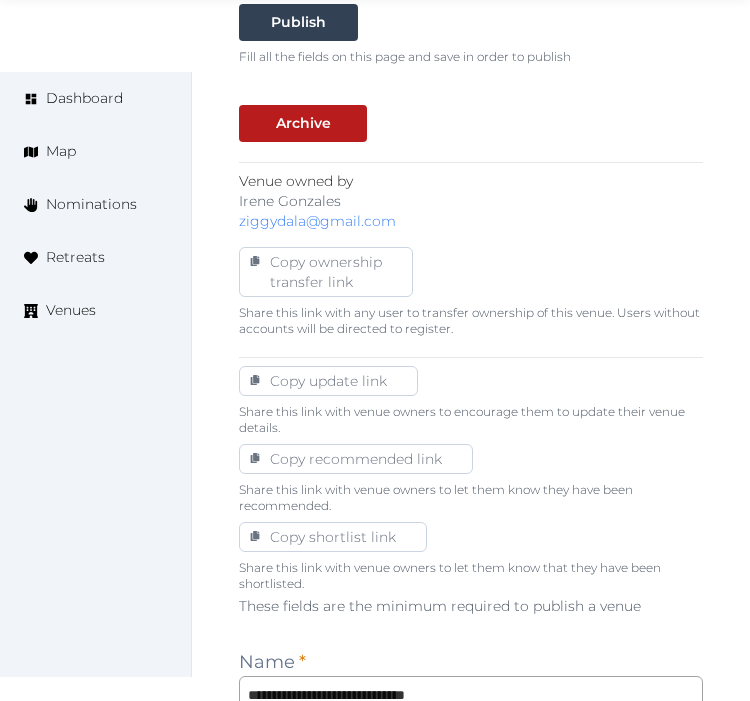 scroll, scrollTop: 1111, scrollLeft: 0, axis: vertical 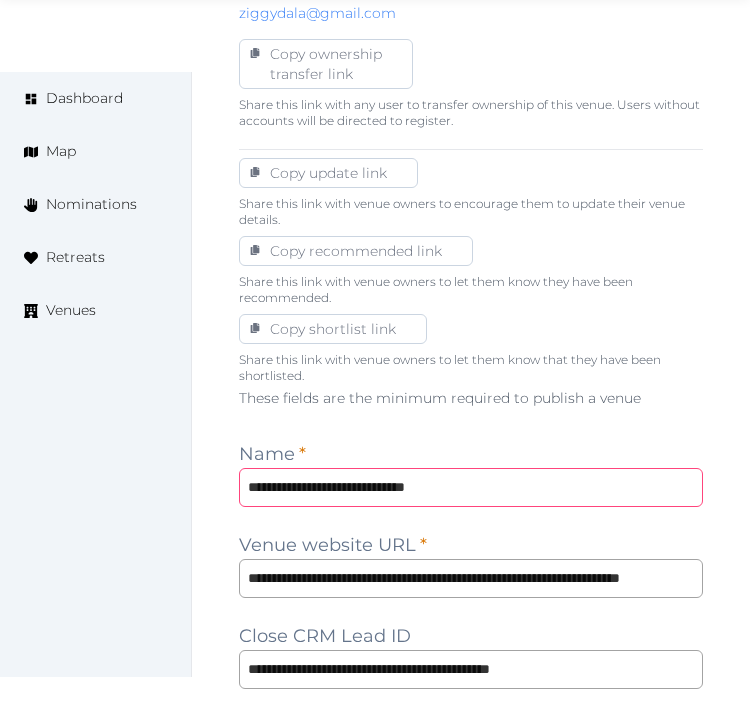 click on "**********" at bounding box center [471, 487] 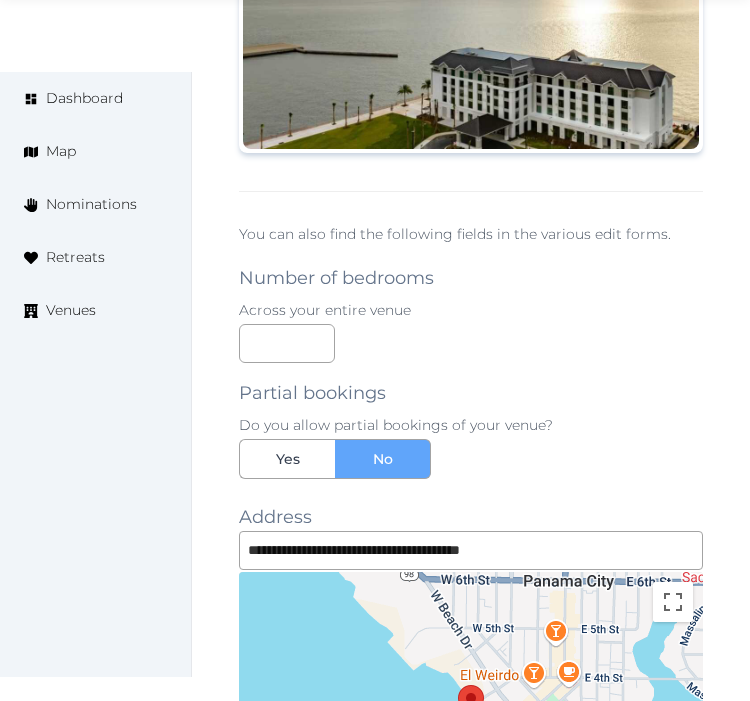 scroll, scrollTop: 2444, scrollLeft: 0, axis: vertical 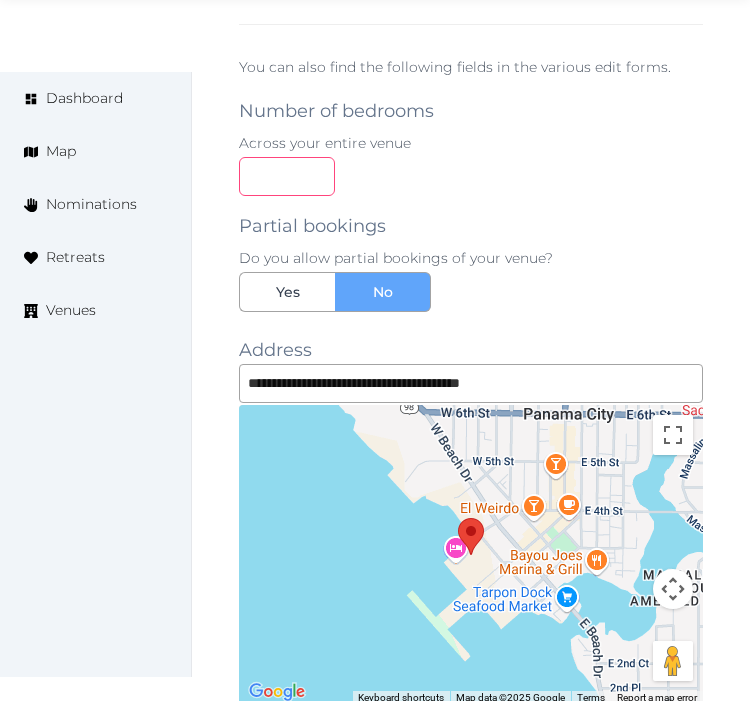click at bounding box center [287, 176] 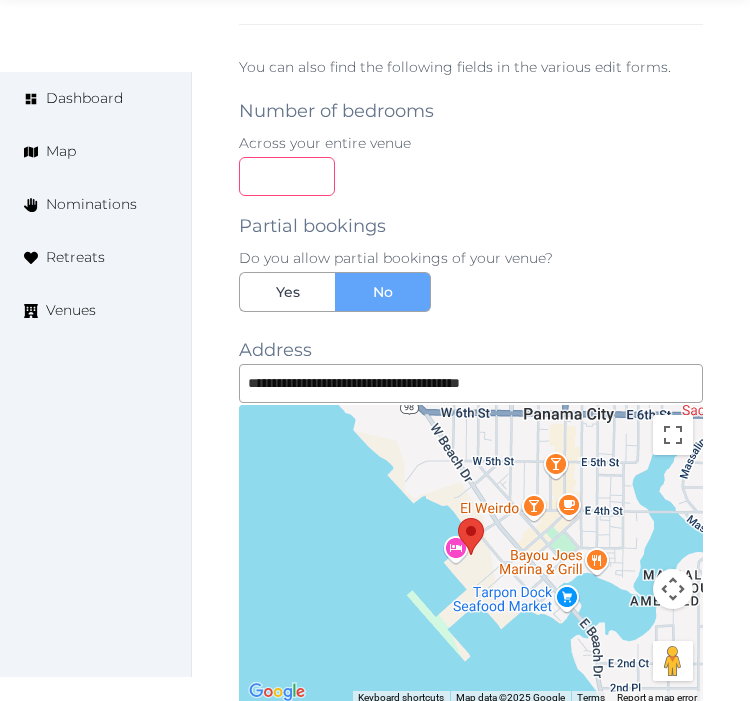 click on "***" at bounding box center [471, 176] 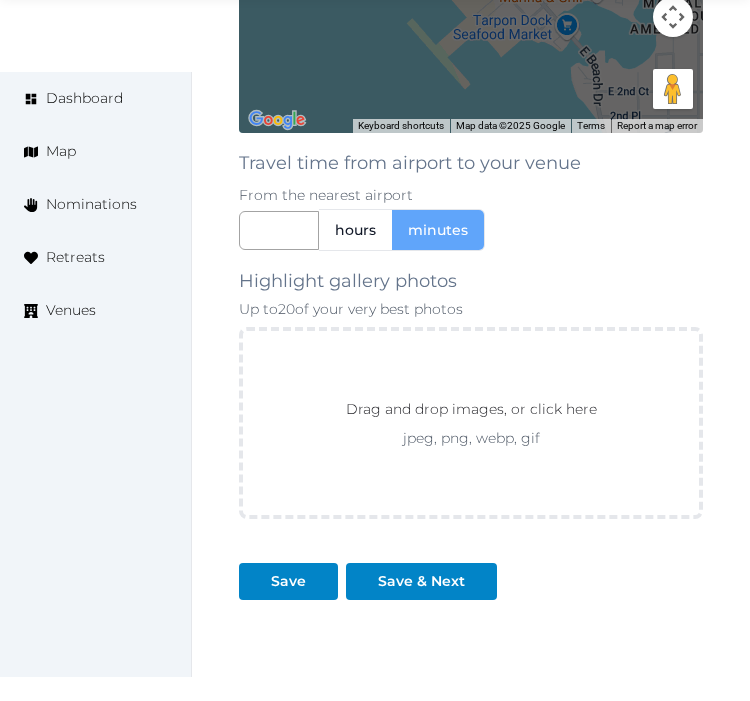 scroll, scrollTop: 3111, scrollLeft: 0, axis: vertical 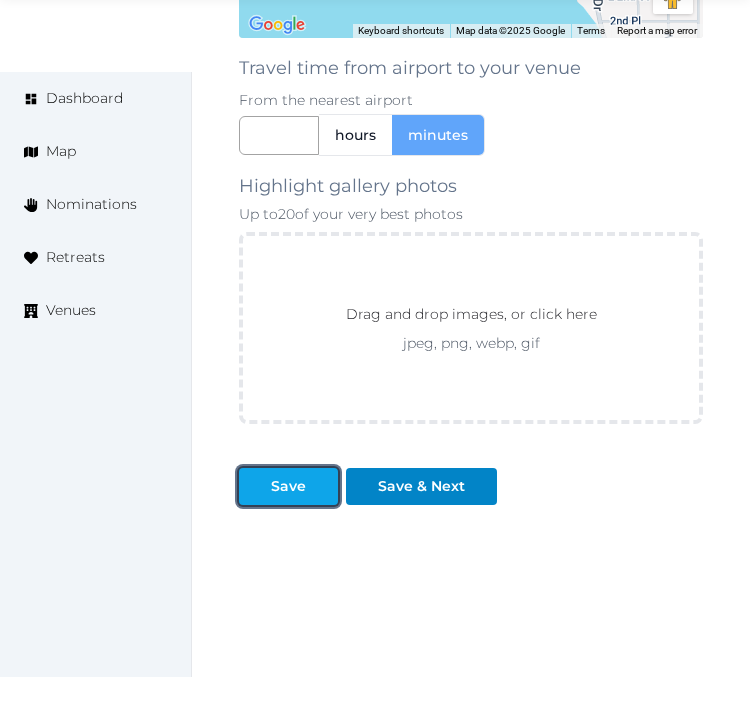 click on "Save" at bounding box center (288, 486) 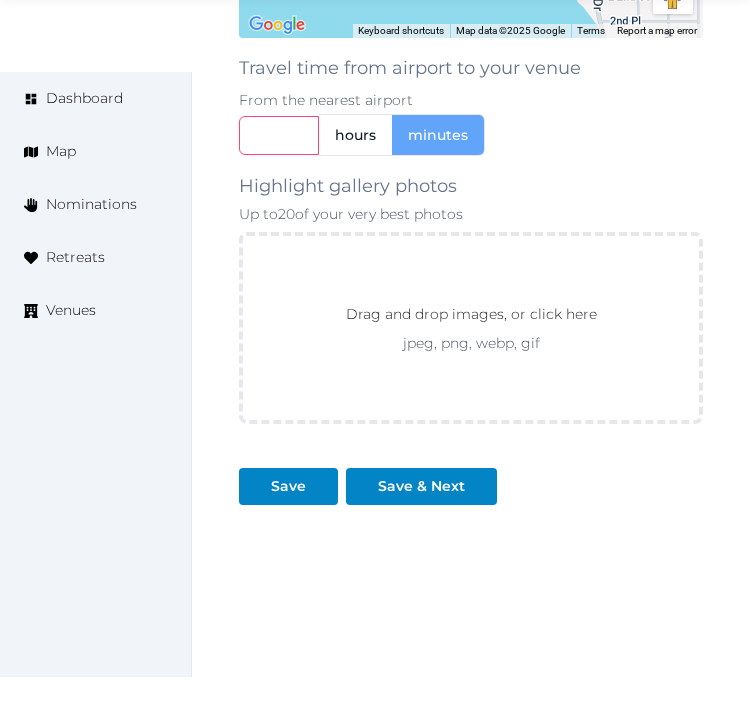 click at bounding box center (279, 135) 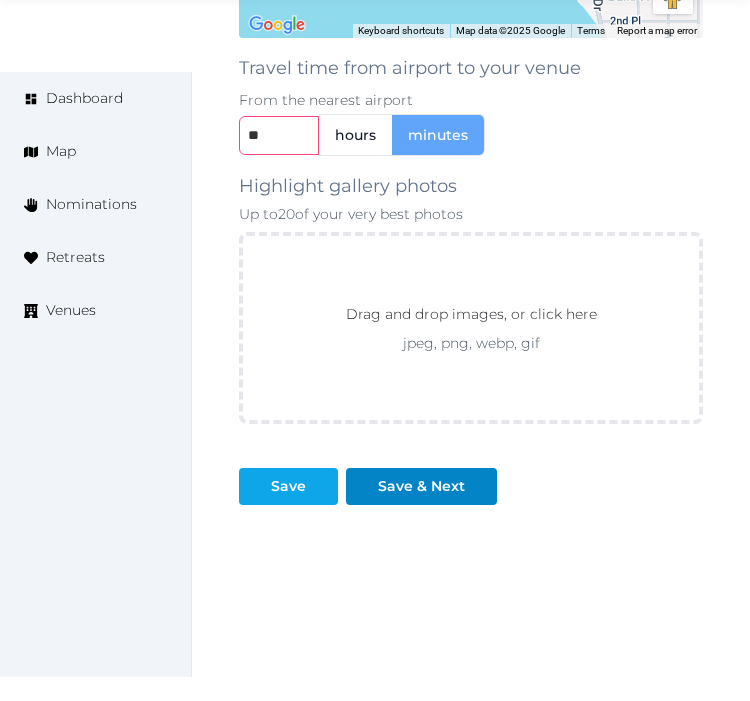 type on "**" 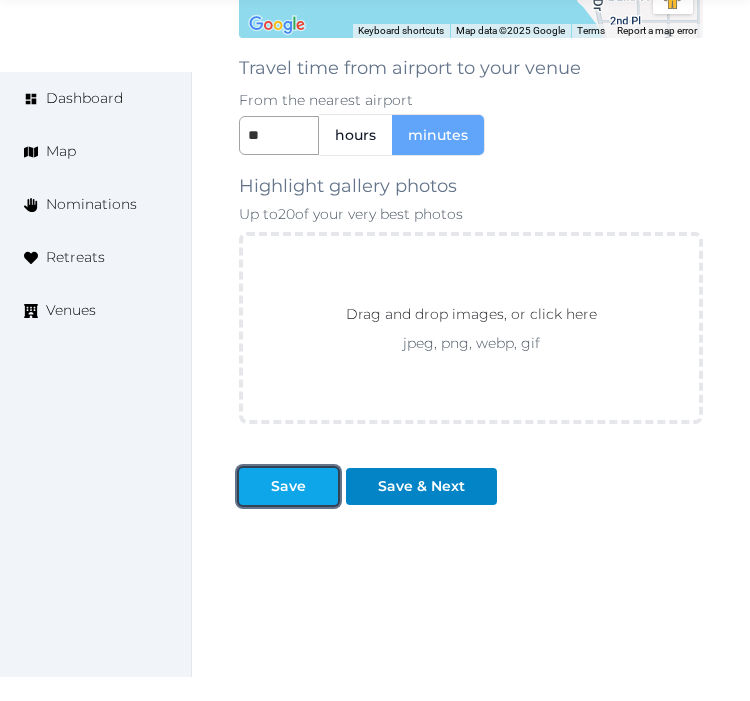 drag, startPoint x: 275, startPoint y: 497, endPoint x: 331, endPoint y: 473, distance: 60.926186 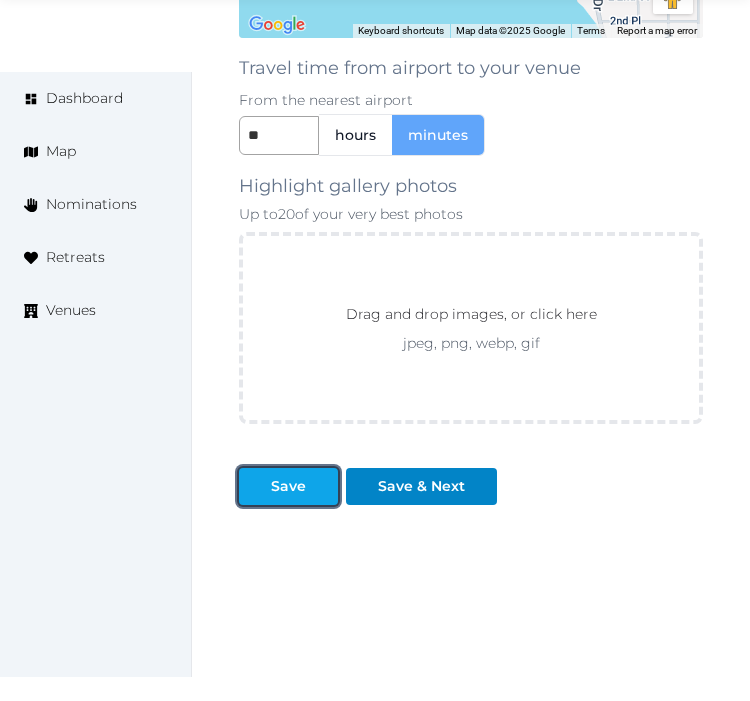 click on "Save" at bounding box center [288, 486] 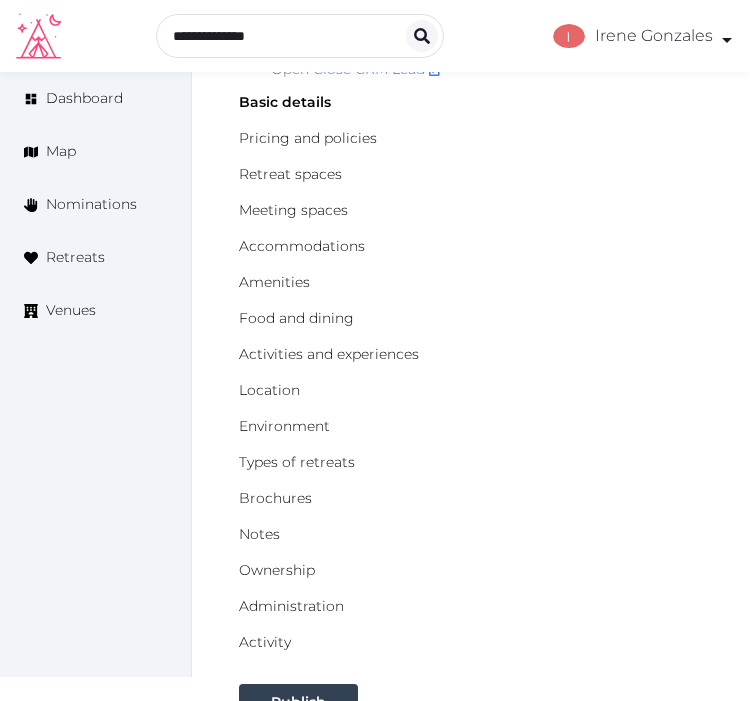 scroll, scrollTop: 222, scrollLeft: 0, axis: vertical 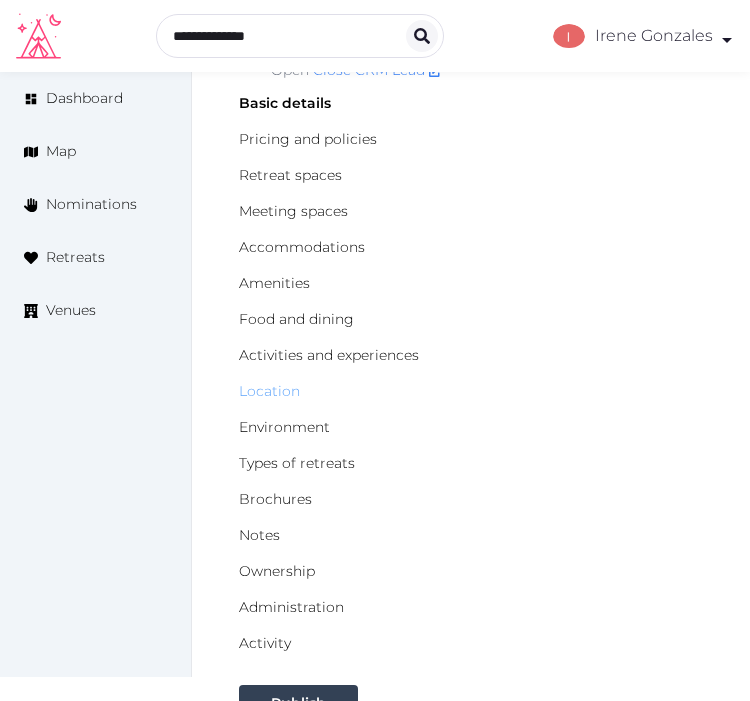 click on "Location" at bounding box center [269, 391] 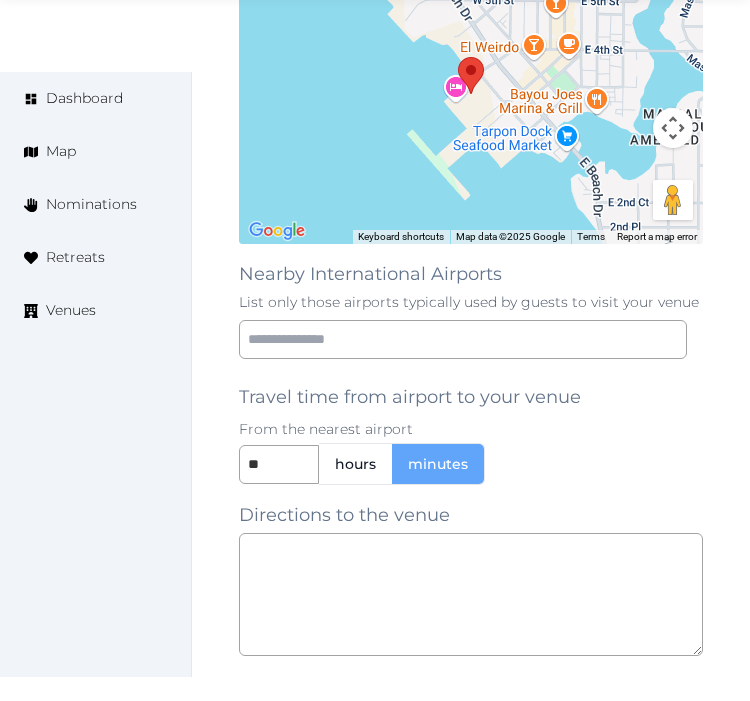 scroll, scrollTop: 1777, scrollLeft: 0, axis: vertical 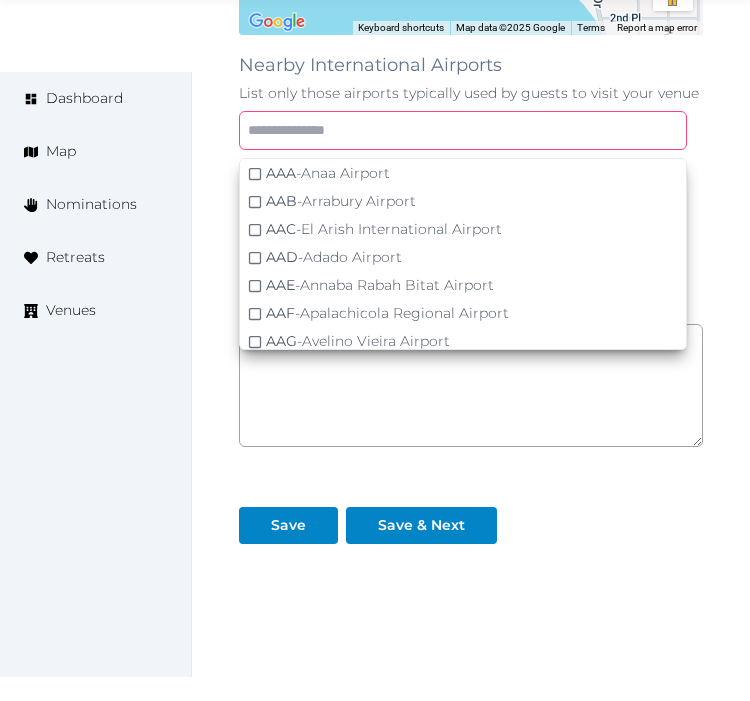 click at bounding box center (463, 130) 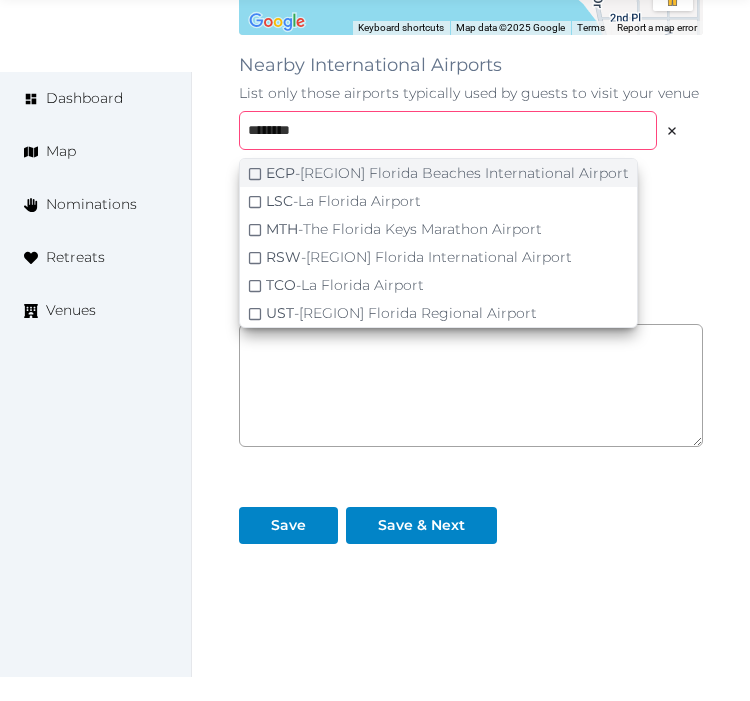 type on "*******" 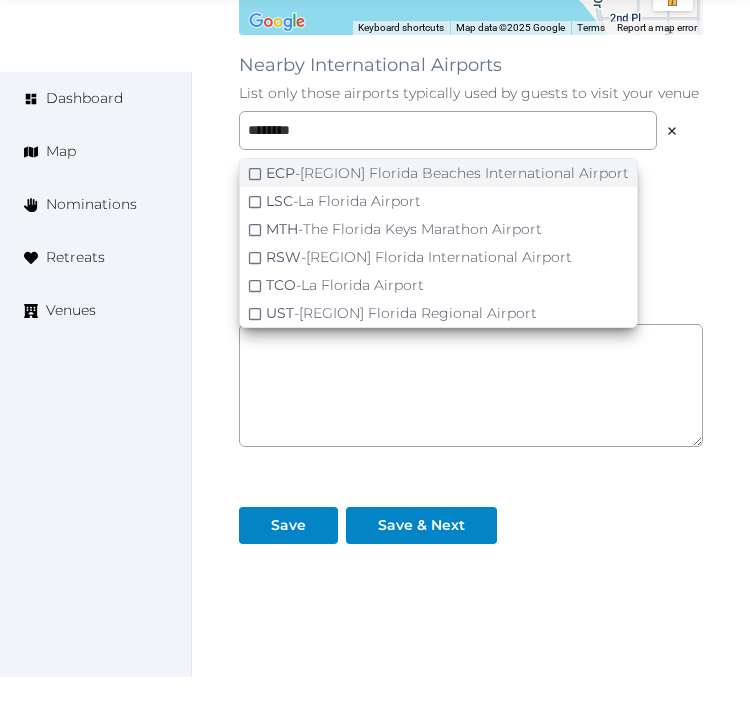 click 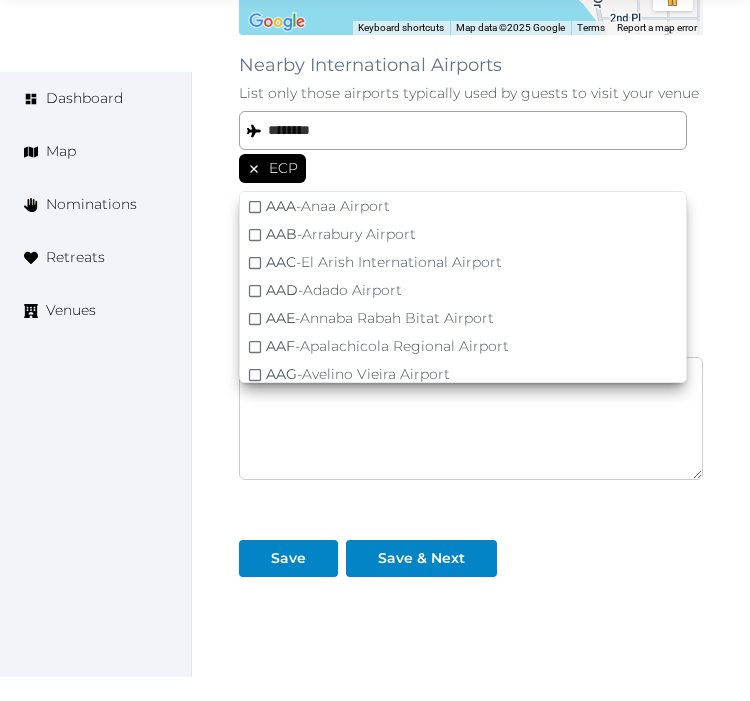 click at bounding box center [471, 418] 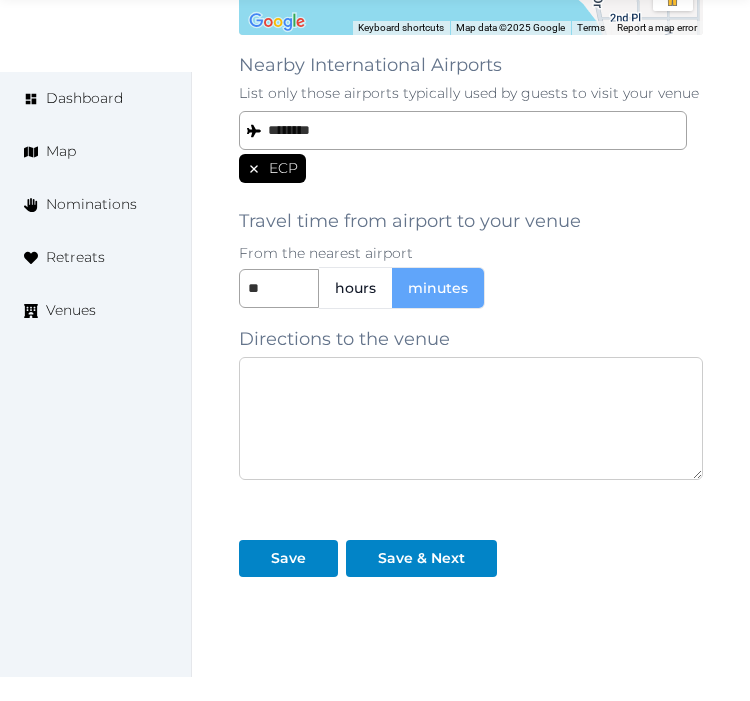 paste on "**********" 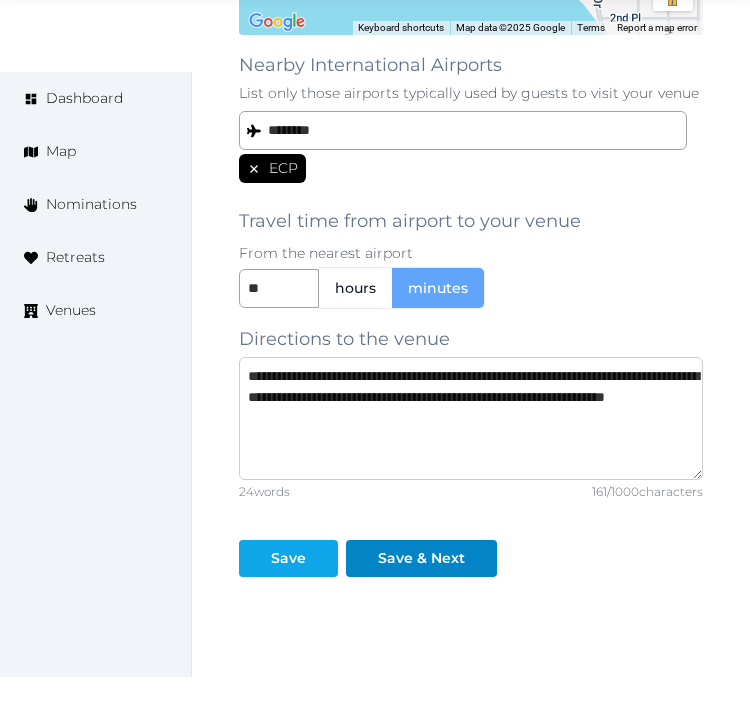 type on "**********" 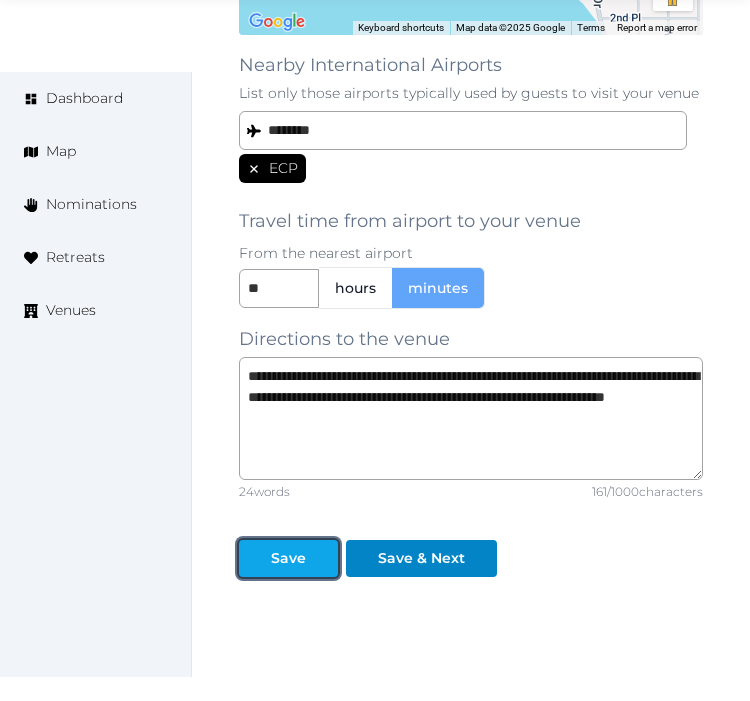 click on "Save" at bounding box center [288, 558] 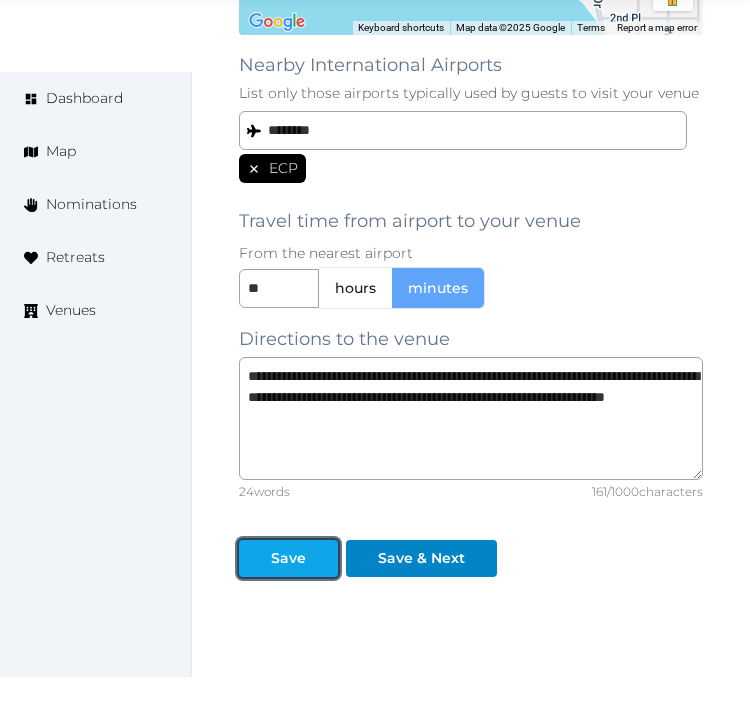 click on "Save" at bounding box center [288, 558] 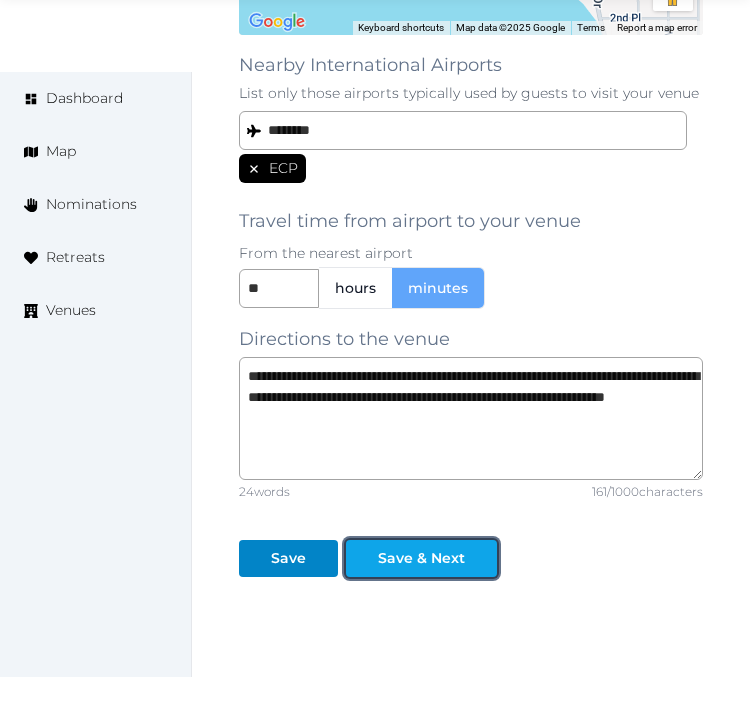 drag, startPoint x: 421, startPoint y: 545, endPoint x: 431, endPoint y: 561, distance: 18.867962 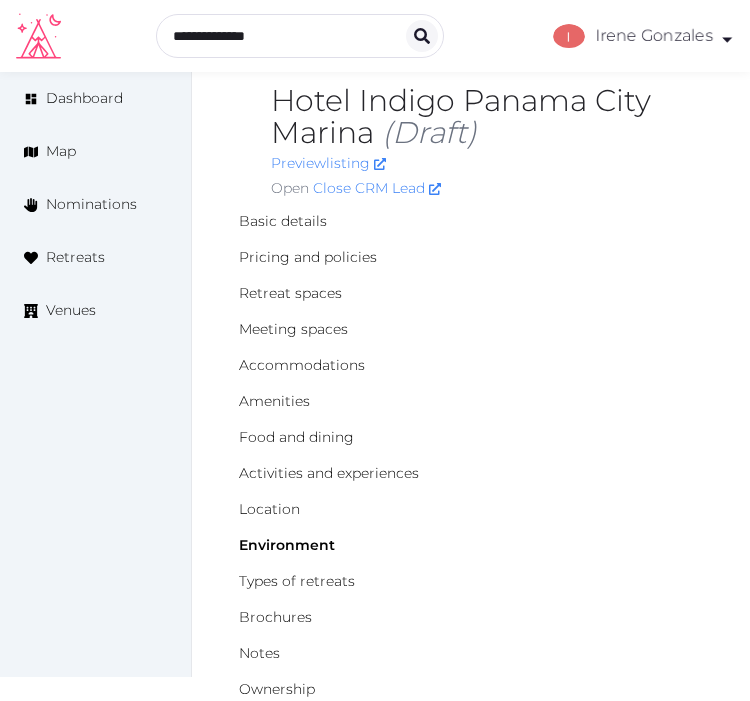 scroll, scrollTop: 74, scrollLeft: 0, axis: vertical 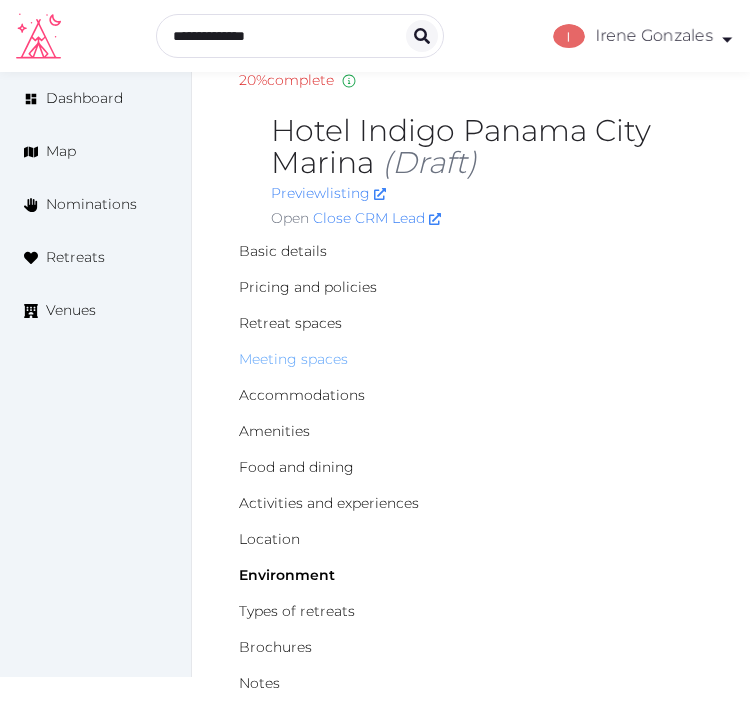click on "Meeting spaces" at bounding box center (293, 359) 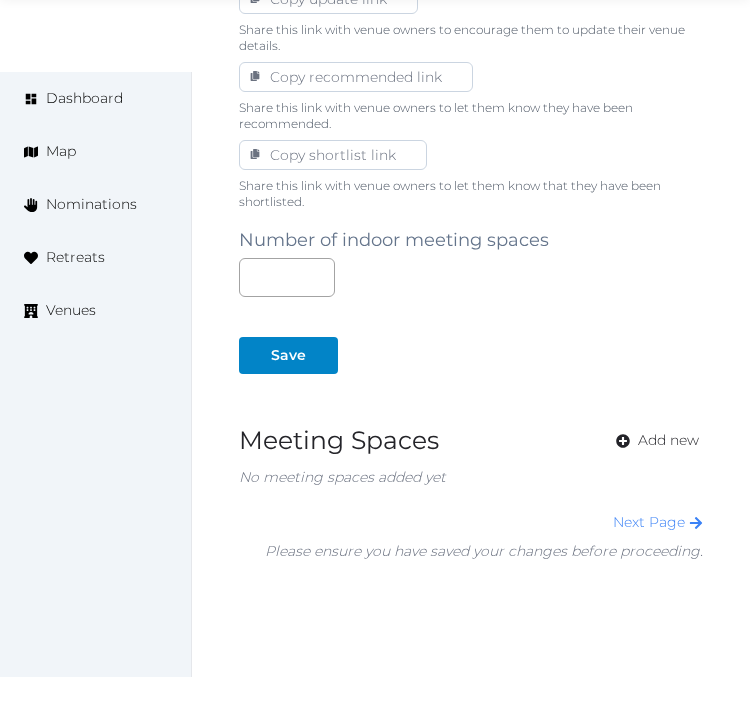 scroll, scrollTop: 1333, scrollLeft: 0, axis: vertical 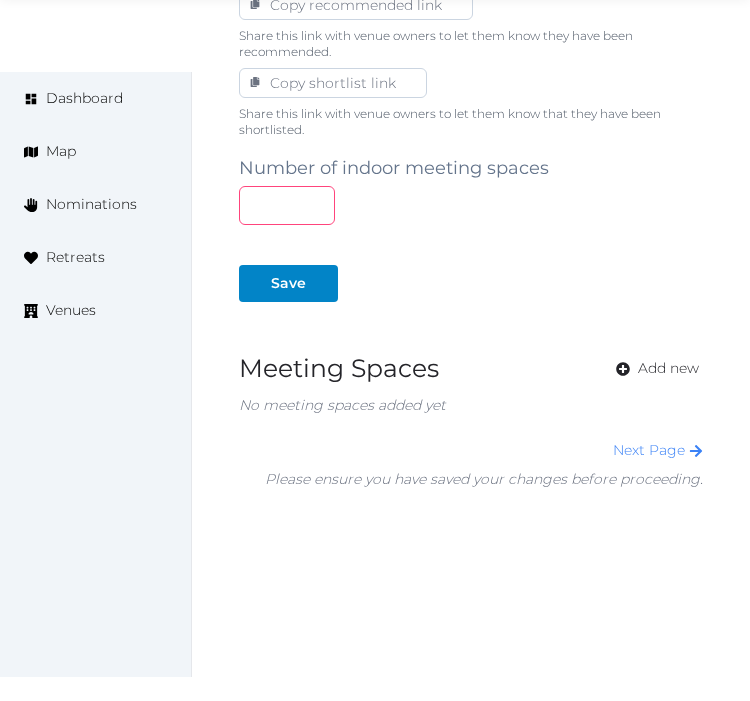click at bounding box center [287, 205] 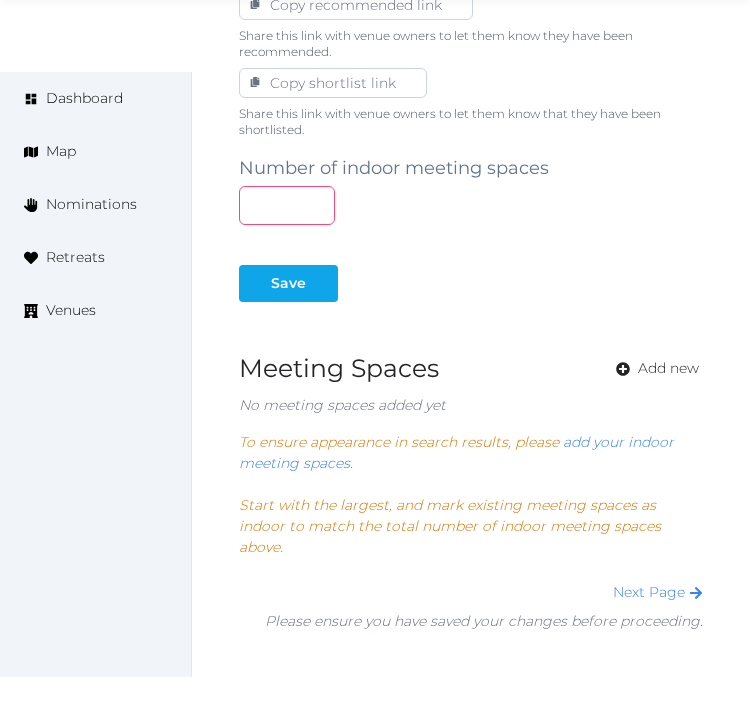 type on "*" 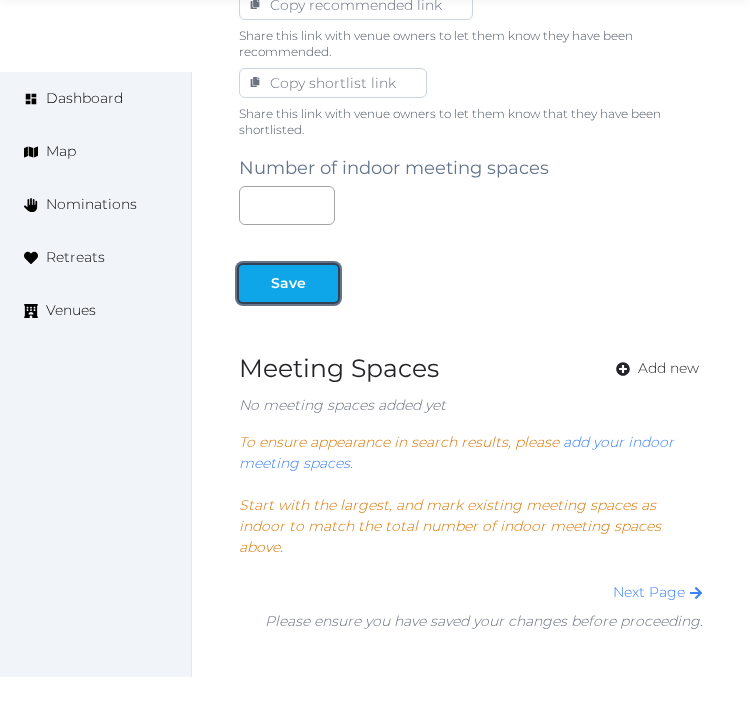 click at bounding box center (322, 283) 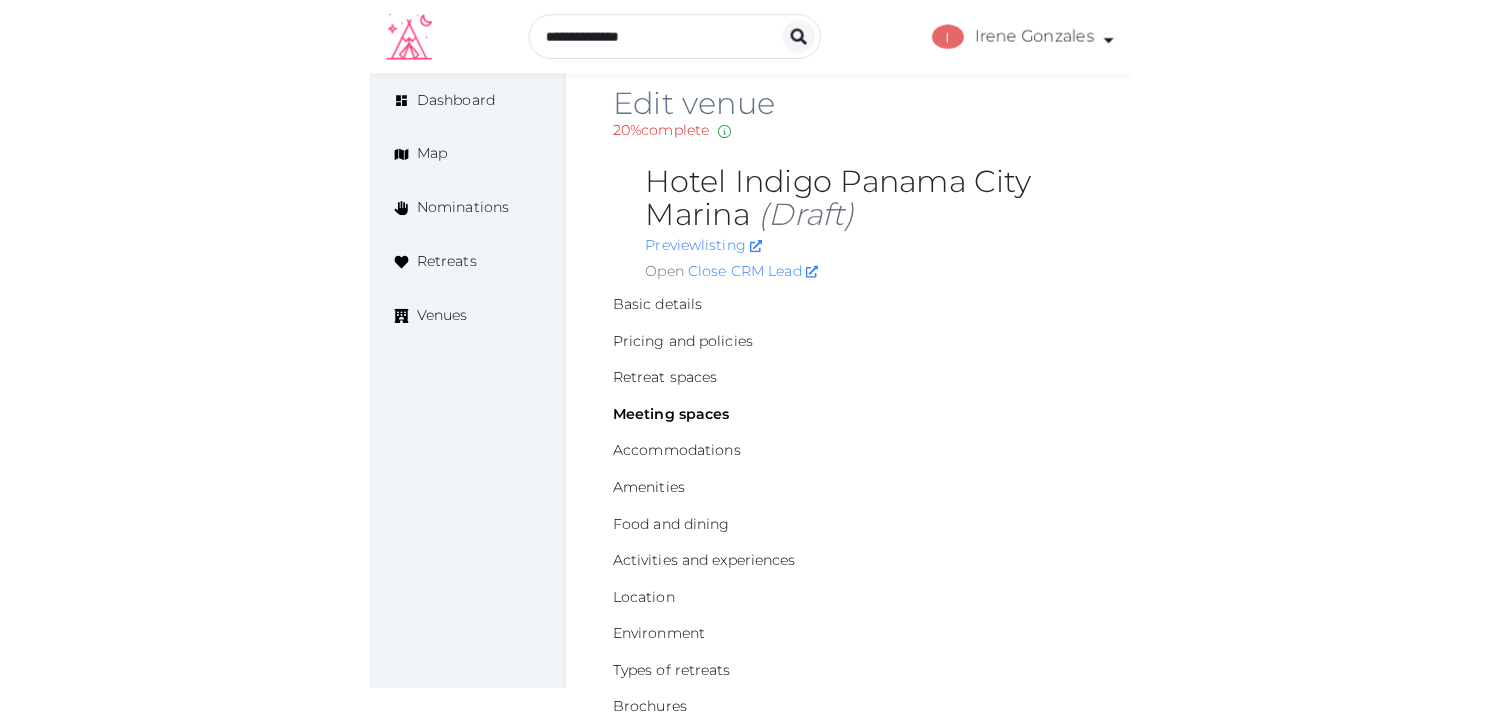 scroll, scrollTop: 0, scrollLeft: 0, axis: both 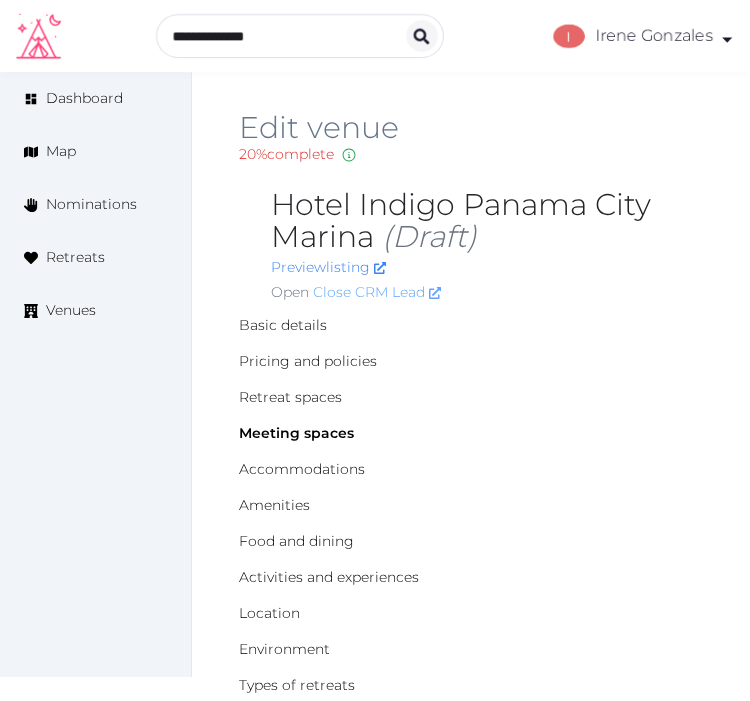 click on "Close CRM Lead" at bounding box center (377, 292) 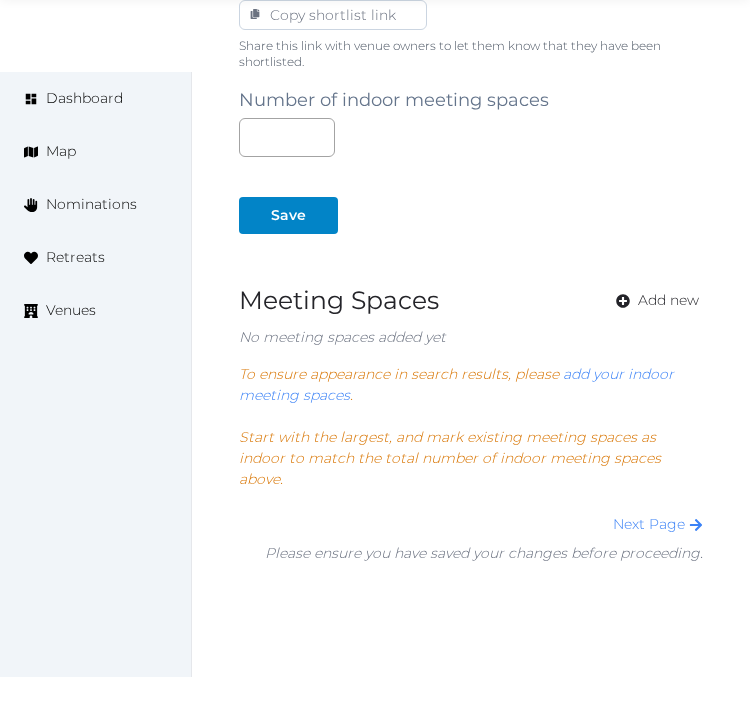 scroll, scrollTop: 1467, scrollLeft: 0, axis: vertical 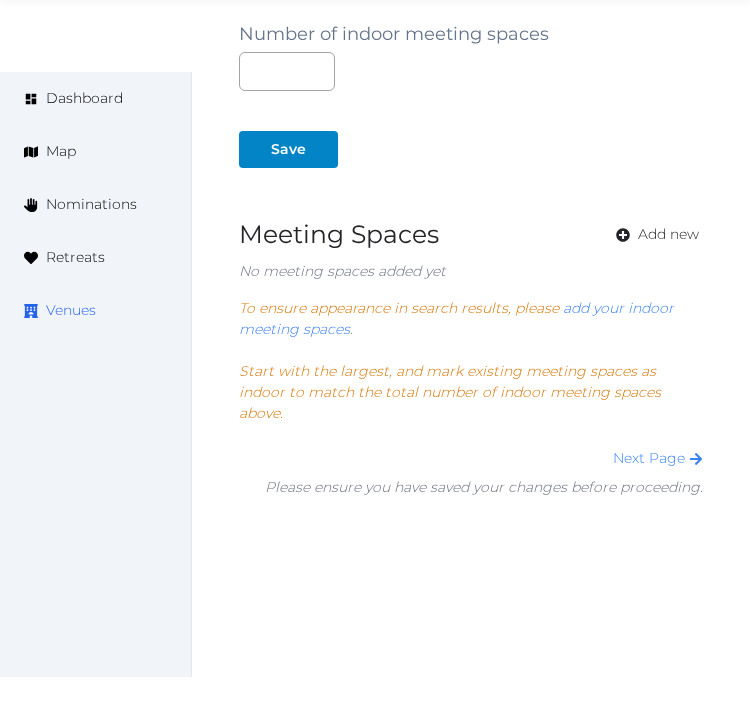 click on "Venues" at bounding box center (71, 310) 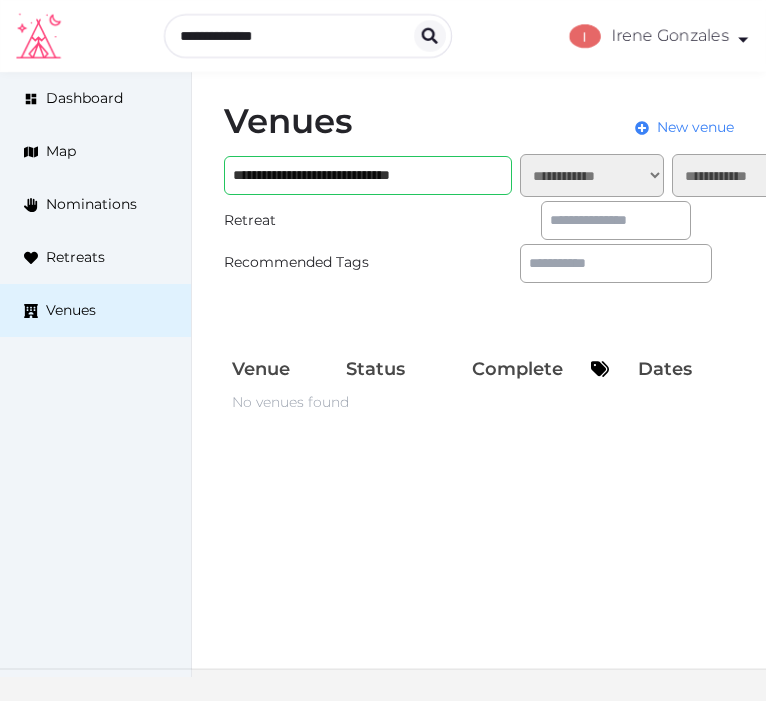 scroll, scrollTop: 0, scrollLeft: 0, axis: both 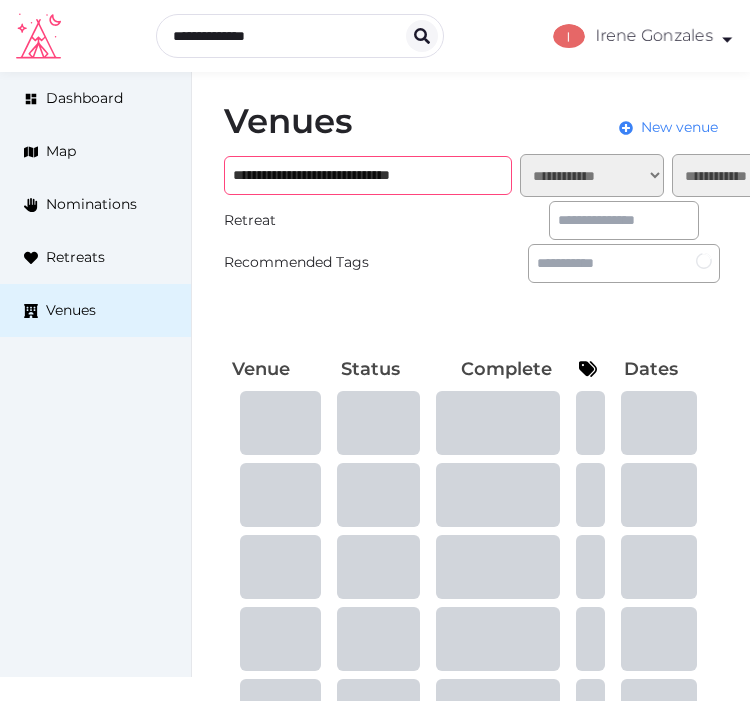 click on "**********" at bounding box center (368, 175) 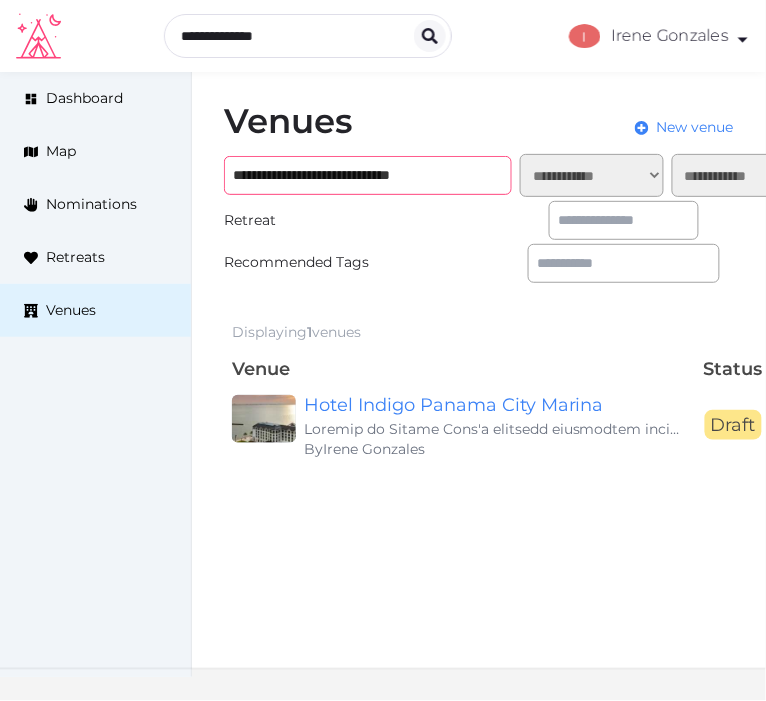 paste on "********" 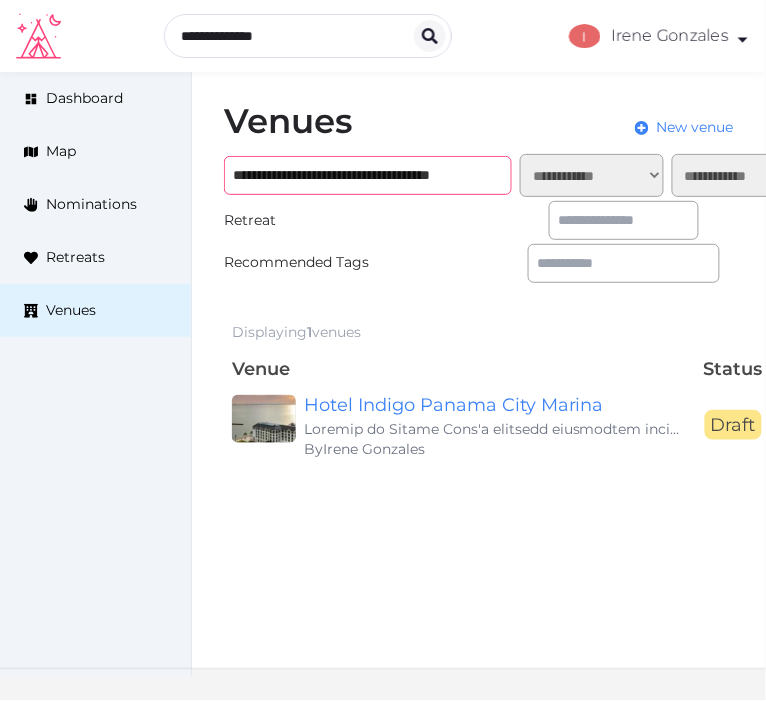scroll, scrollTop: 0, scrollLeft: 13, axis: horizontal 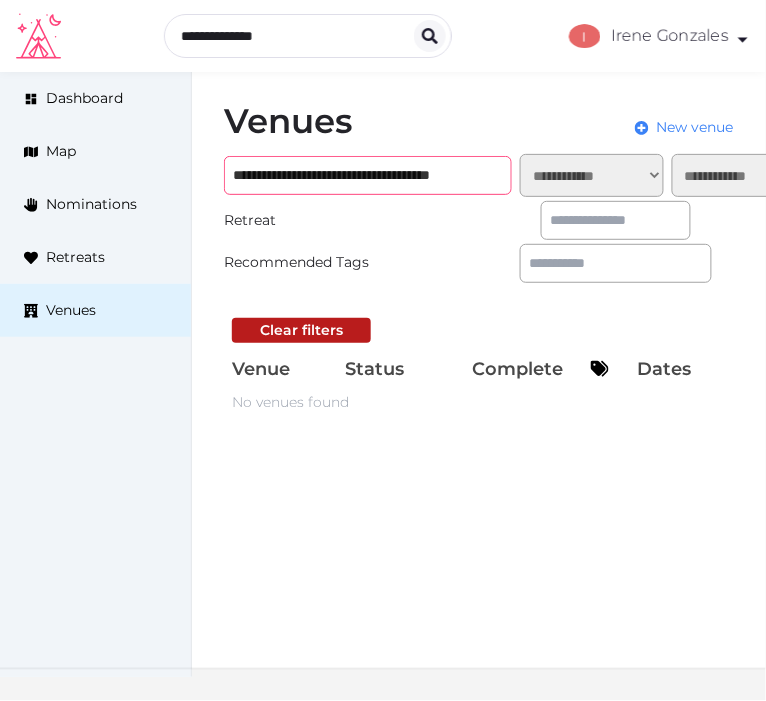 drag, startPoint x: 424, startPoint y: 172, endPoint x: 715, endPoint y: 171, distance: 291.0017 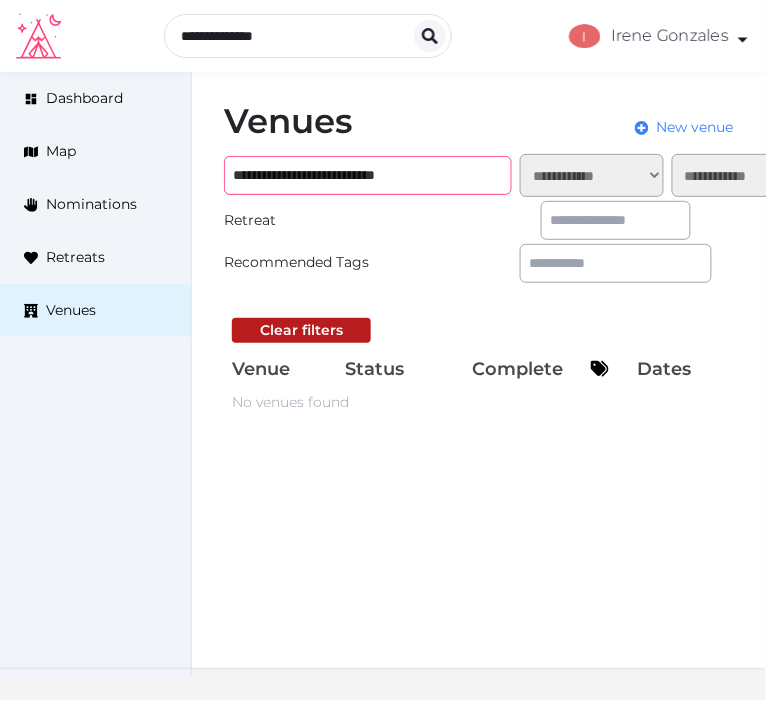 scroll, scrollTop: 0, scrollLeft: 0, axis: both 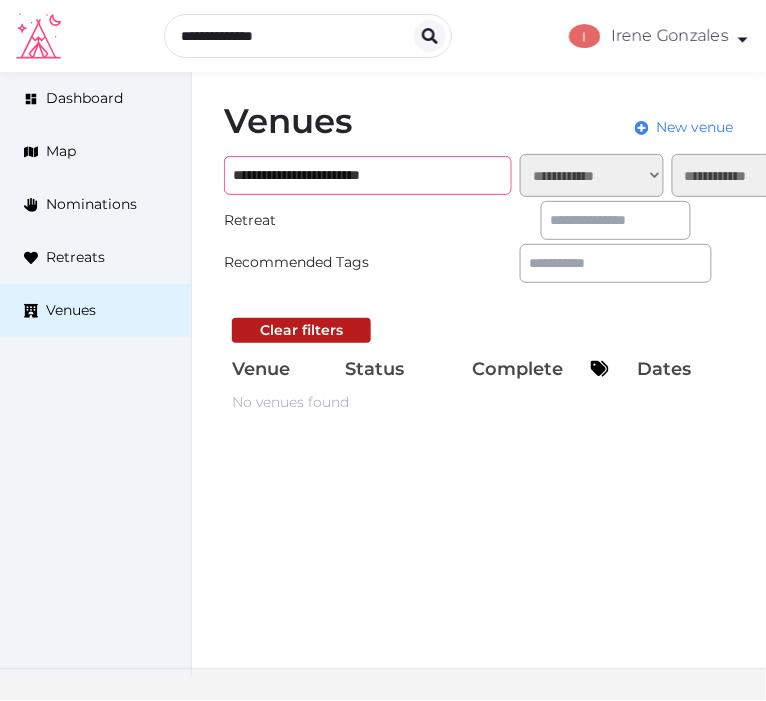 click on "**********" at bounding box center (368, 175) 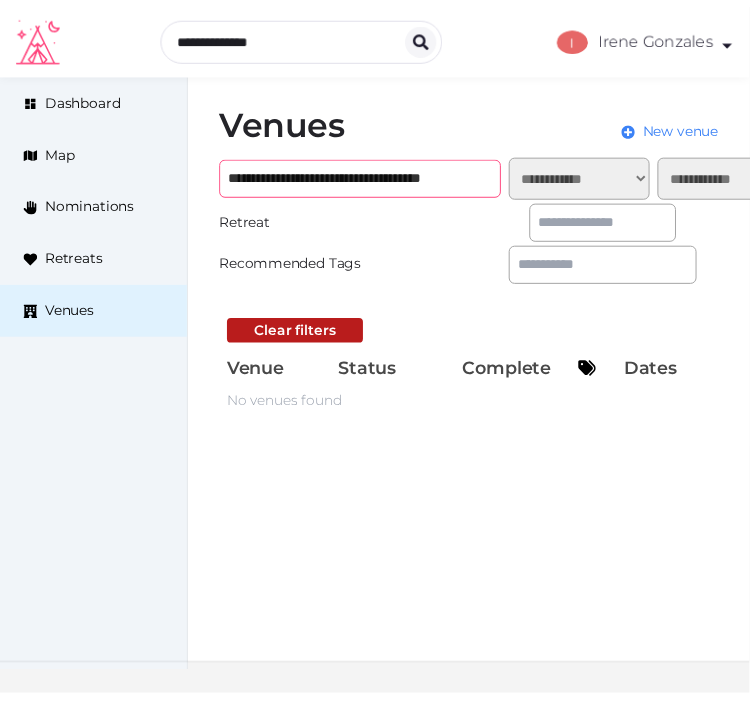 scroll, scrollTop: 0, scrollLeft: 13, axis: horizontal 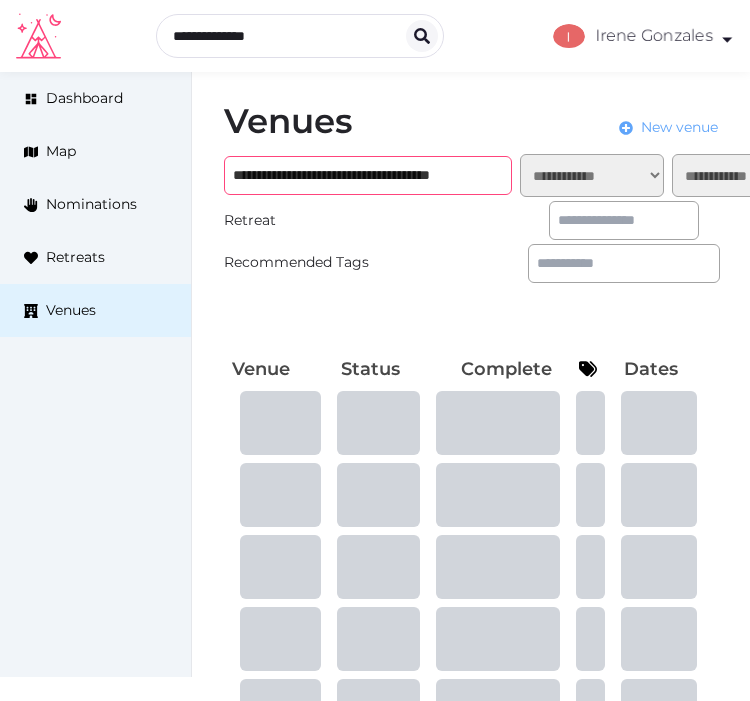 type on "**********" 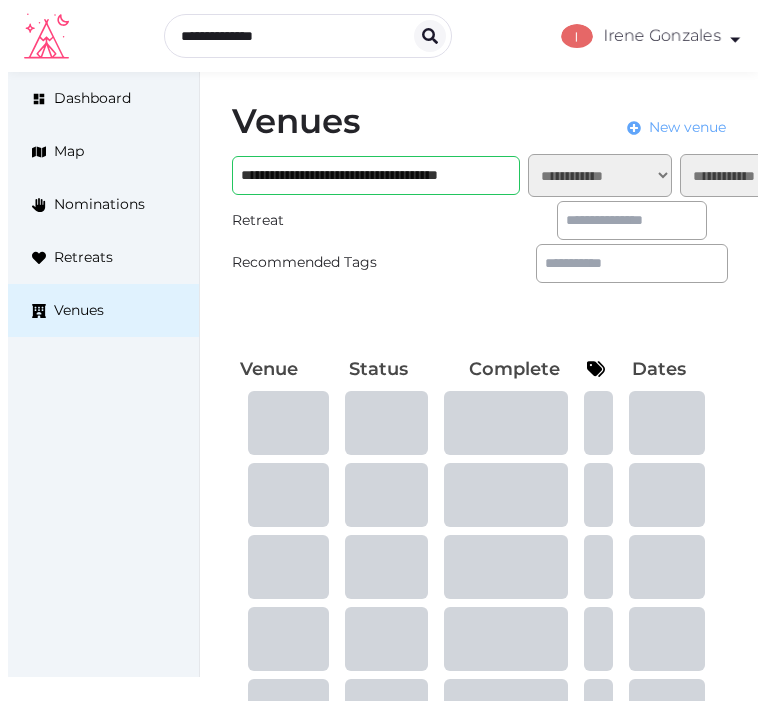 scroll, scrollTop: 0, scrollLeft: 0, axis: both 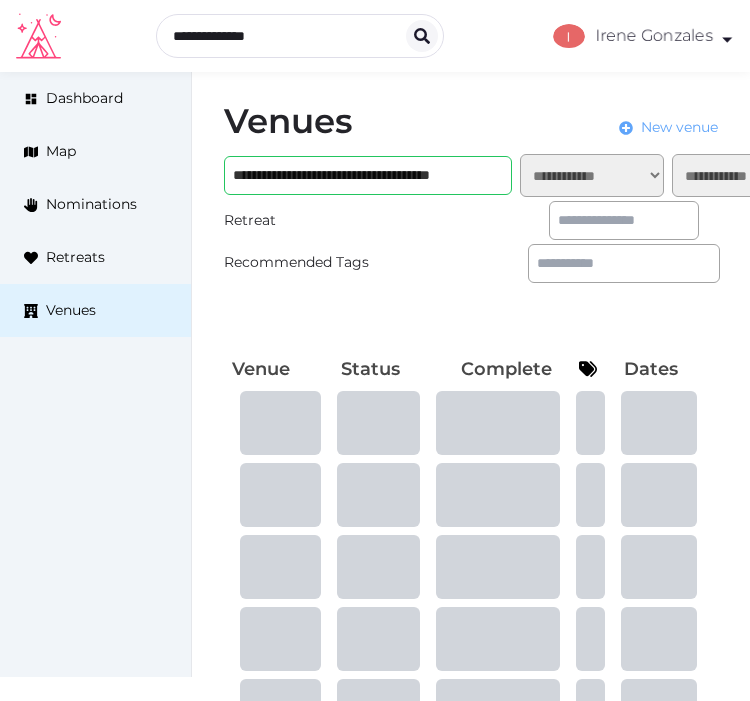 click on "New venue" at bounding box center (679, 127) 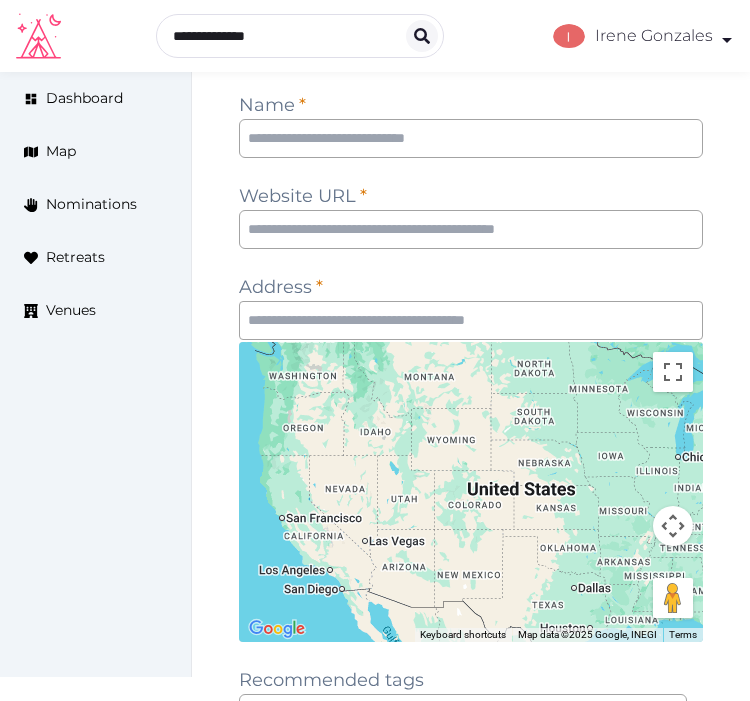 scroll, scrollTop: 111, scrollLeft: 0, axis: vertical 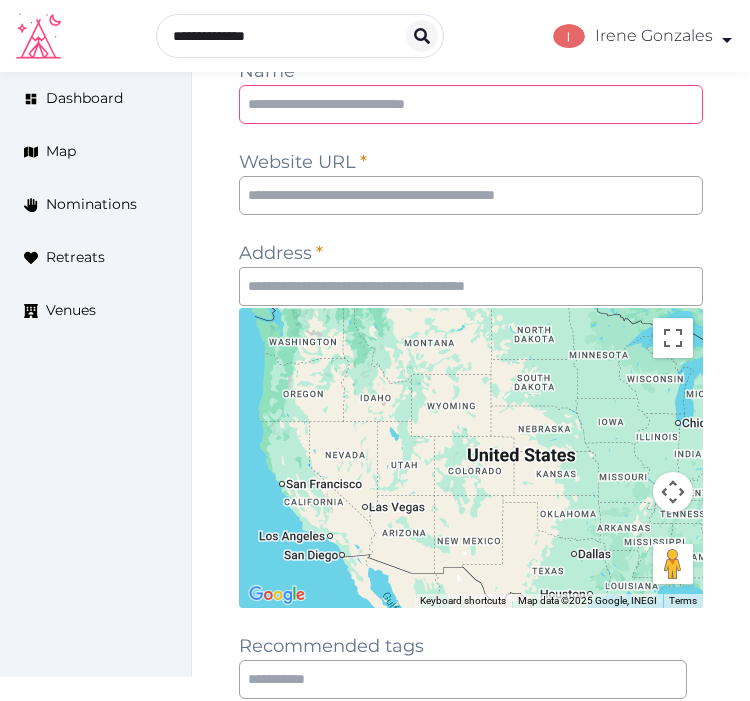 click at bounding box center [471, 104] 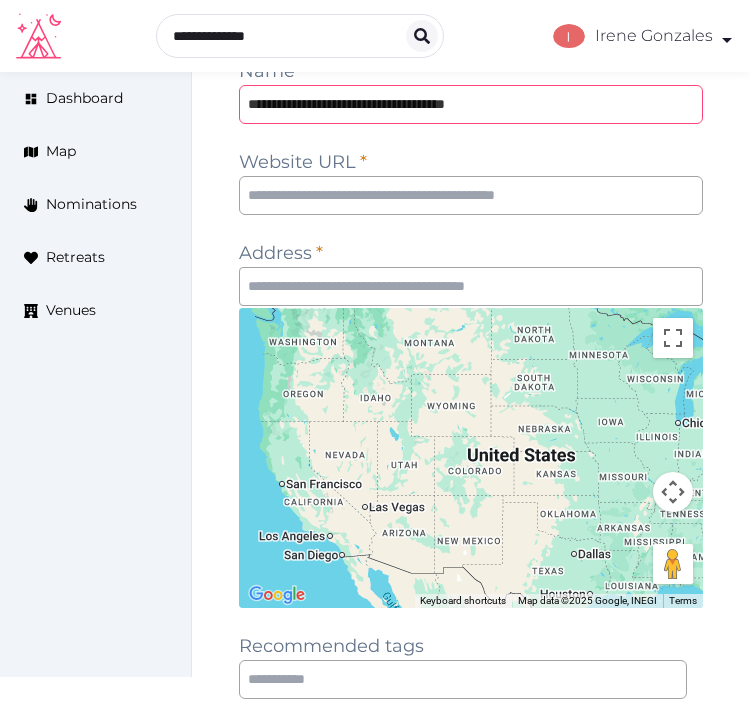 type on "**********" 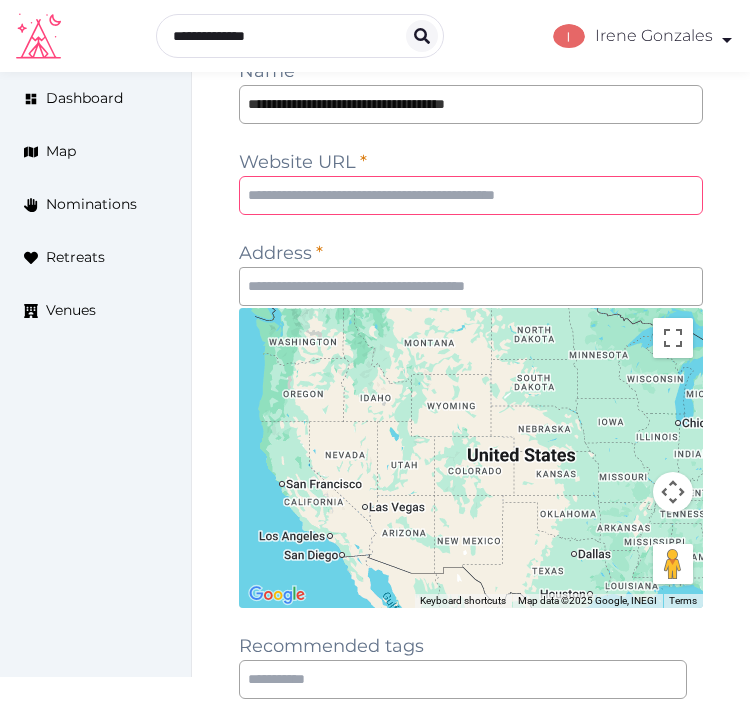 click at bounding box center (471, 195) 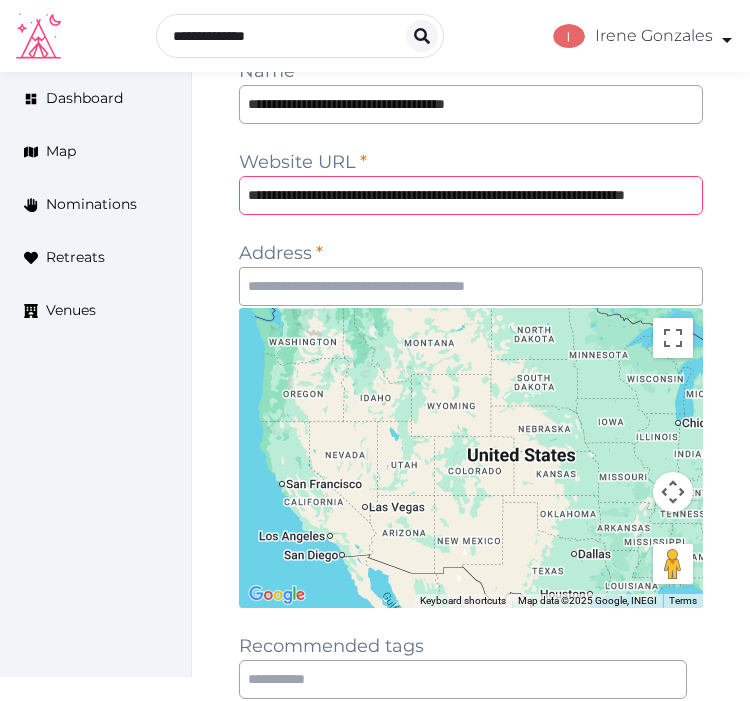 scroll, scrollTop: 0, scrollLeft: 92, axis: horizontal 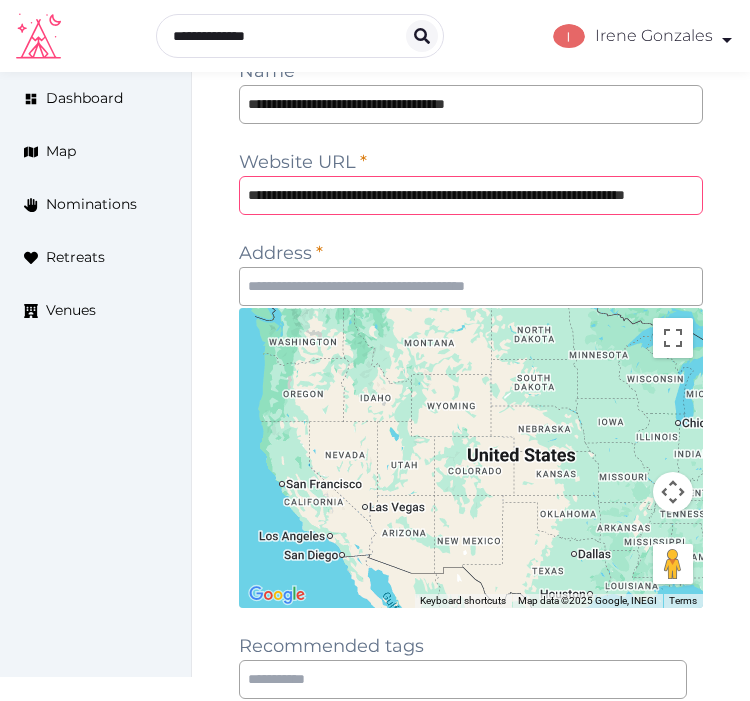 type on "**********" 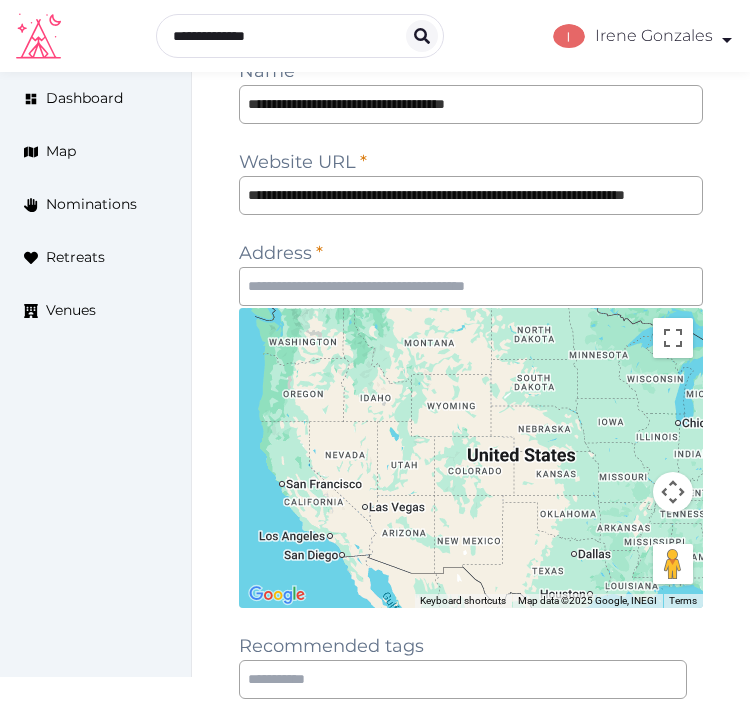 scroll, scrollTop: 0, scrollLeft: 0, axis: both 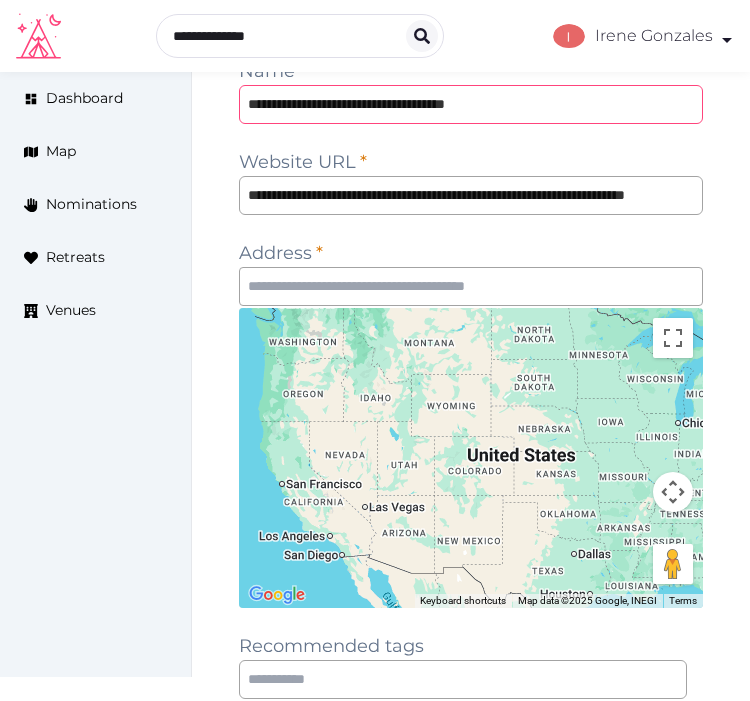 click on "**********" at bounding box center (471, 104) 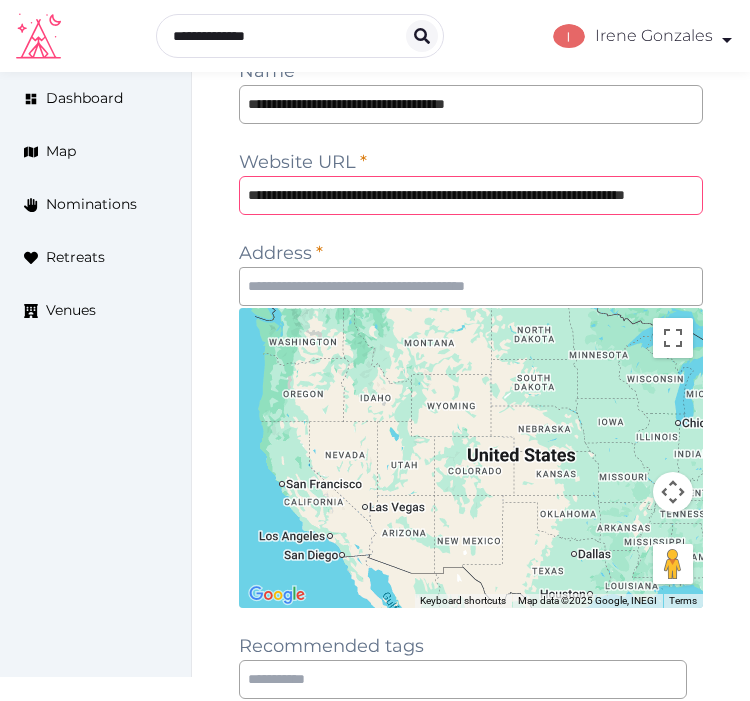 click on "**********" at bounding box center (471, 195) 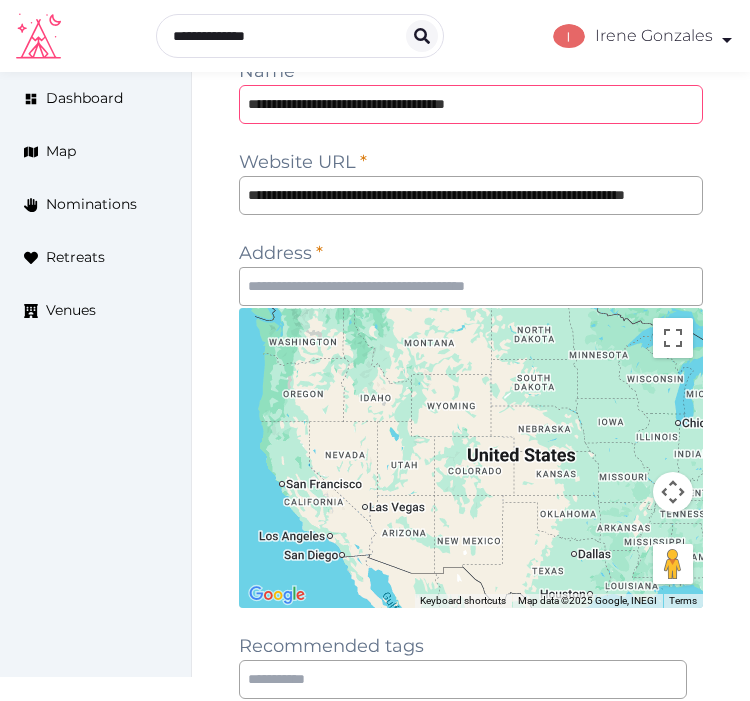 click on "**********" at bounding box center (471, 104) 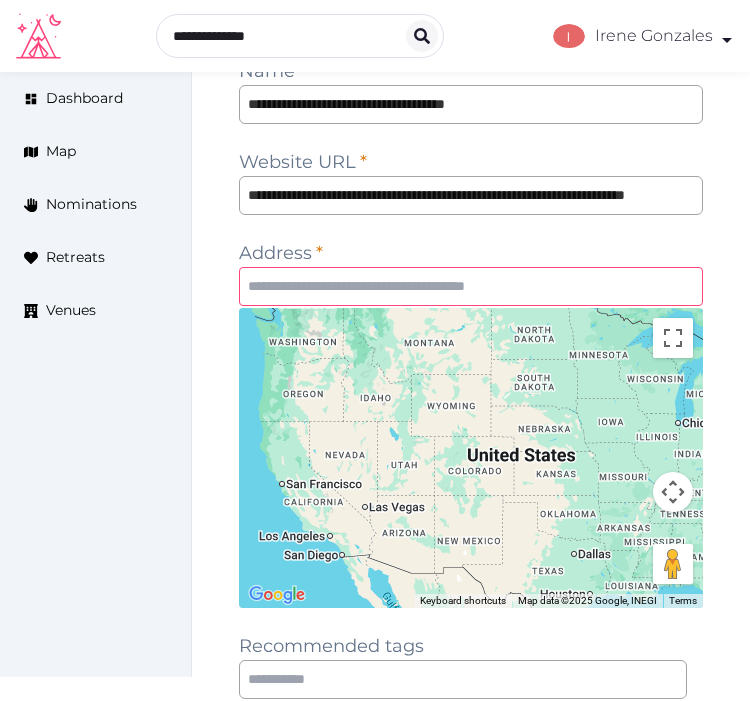 click at bounding box center [471, 286] 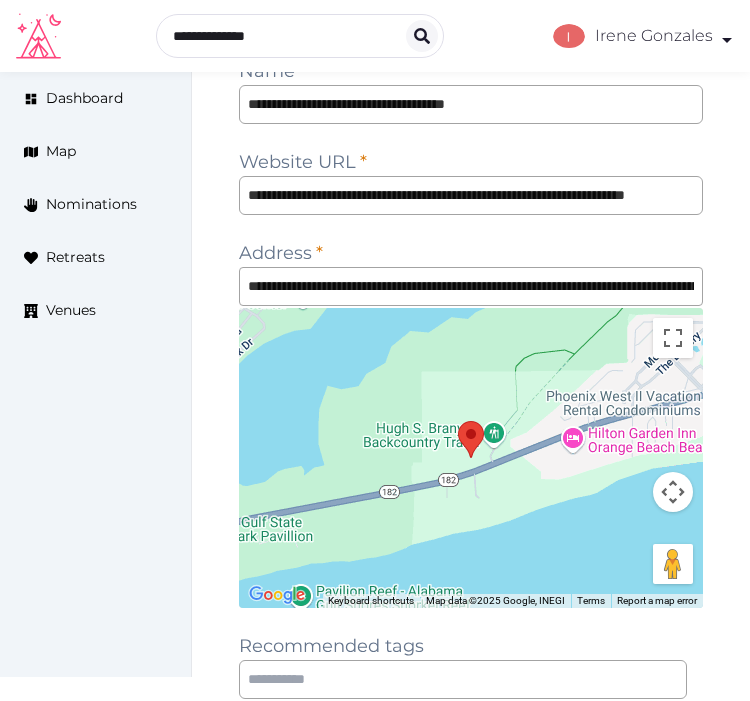 type on "**********" 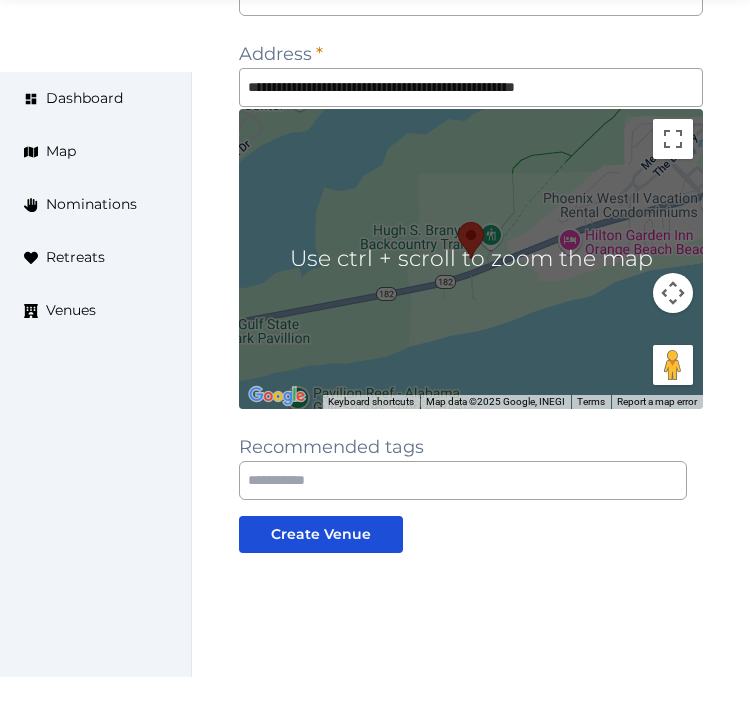 scroll, scrollTop: 333, scrollLeft: 0, axis: vertical 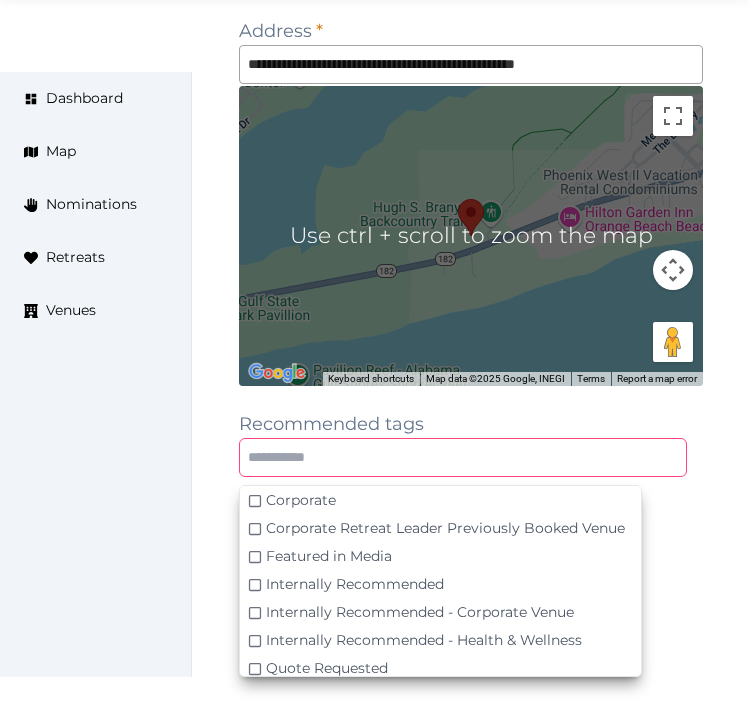 click at bounding box center [463, 457] 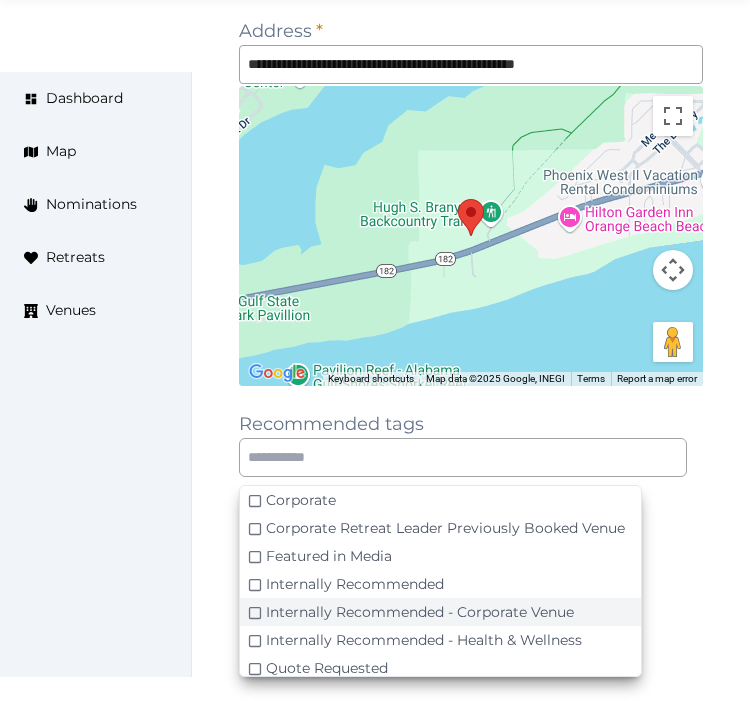 click on "Internally Recommended - Corporate Venue" at bounding box center (420, 612) 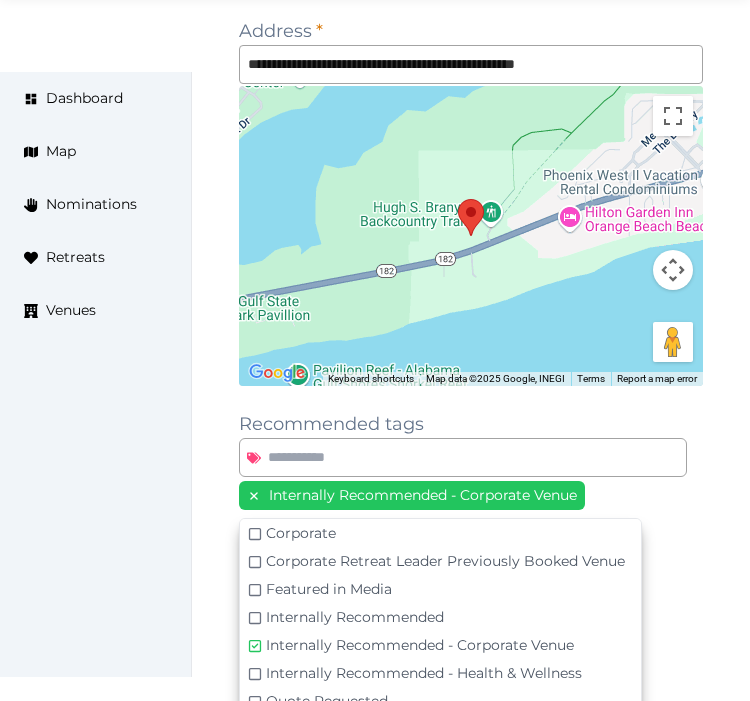 click on "Dashboard Map Nominations Retreats Venues" at bounding box center [96, 374] 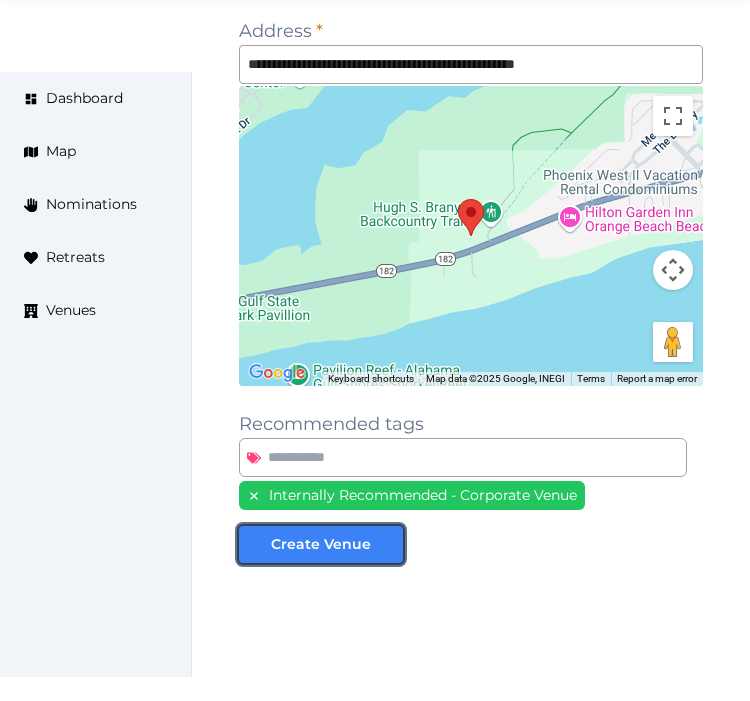 click on "Create Venue" at bounding box center (321, 544) 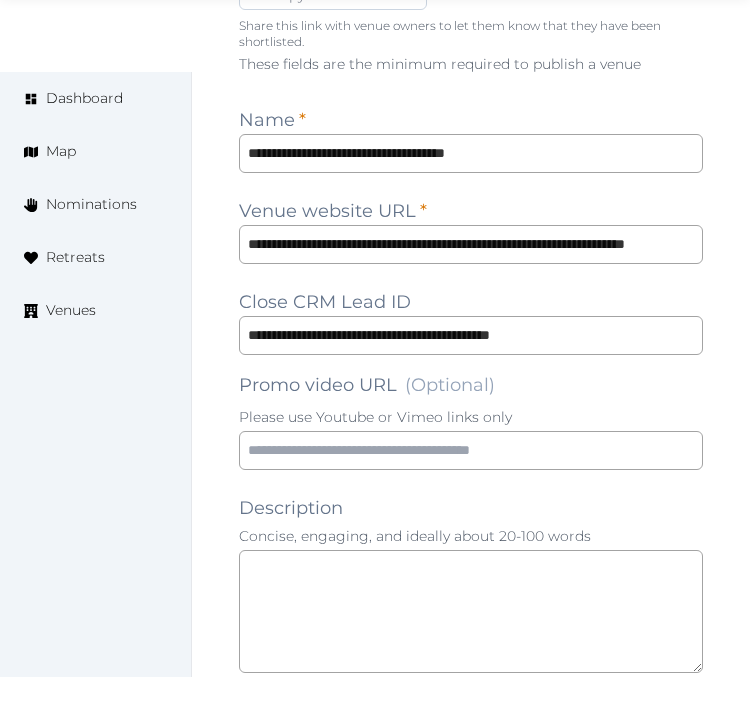 scroll, scrollTop: 1666, scrollLeft: 0, axis: vertical 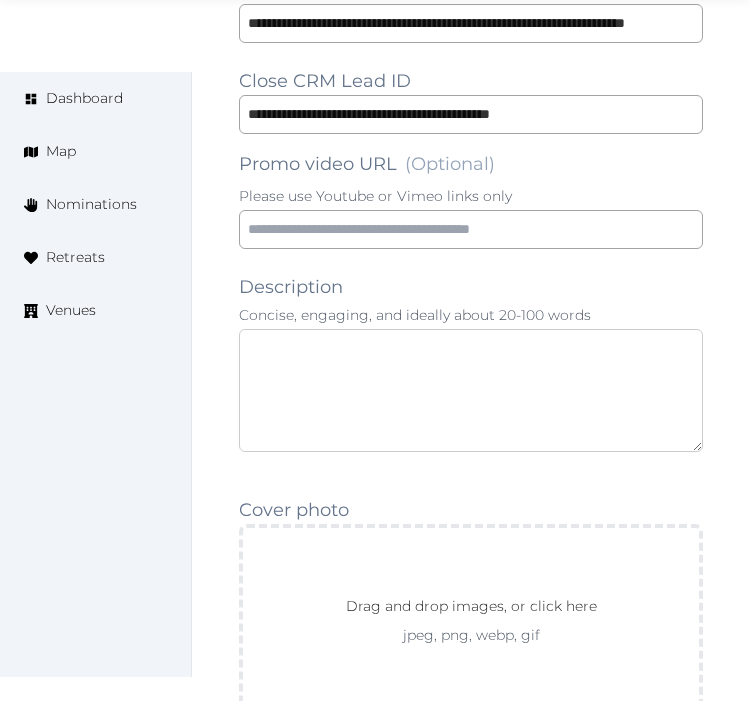 click at bounding box center (471, 390) 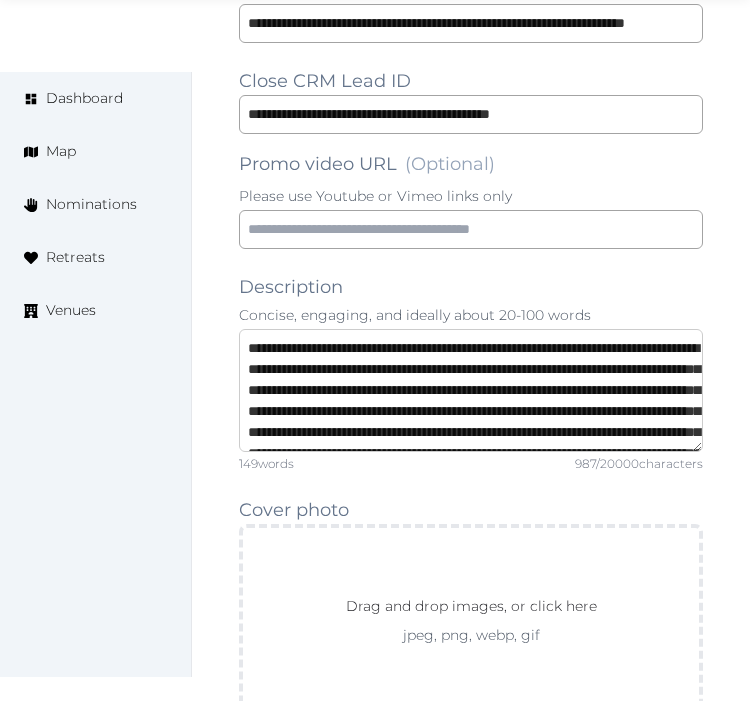 scroll, scrollTop: 262, scrollLeft: 0, axis: vertical 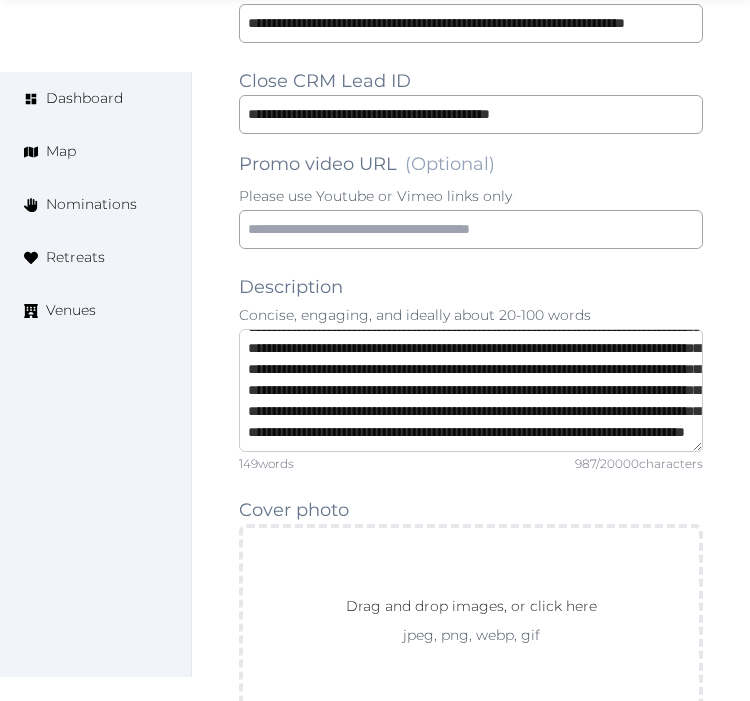 type on "**********" 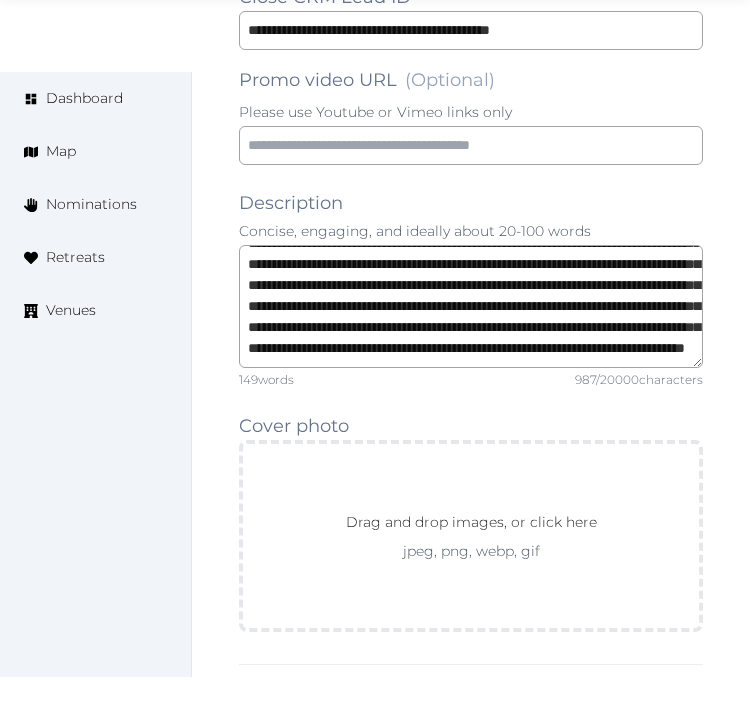 scroll, scrollTop: 1888, scrollLeft: 0, axis: vertical 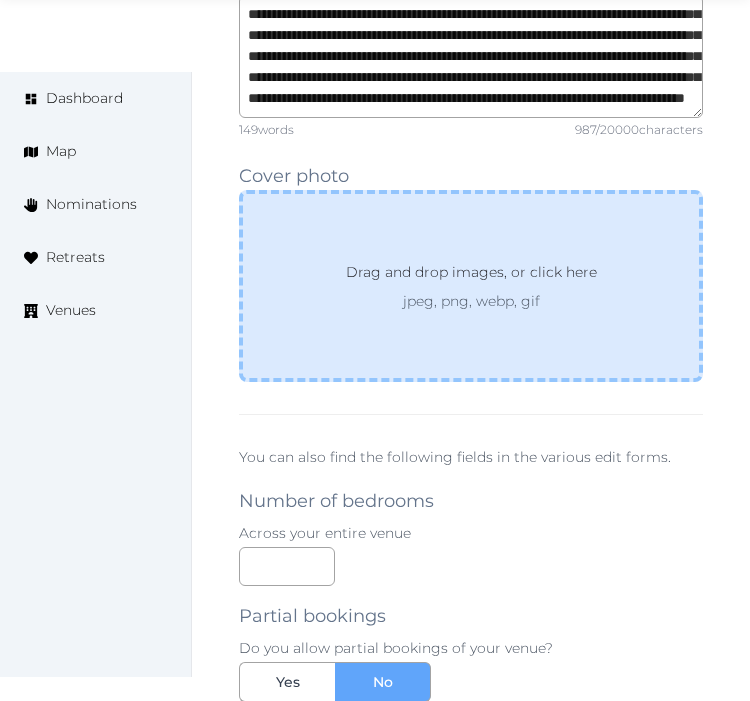 click on "Drag and drop images, or click here" at bounding box center [471, 276] 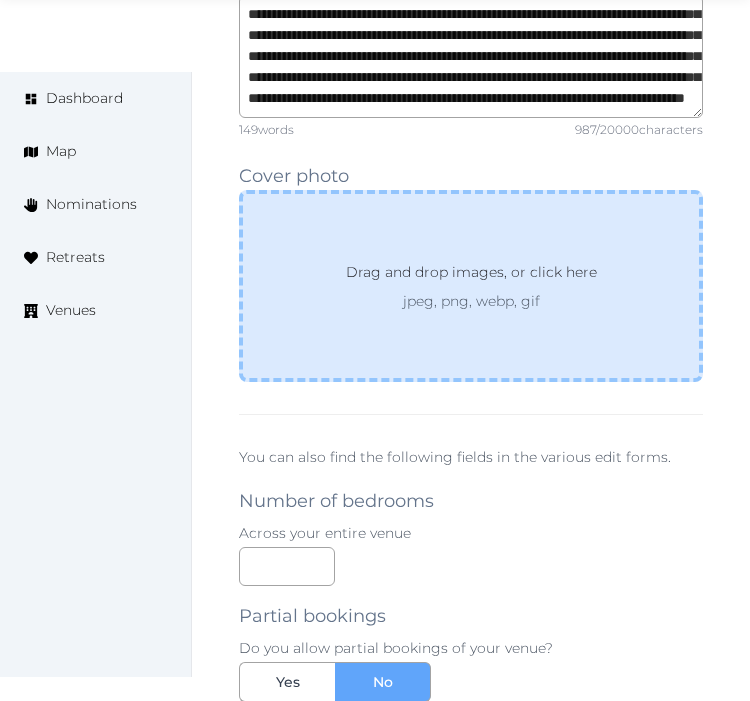 click on "Drag and drop images, or click here" at bounding box center (471, 276) 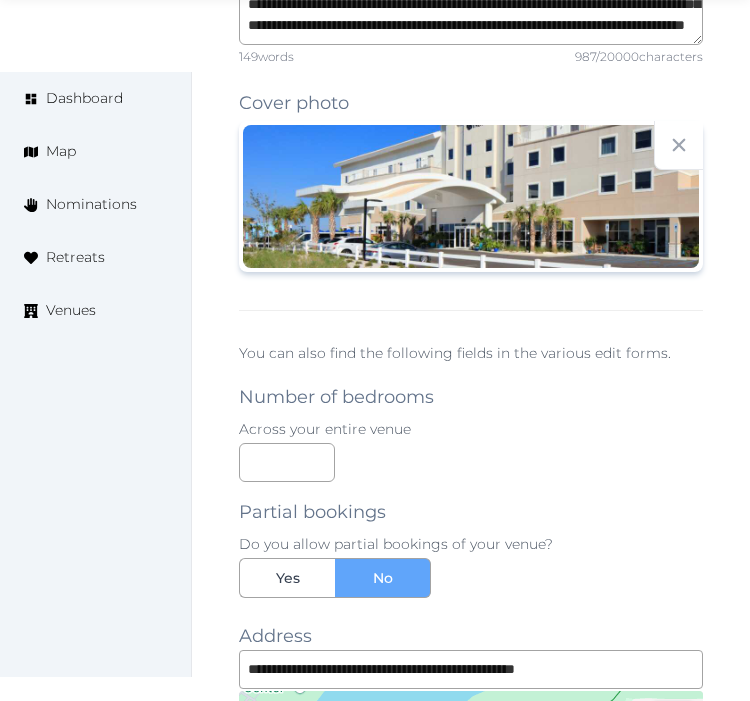 scroll, scrollTop: 2111, scrollLeft: 0, axis: vertical 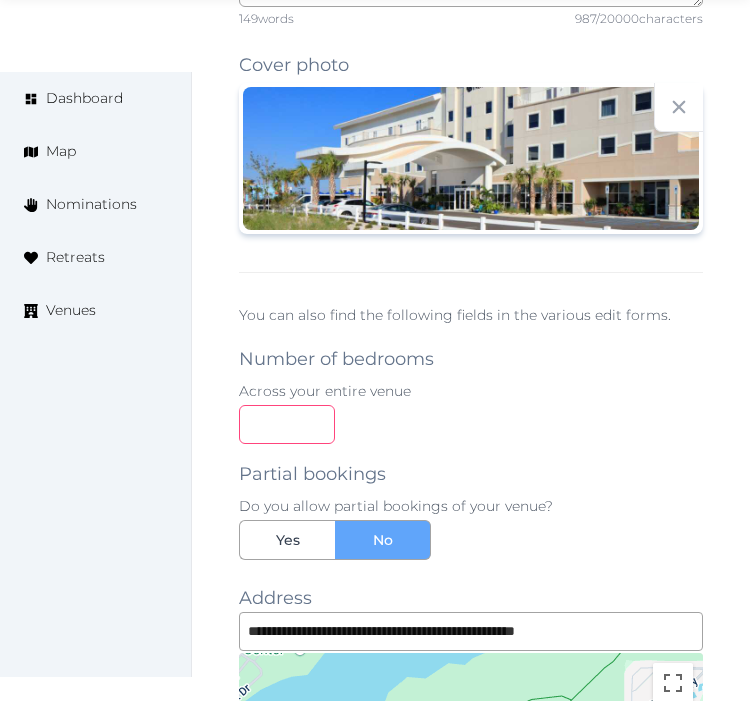 click at bounding box center [287, 424] 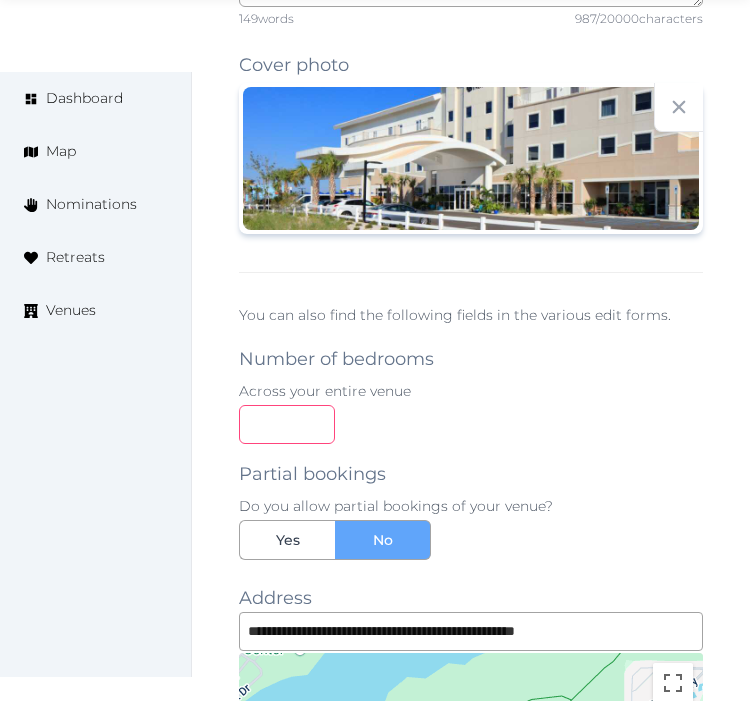 type on "**" 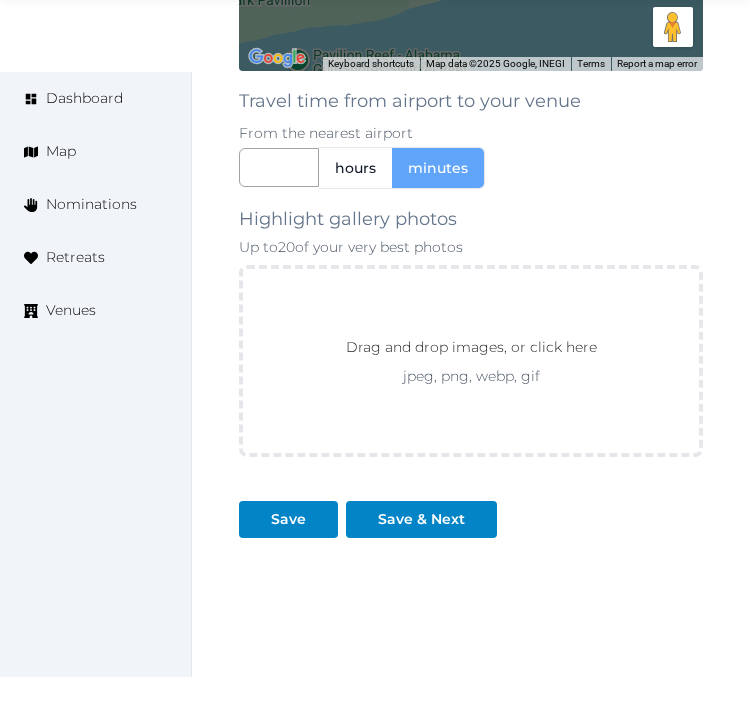 scroll, scrollTop: 3000, scrollLeft: 0, axis: vertical 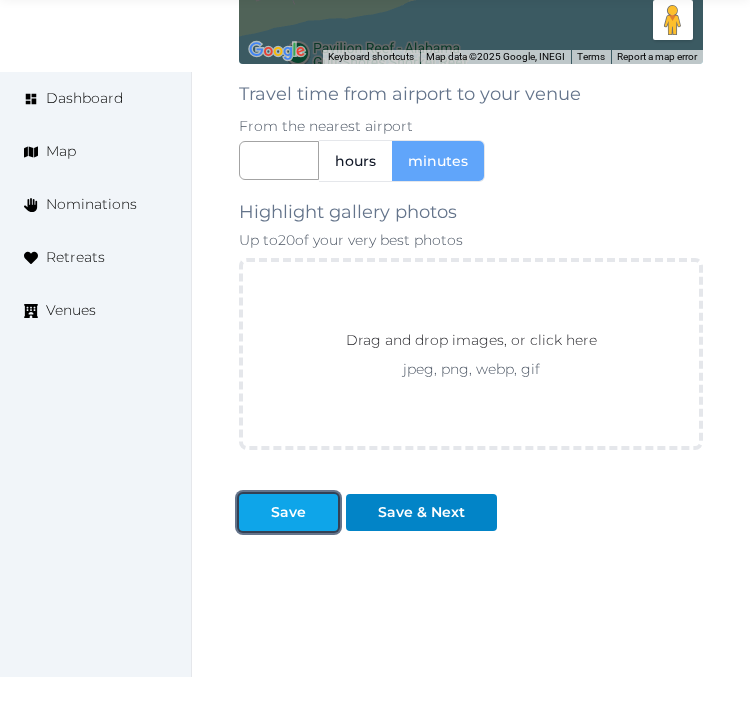 drag, startPoint x: 304, startPoint y: 517, endPoint x: 313, endPoint y: 512, distance: 10.29563 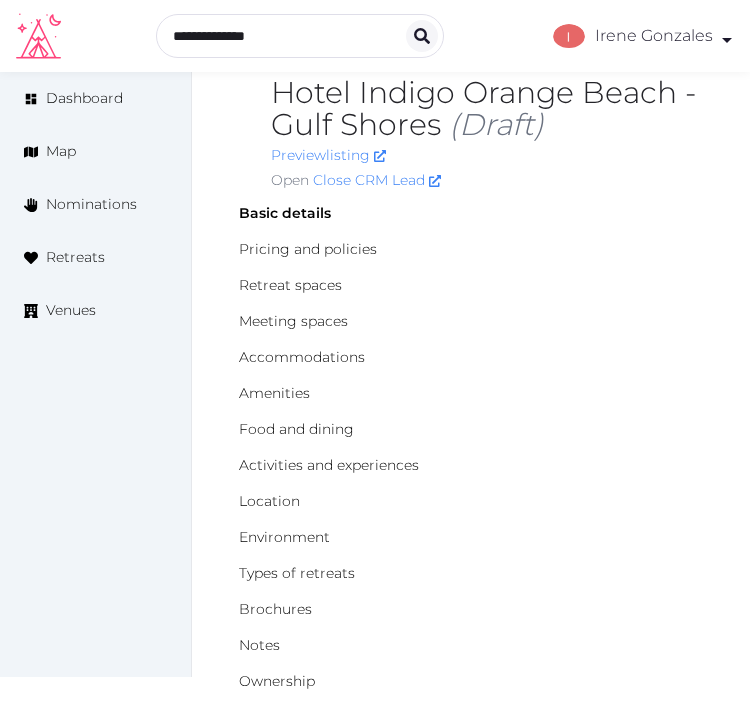 scroll, scrollTop: 111, scrollLeft: 0, axis: vertical 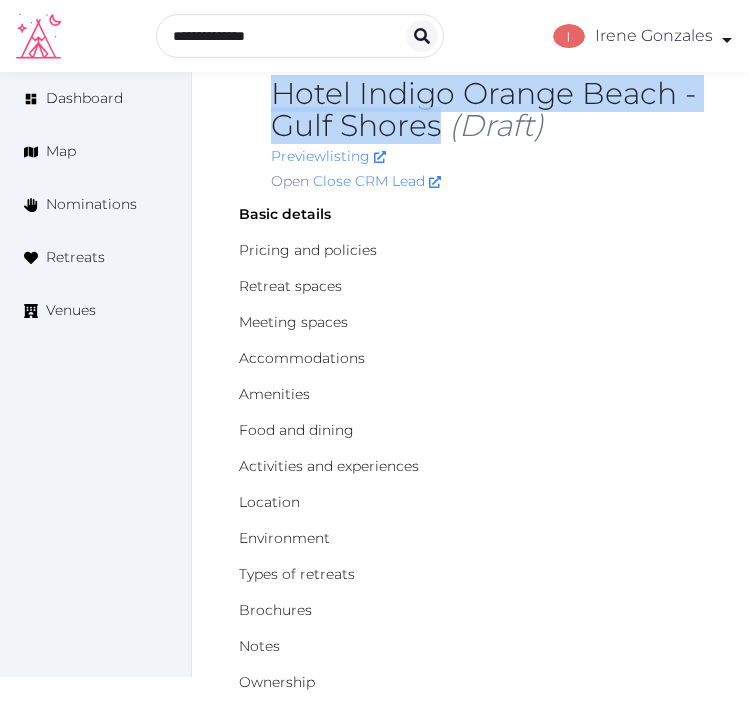 drag, startPoint x: 440, startPoint y: 130, endPoint x: 266, endPoint y: 106, distance: 175.64737 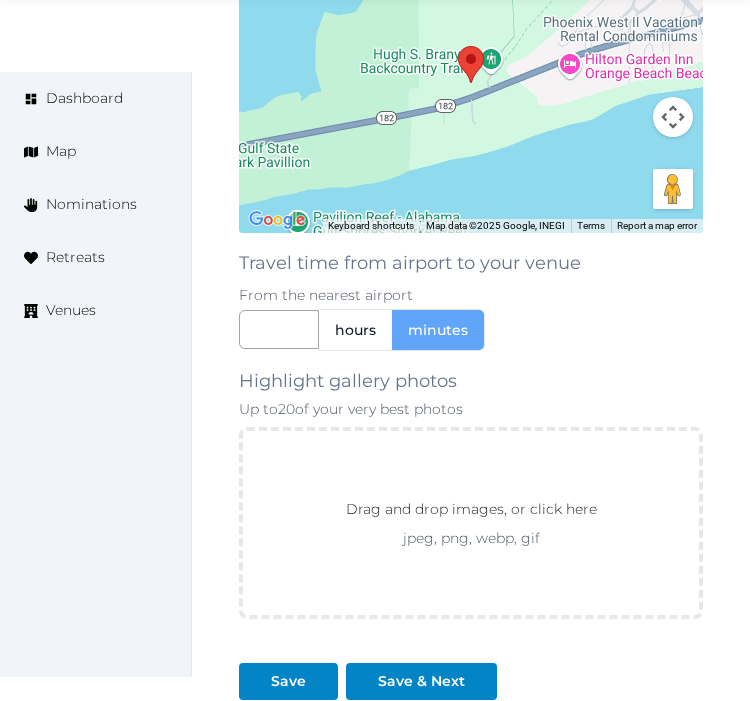 scroll, scrollTop: 3055, scrollLeft: 0, axis: vertical 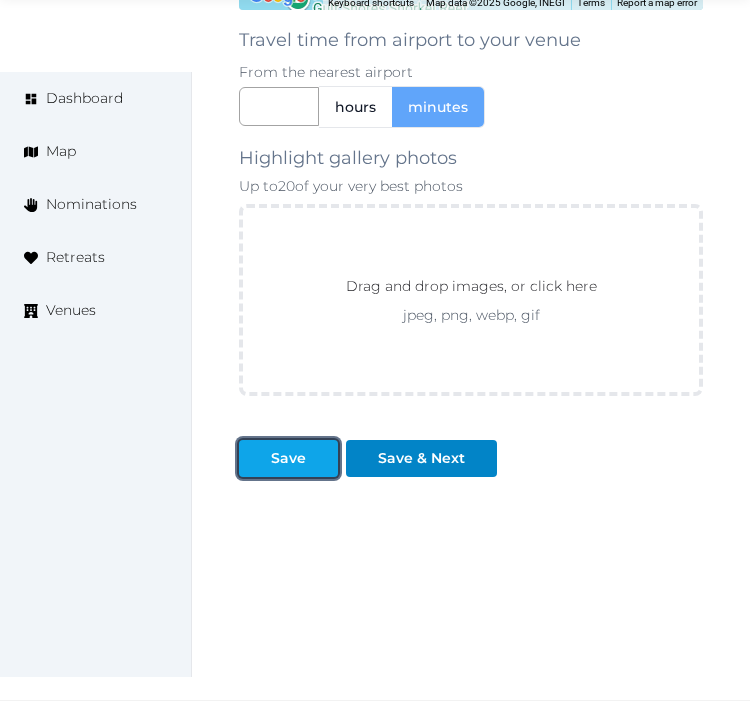 click on "Save" at bounding box center [288, 458] 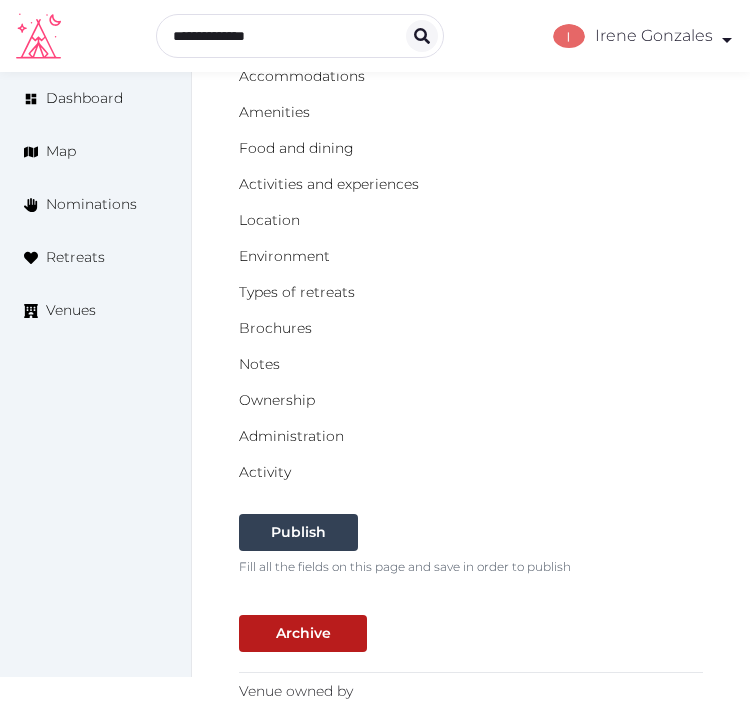 scroll, scrollTop: 277, scrollLeft: 0, axis: vertical 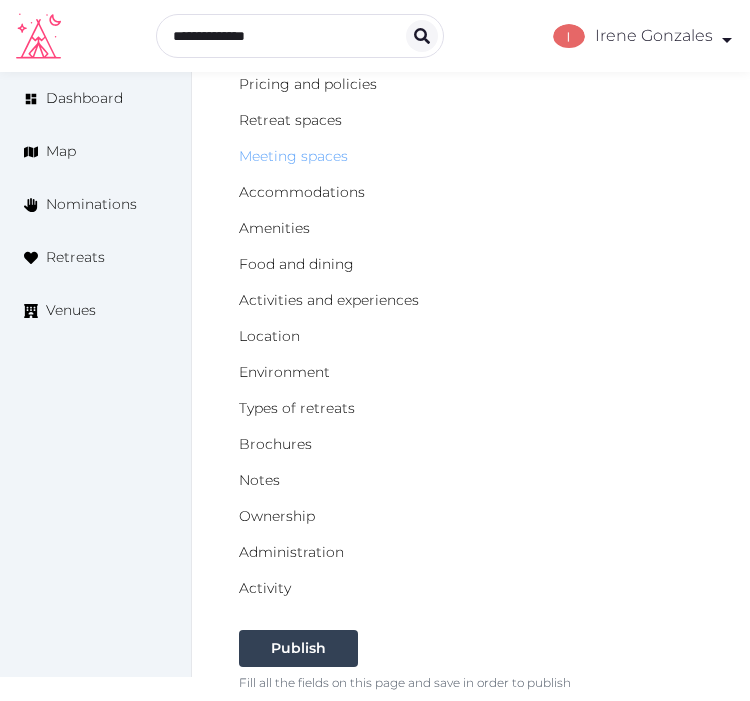 click on "Meeting spaces" at bounding box center (293, 156) 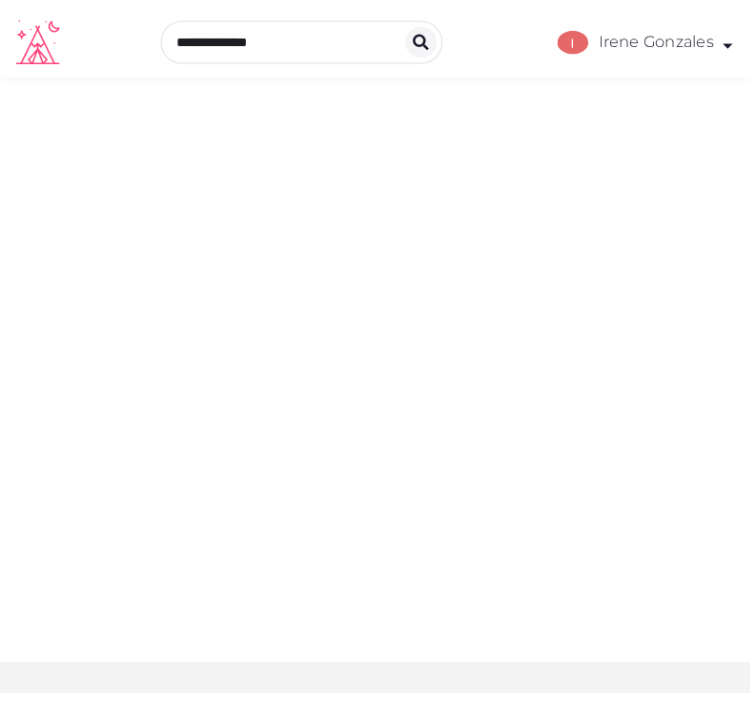 scroll, scrollTop: 0, scrollLeft: 0, axis: both 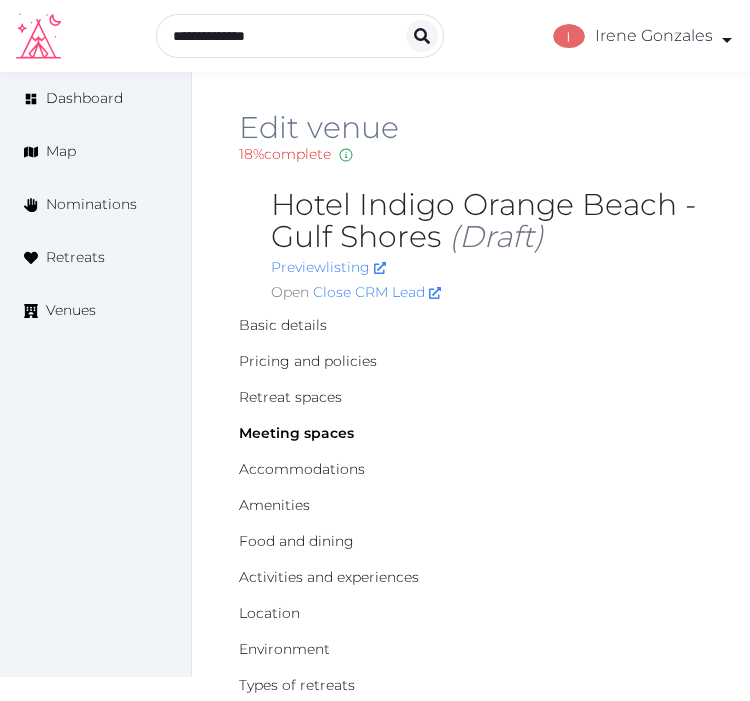 click on "Pricing and policies" at bounding box center (471, 361) 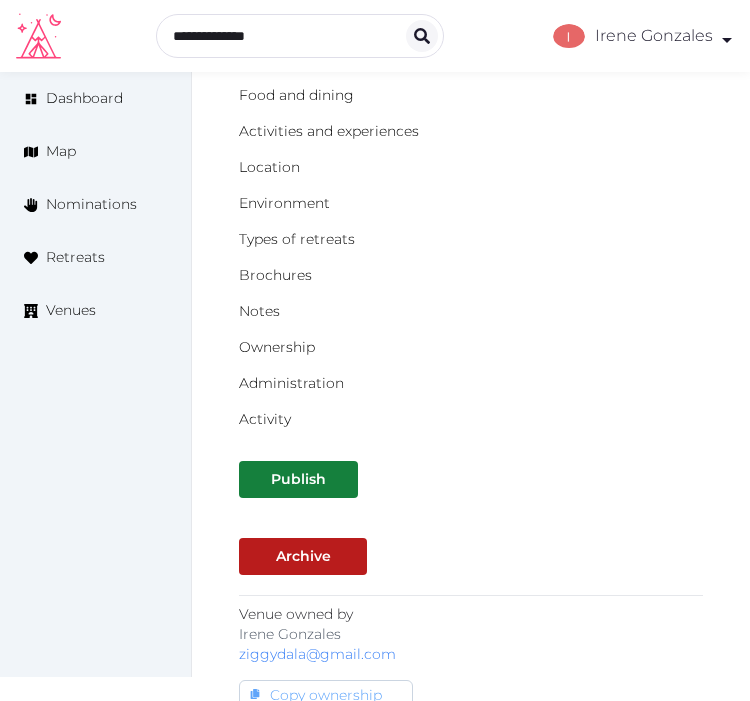 scroll, scrollTop: 444, scrollLeft: 0, axis: vertical 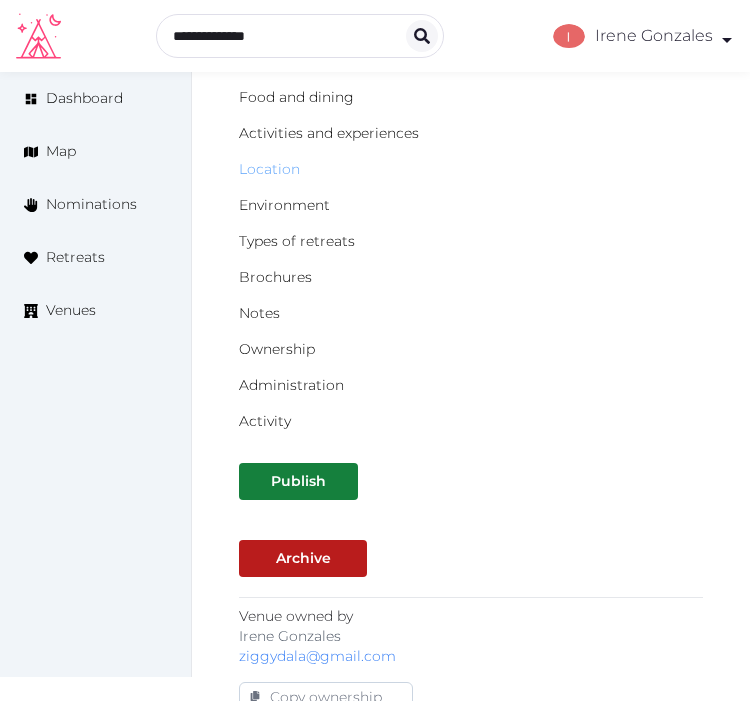 click on "Location" at bounding box center (269, 169) 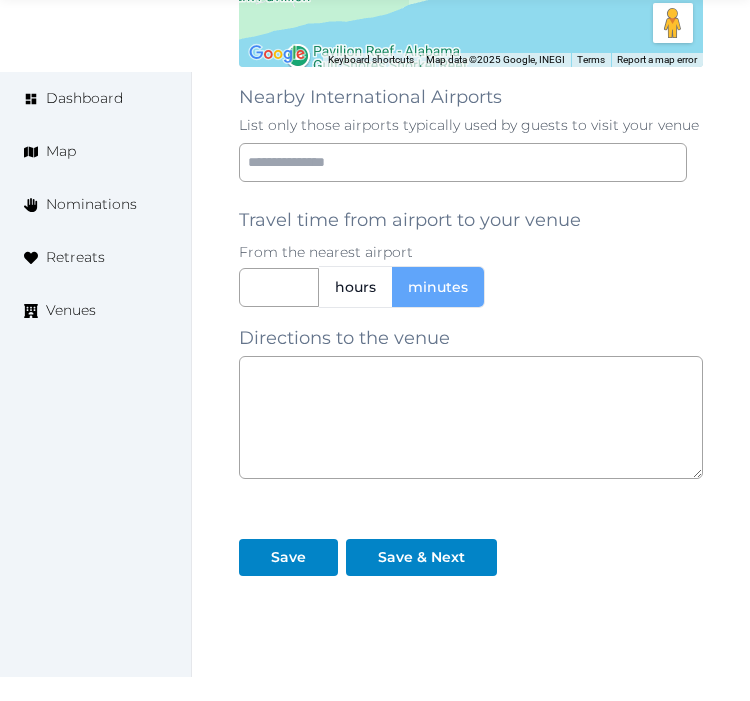 scroll, scrollTop: 1845, scrollLeft: 0, axis: vertical 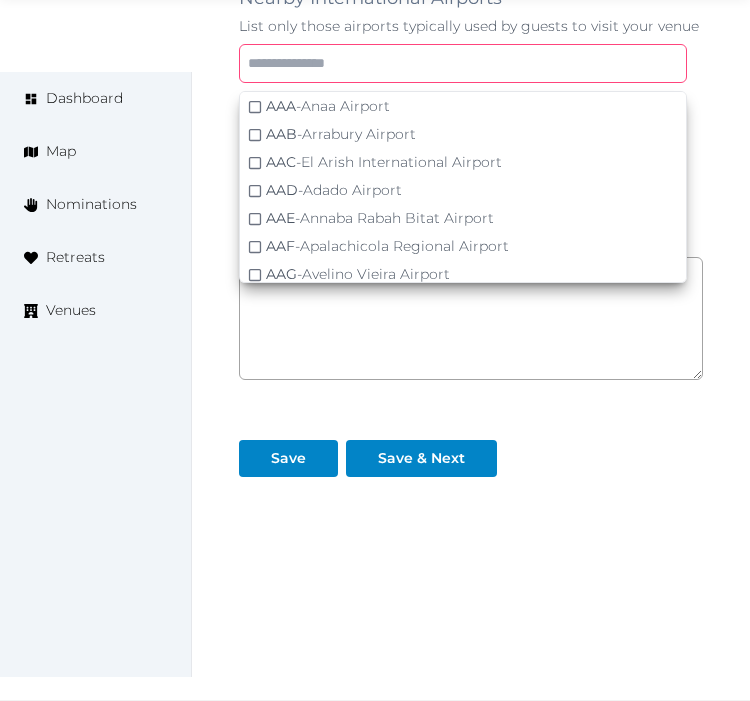 drag, startPoint x: 761, startPoint y: 247, endPoint x: 370, endPoint y: 57, distance: 434.71945 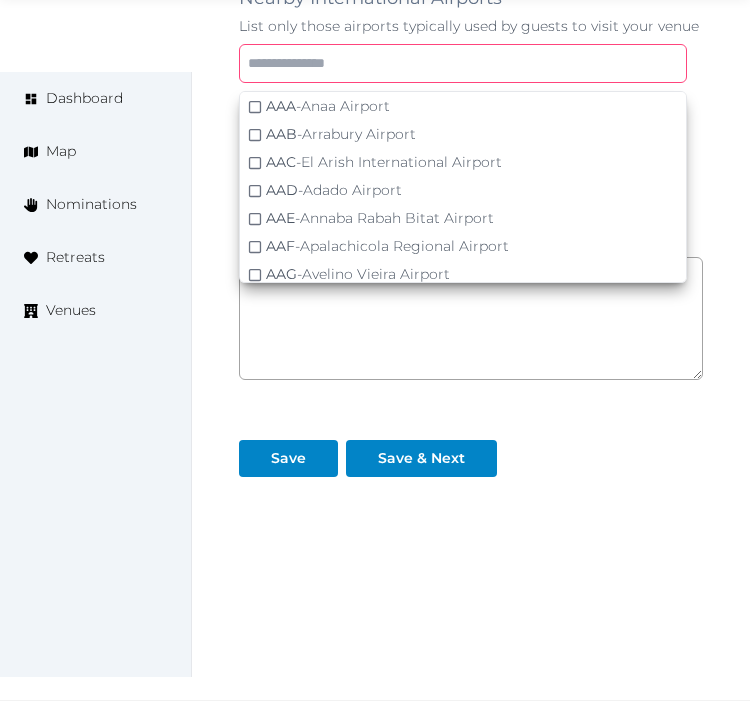 paste on "***" 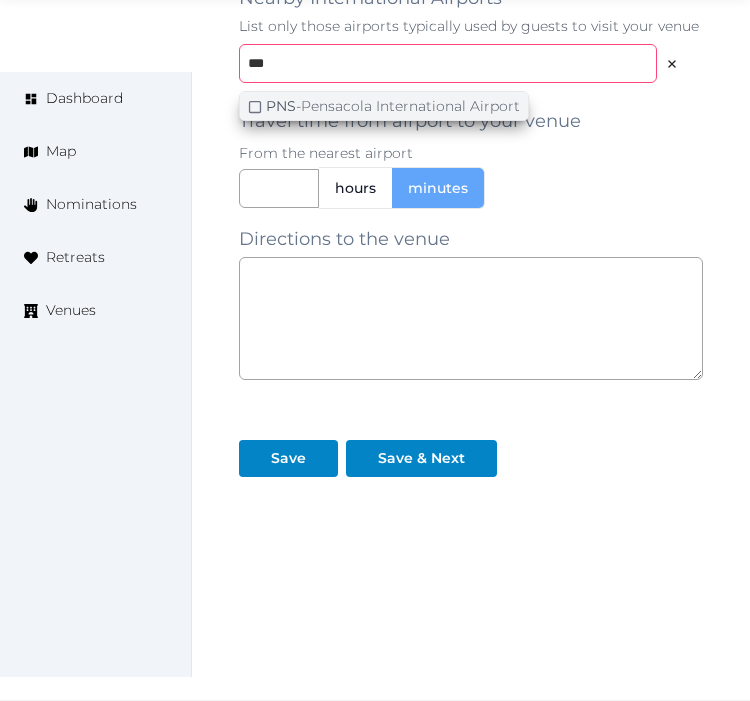 type on "***" 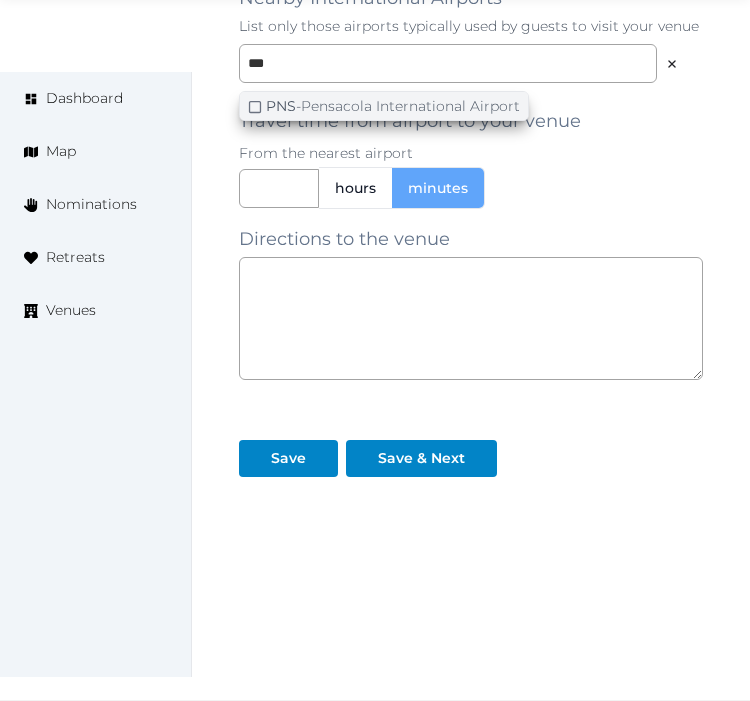 click 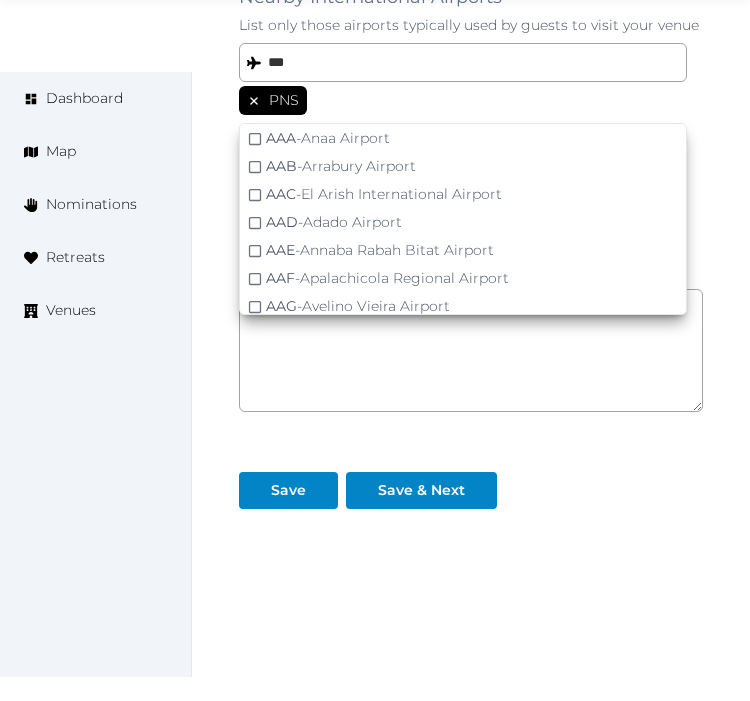 click on "**********" at bounding box center (471, -520) 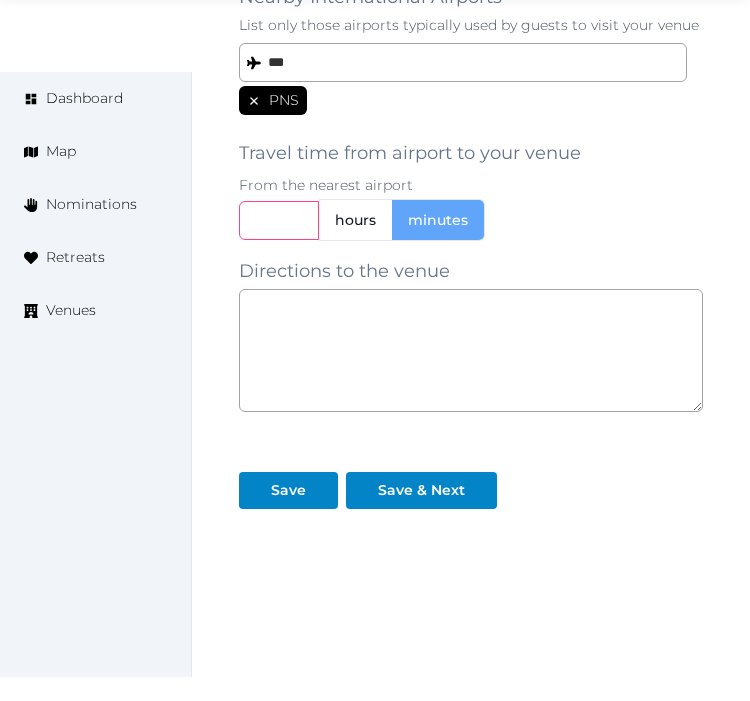click at bounding box center [279, 220] 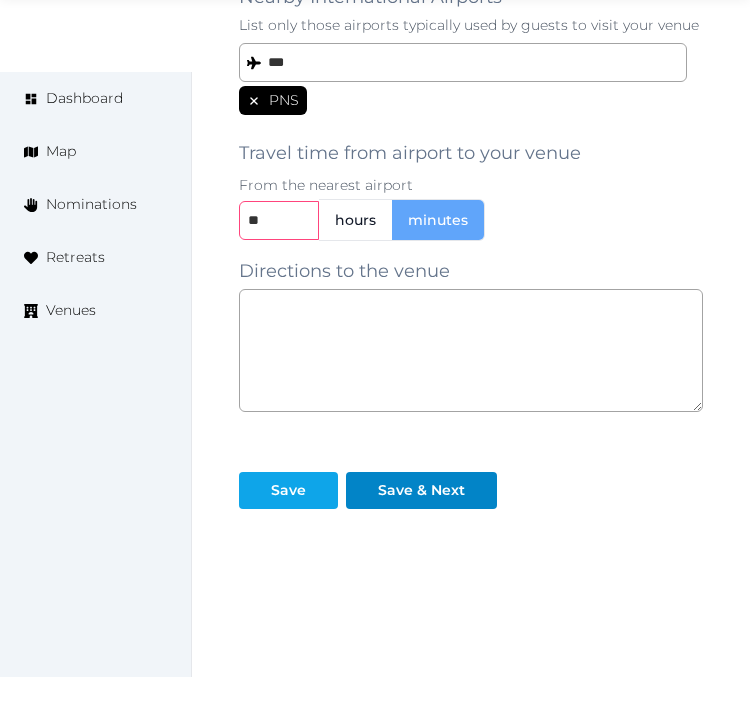 type on "**" 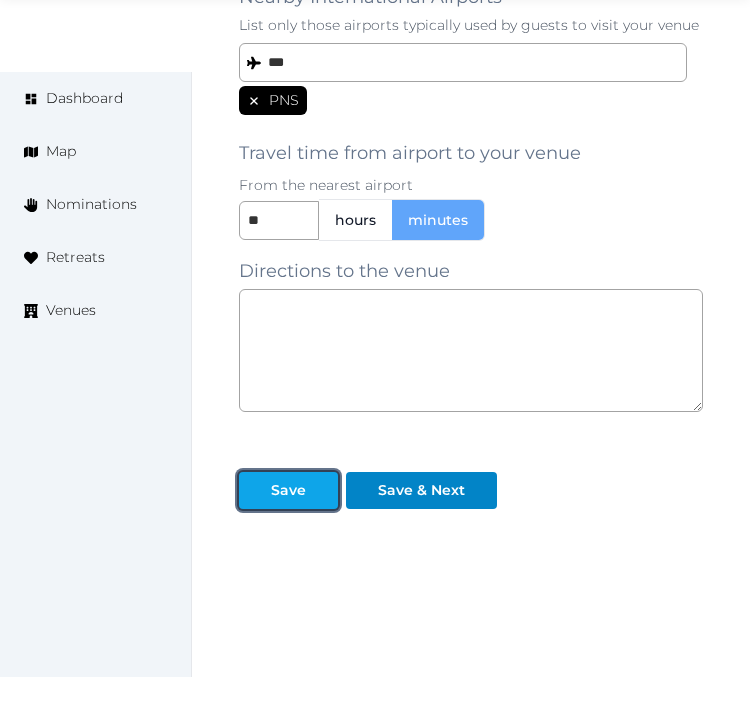 click on "Save" at bounding box center [288, 490] 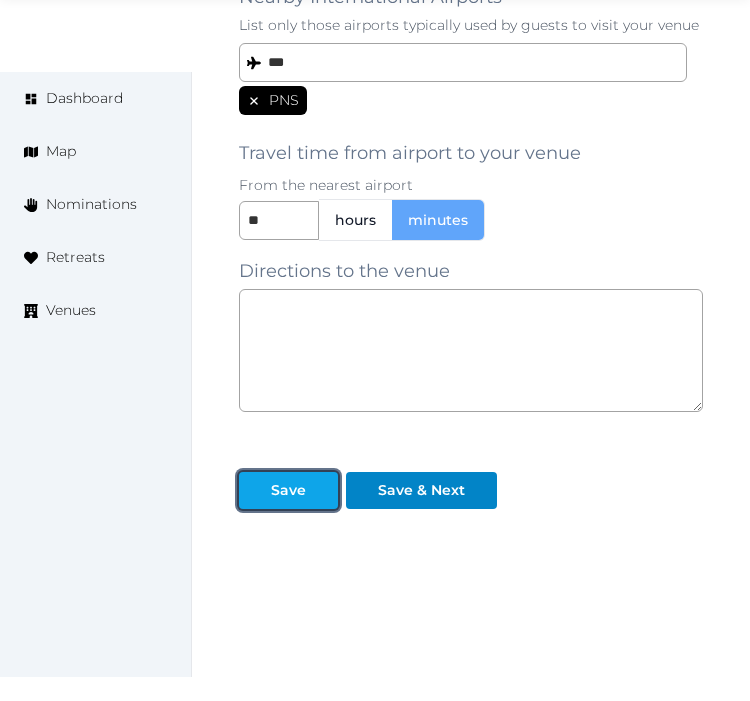 click on "Save" at bounding box center (288, 490) 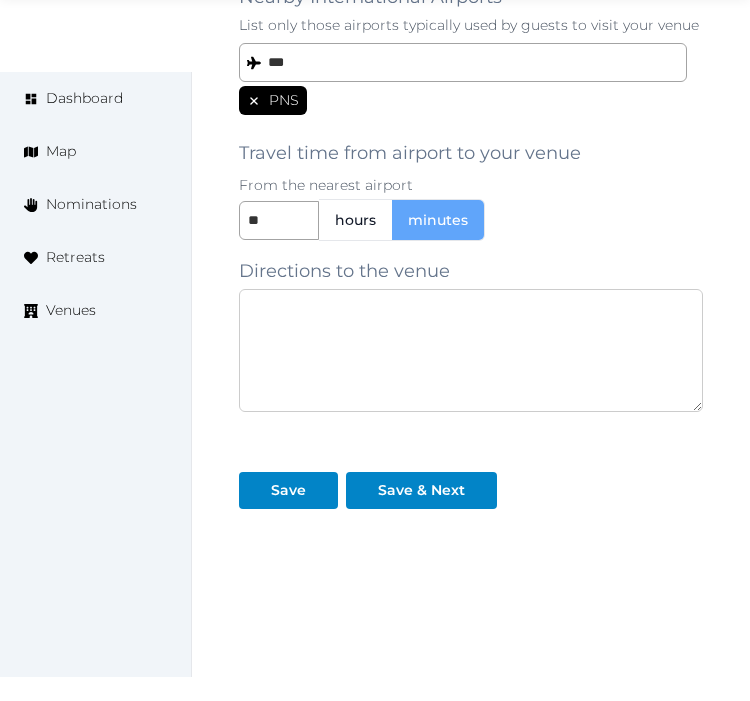 click at bounding box center (471, 350) 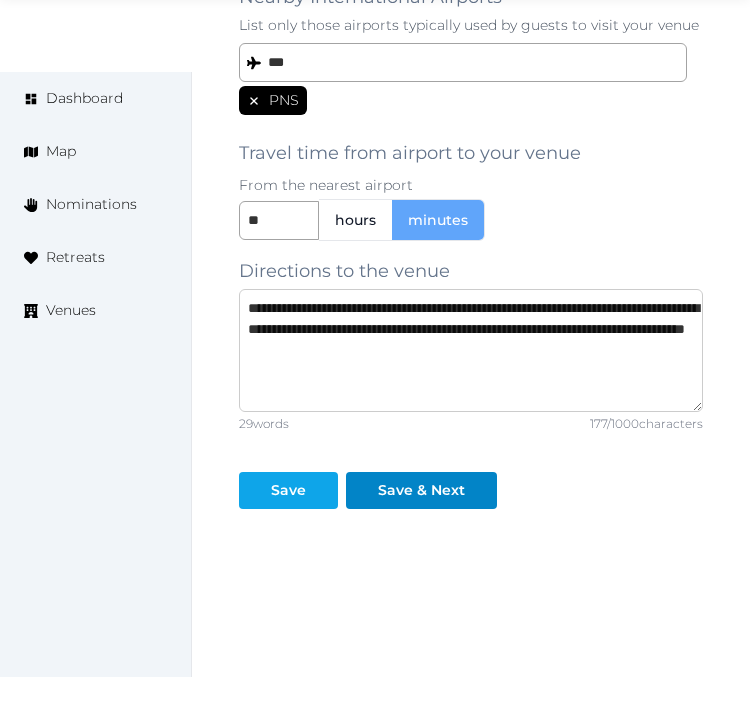 type on "**********" 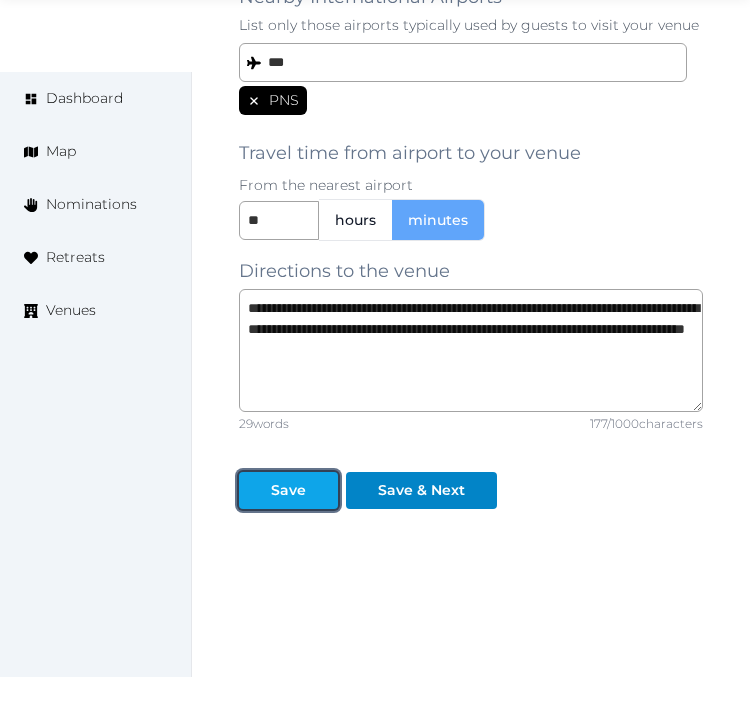 click on "Save" at bounding box center [288, 490] 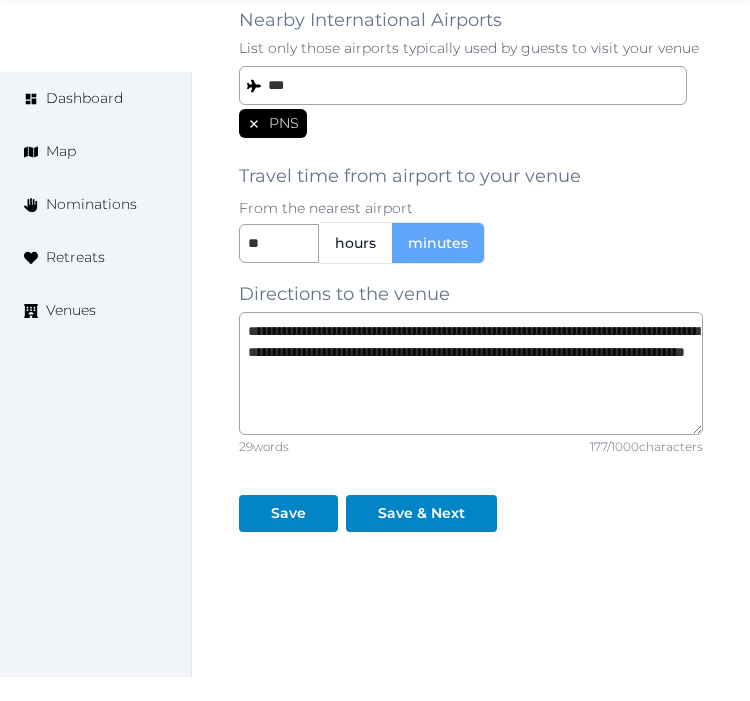 scroll, scrollTop: 1877, scrollLeft: 0, axis: vertical 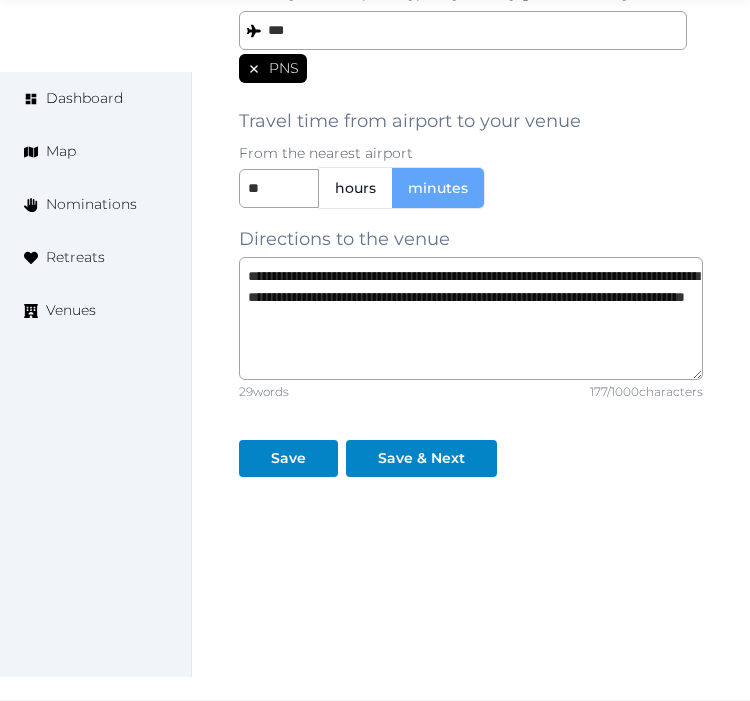 click on "Save & Next" at bounding box center (425, 450) 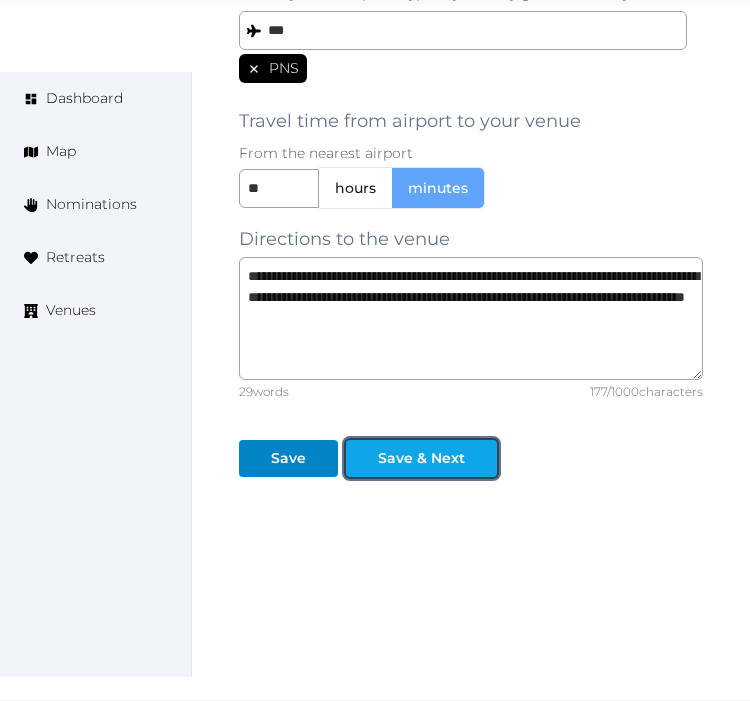 click on "Save & Next" at bounding box center (421, 458) 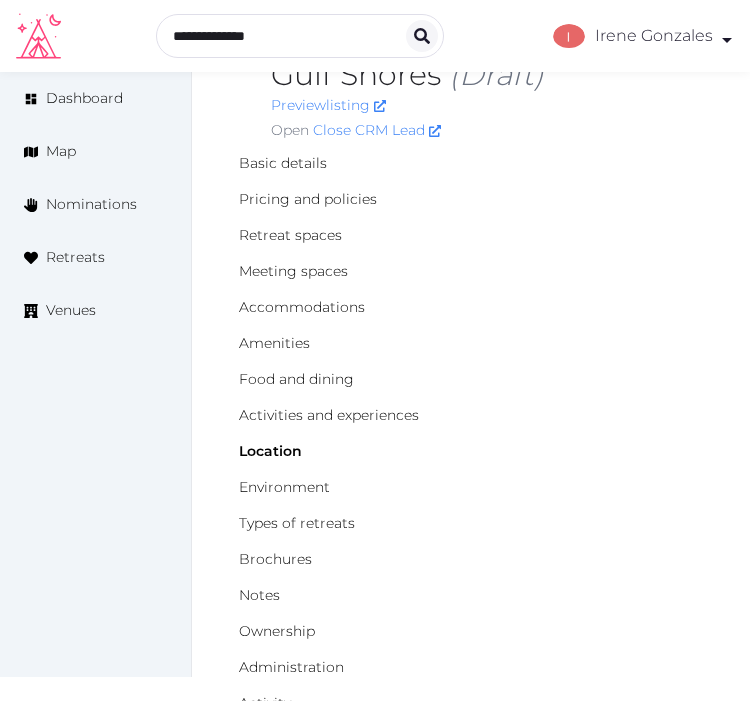 scroll, scrollTop: 0, scrollLeft: 0, axis: both 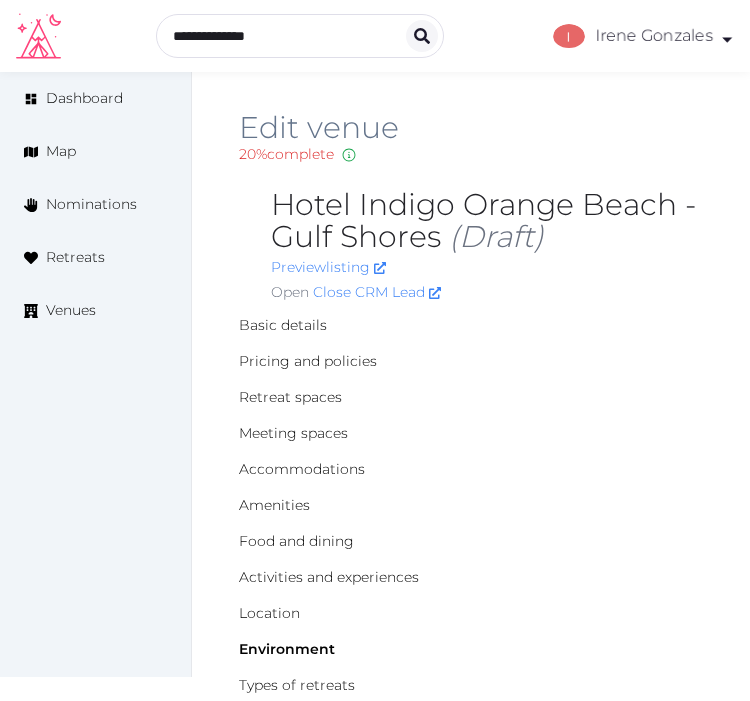 click on "Edit venue 20 %  complete Fill out all the fields in your listing to increase its completion percentage.   A higher completion percentage will make your listing more attractive and result in better matches. Hotel Indigo Orange Beach - Gulf Shores   (Draft) Preview  listing   Open    Close CRM Lead Basic details Pricing and policies Retreat spaces Meeting spaces Accommodations Amenities Food and dining Activities and experiences Location Environment Near water Beach (on) Beach (near) Dive Spot Lake Snow Venue owned by [FIRST] [LAST] [EMAIL] Copy ownership transfer link Share this link with any user to transfer ownership of this venue. Users without accounts will be directed to register. Copy update link Share this link with venue owners to encourage them to update their venue details. Copy recommended link Share this link with venue owners to let them know they have been recommended. Copy shortlist link" at bounding box center [471, 1425] 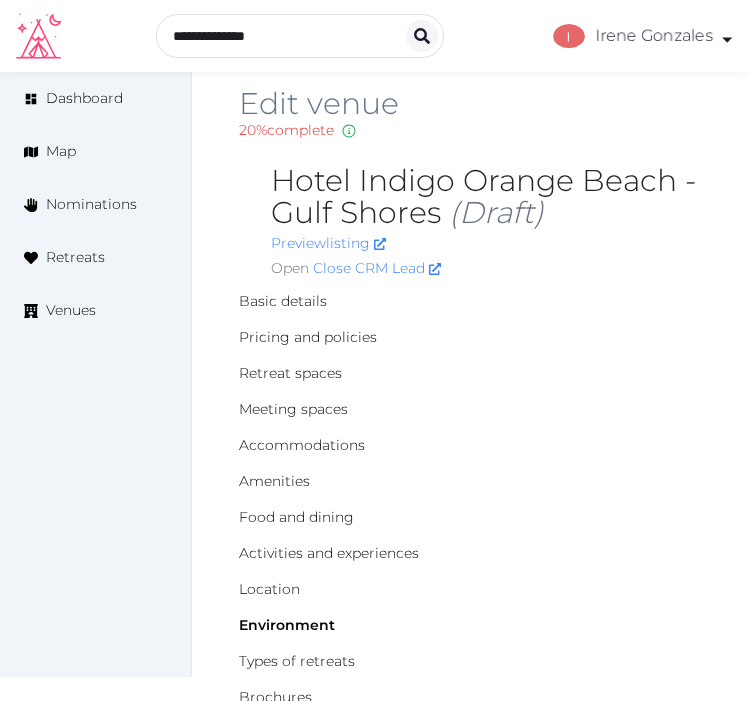 scroll, scrollTop: 0, scrollLeft: 0, axis: both 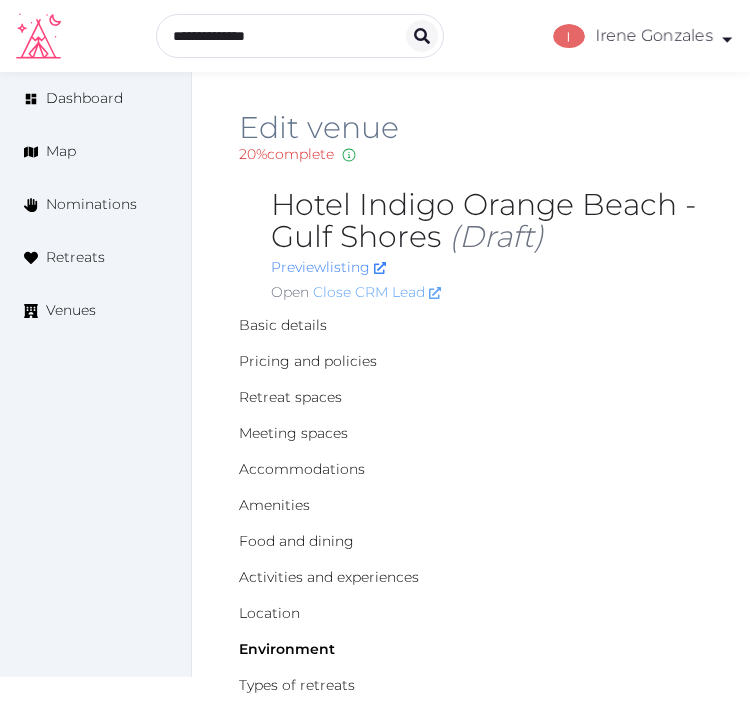 click on "Close CRM Lead" at bounding box center (377, 292) 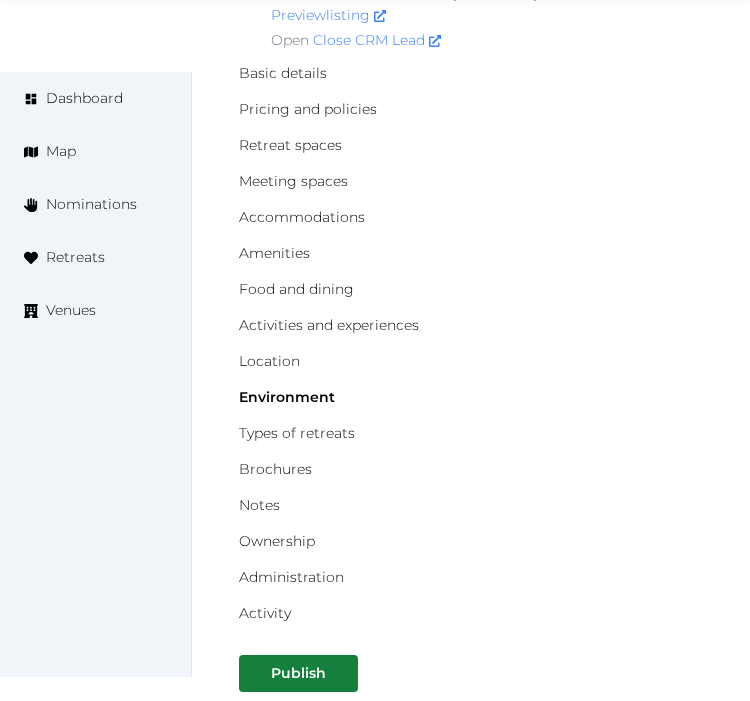 scroll, scrollTop: 0, scrollLeft: 0, axis: both 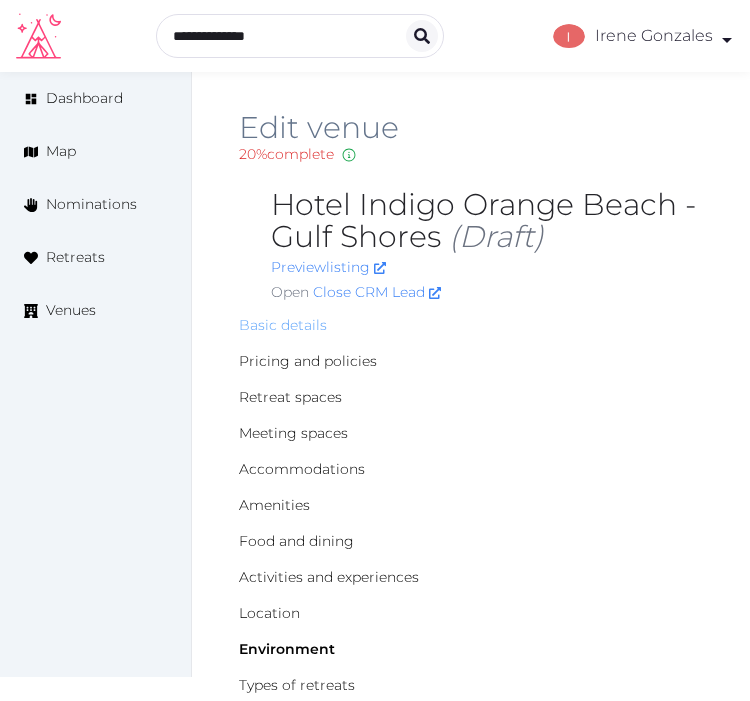 click on "Basic details" at bounding box center [283, 325] 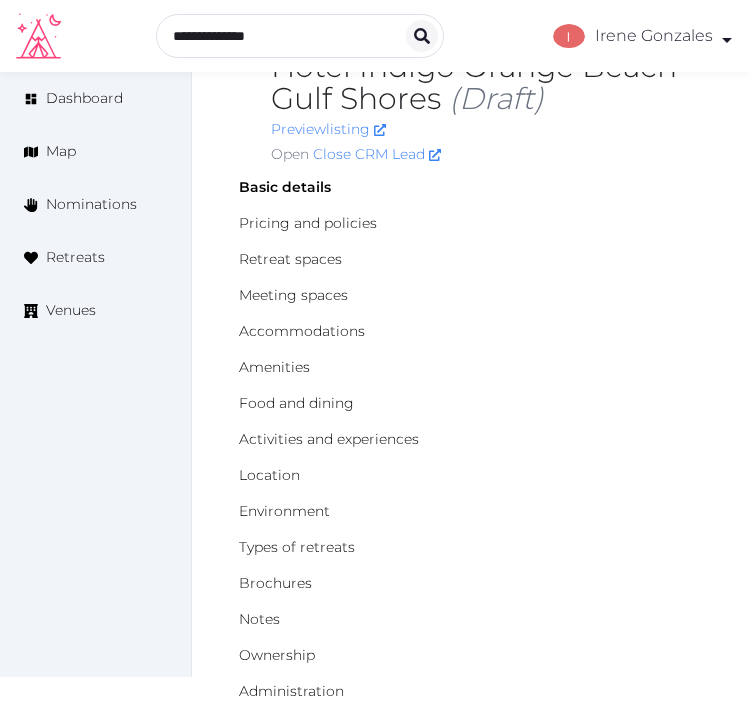 scroll, scrollTop: 333, scrollLeft: 0, axis: vertical 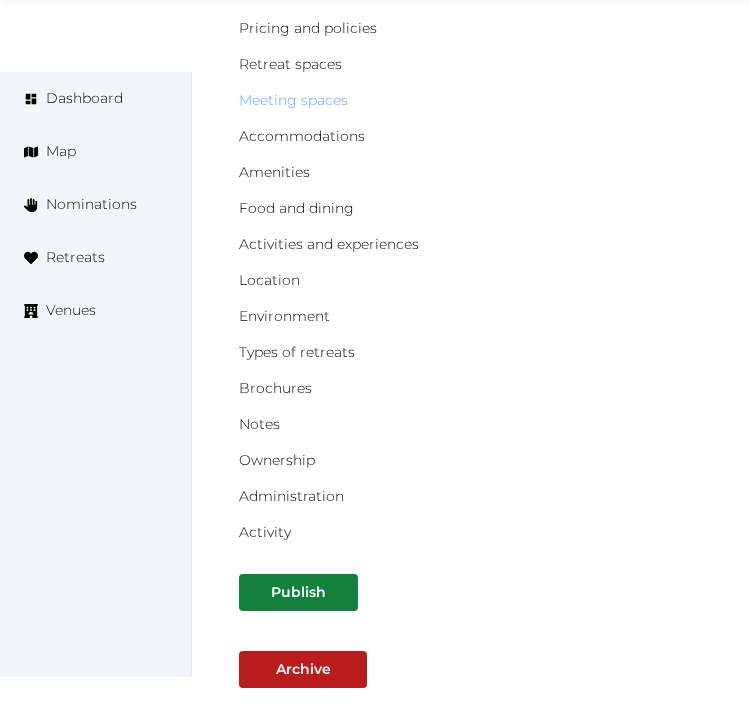 click on "Meeting spaces" at bounding box center (293, 100) 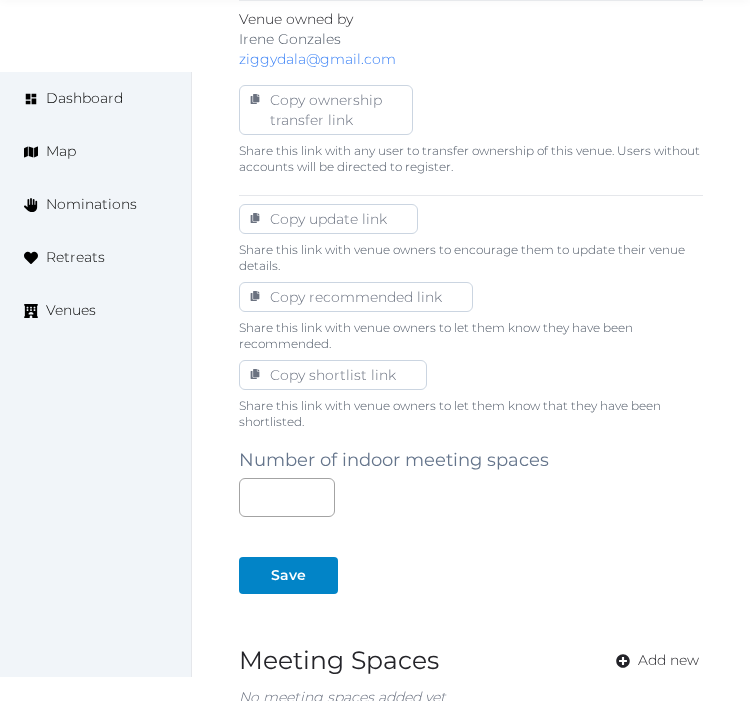 scroll, scrollTop: 1333, scrollLeft: 0, axis: vertical 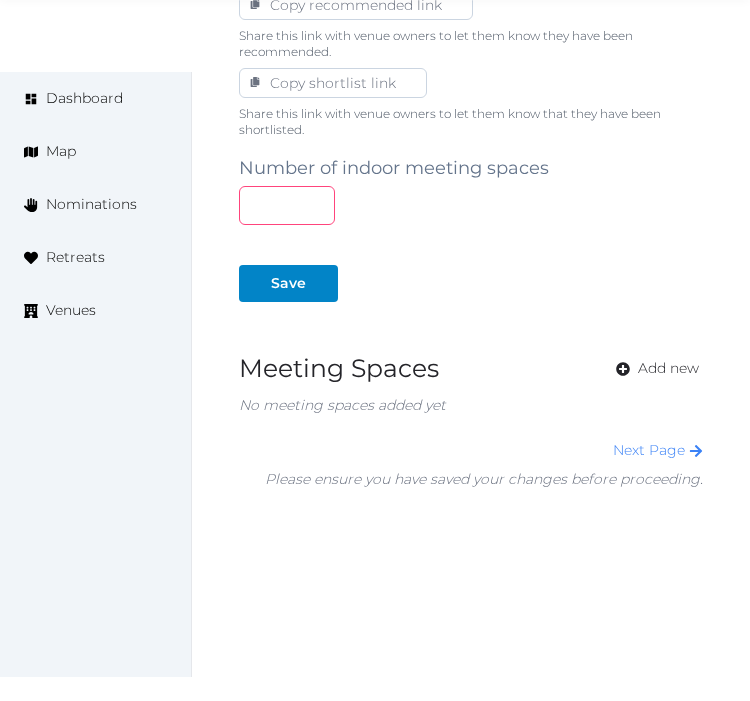 click at bounding box center [287, 205] 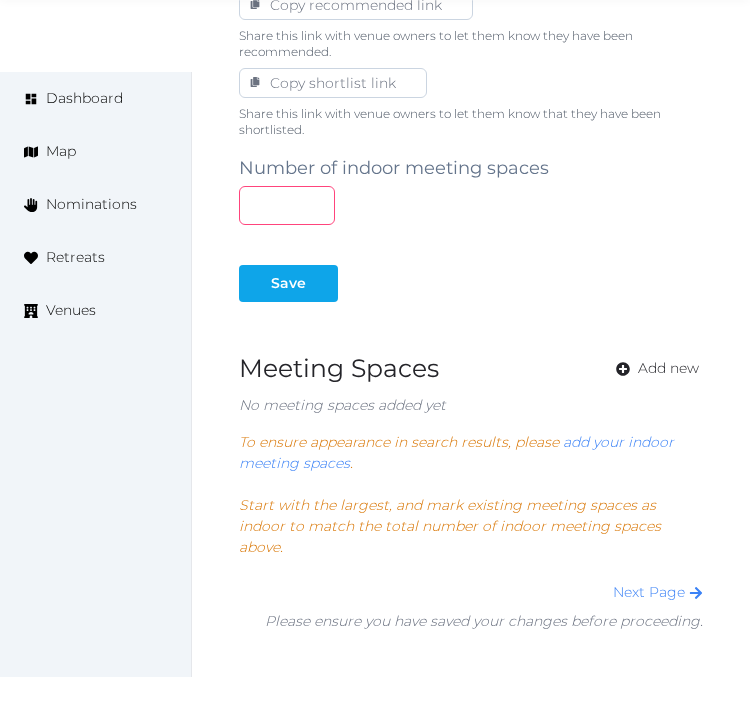 type on "*" 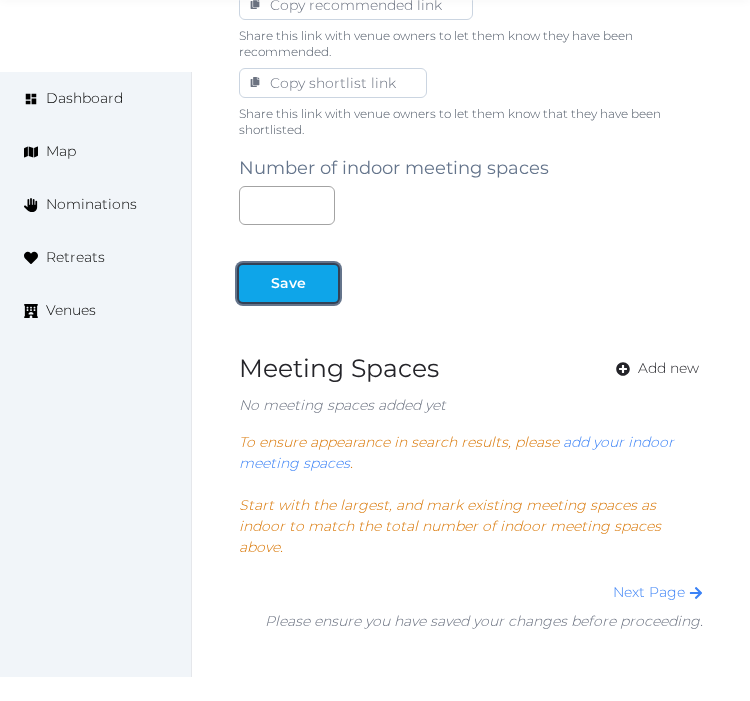 click on "Save" at bounding box center (288, 283) 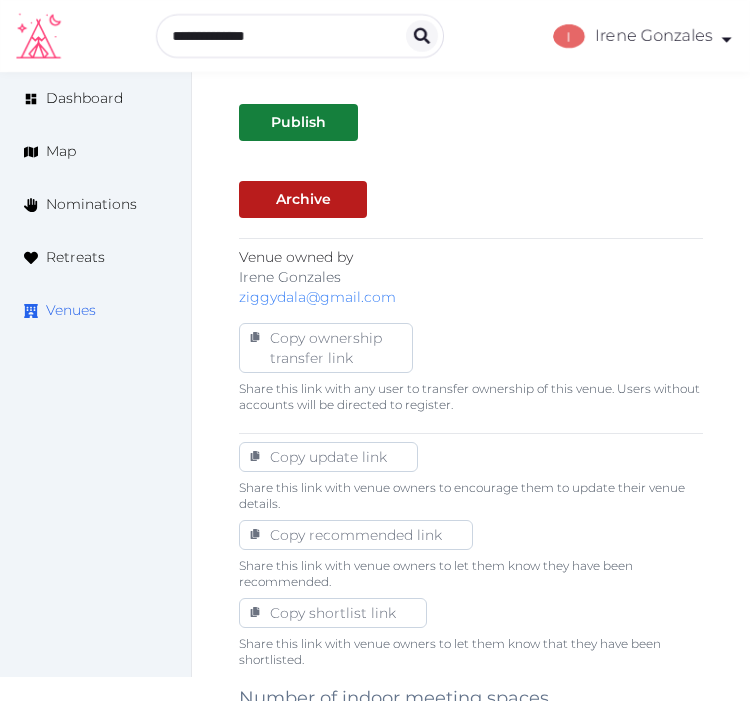 scroll, scrollTop: 777, scrollLeft: 0, axis: vertical 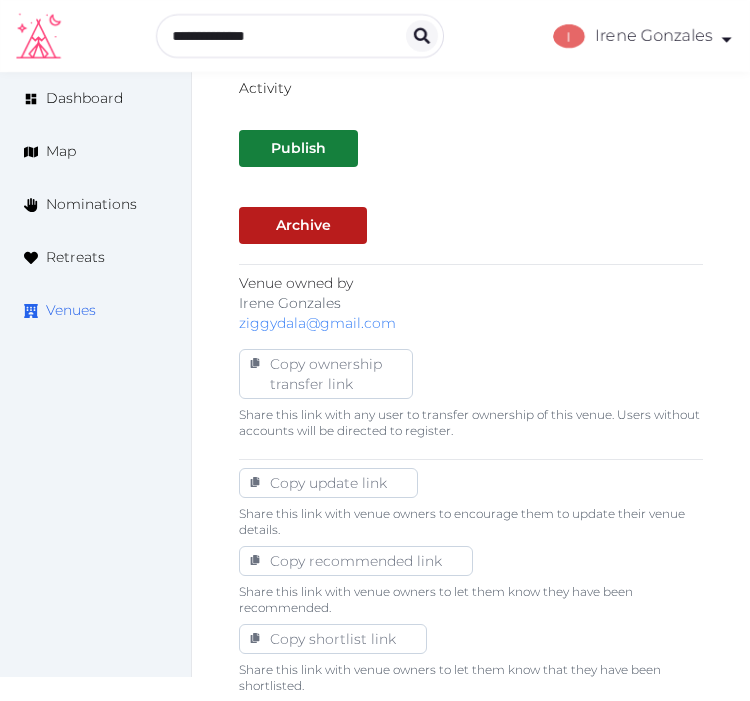 click on "Venues" at bounding box center (95, 310) 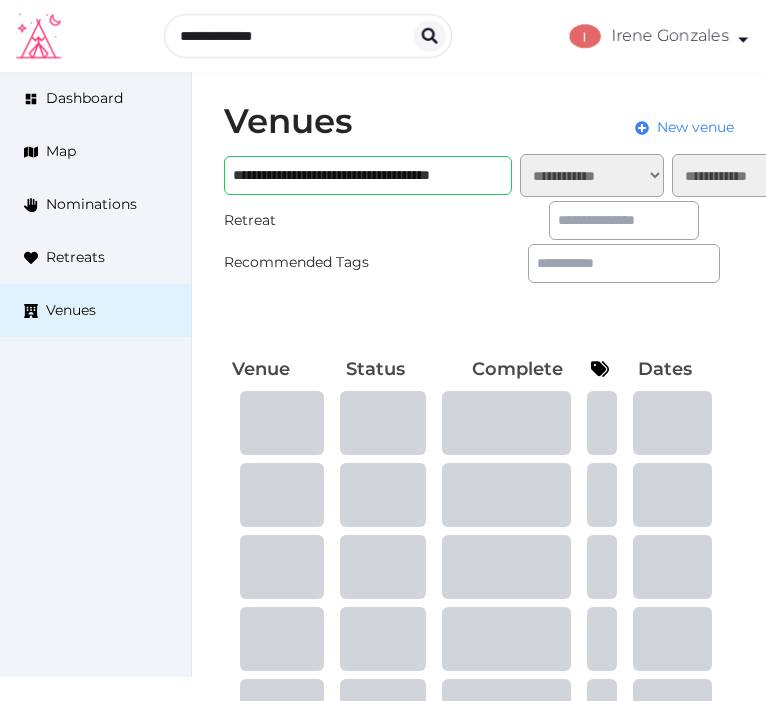 scroll, scrollTop: 0, scrollLeft: 0, axis: both 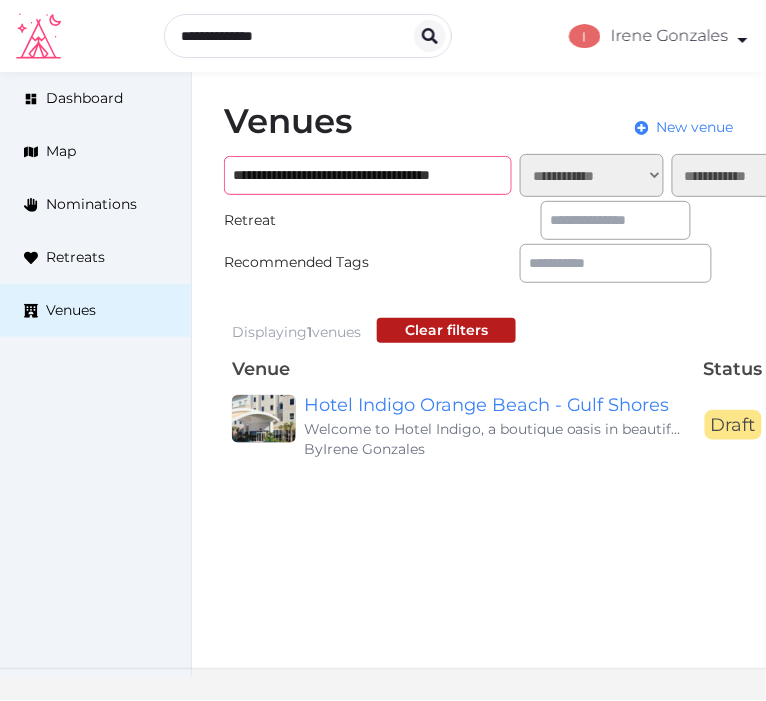 click on "**********" at bounding box center (368, 175) 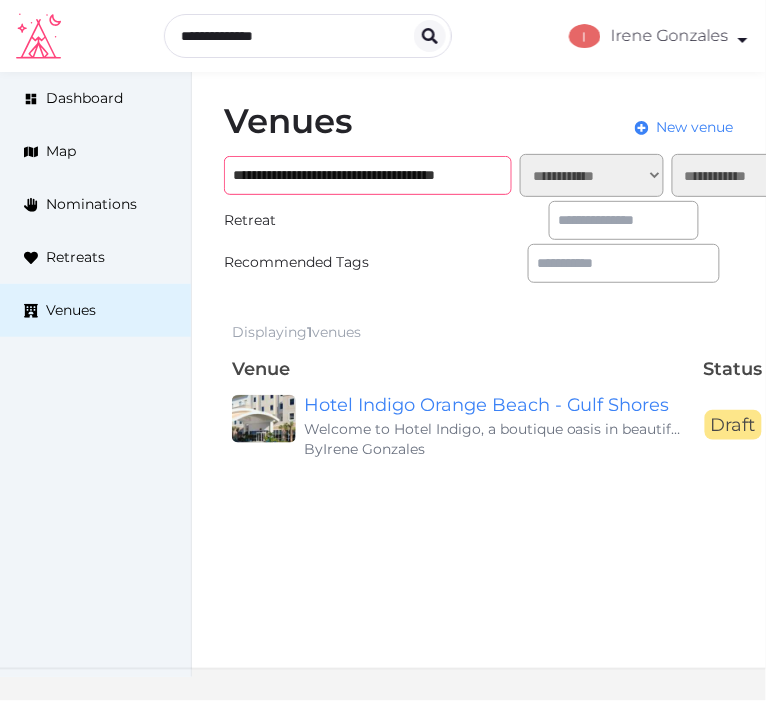 paste 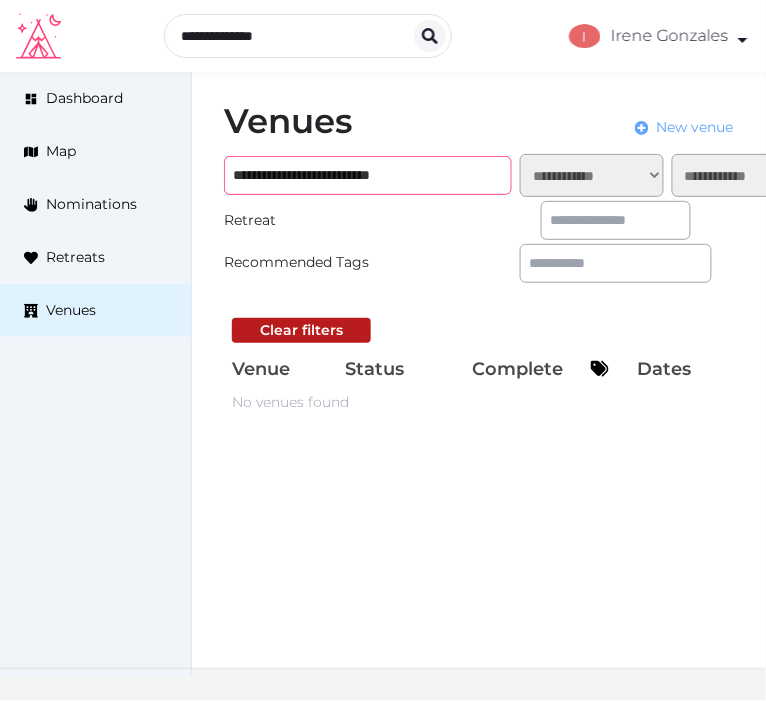 type on "**********" 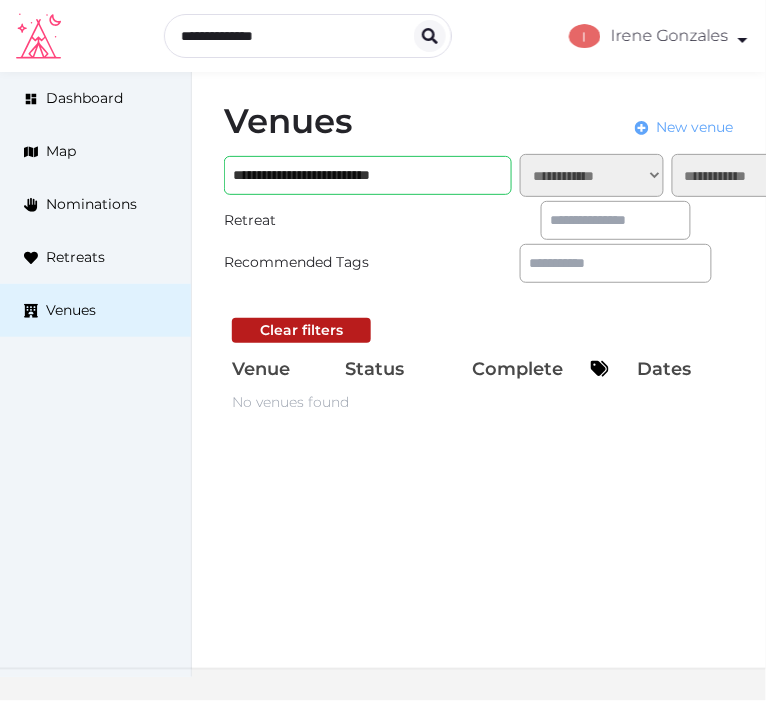 click on "New venue" at bounding box center (695, 127) 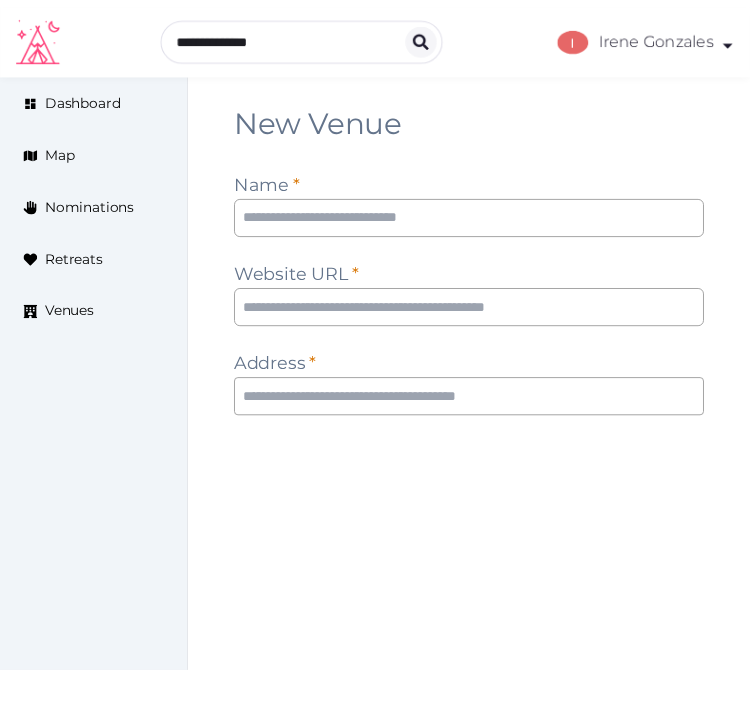 scroll, scrollTop: 0, scrollLeft: 0, axis: both 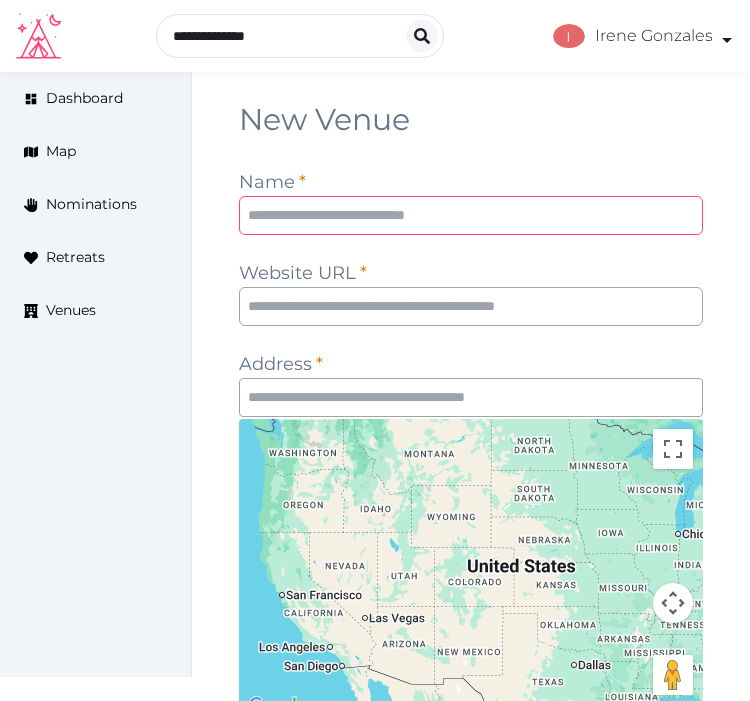 click at bounding box center (471, 215) 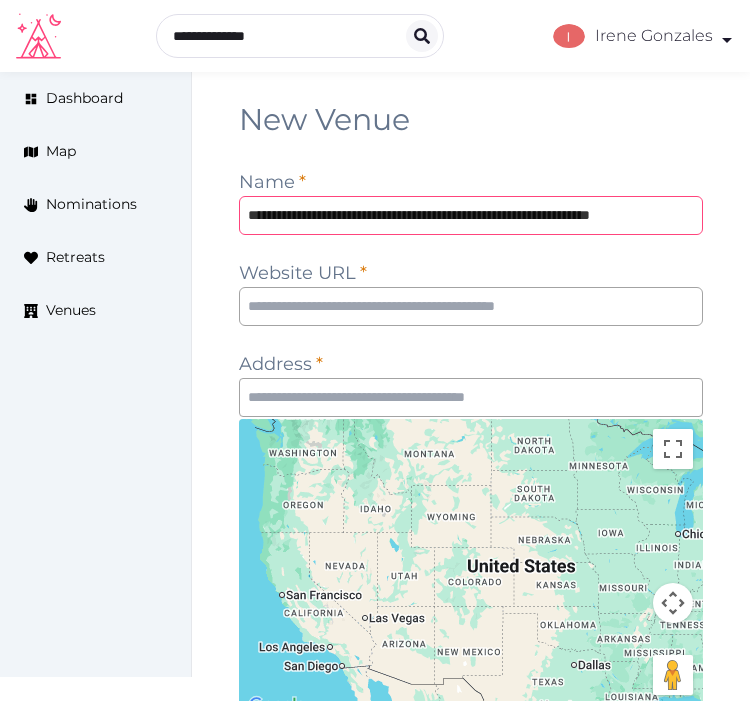 scroll, scrollTop: 0, scrollLeft: 58, axis: horizontal 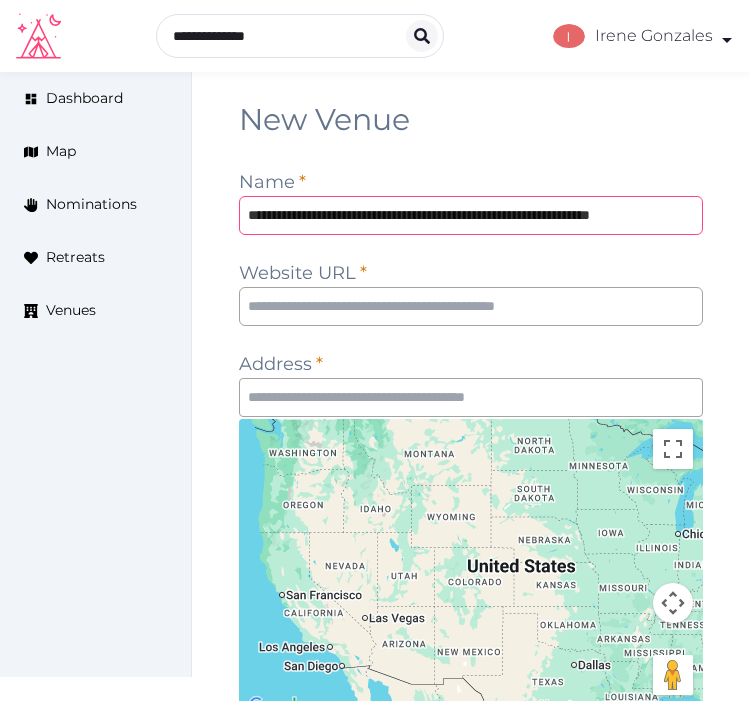 type 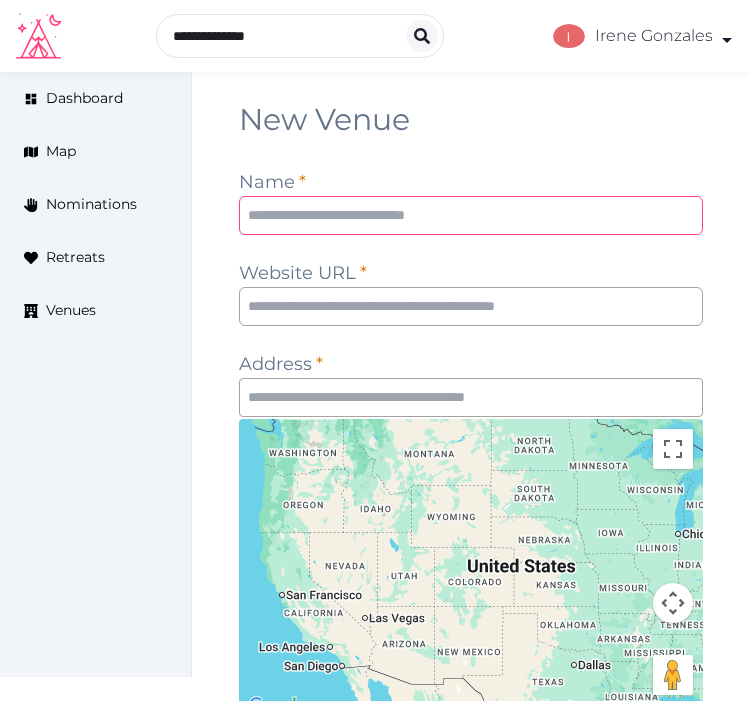 scroll, scrollTop: 0, scrollLeft: 0, axis: both 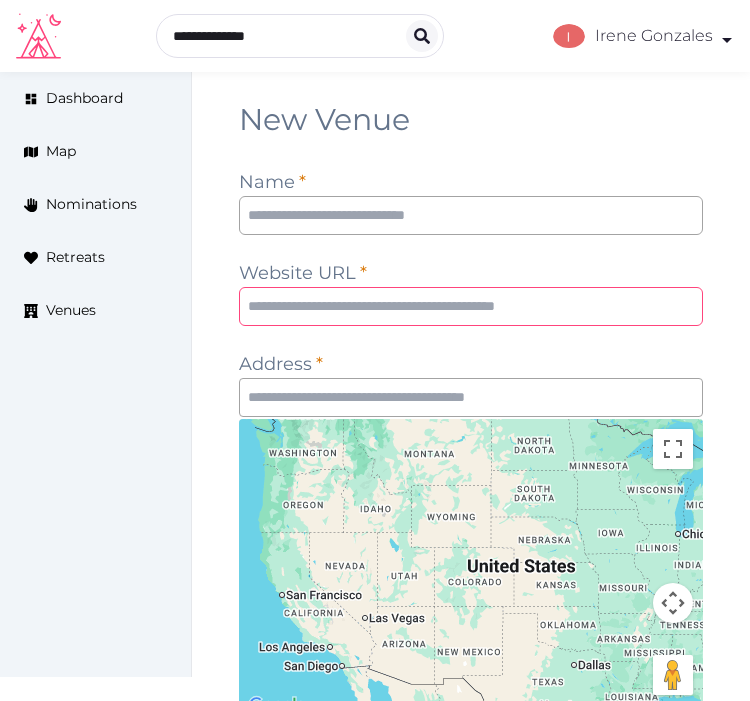 paste on "**********" 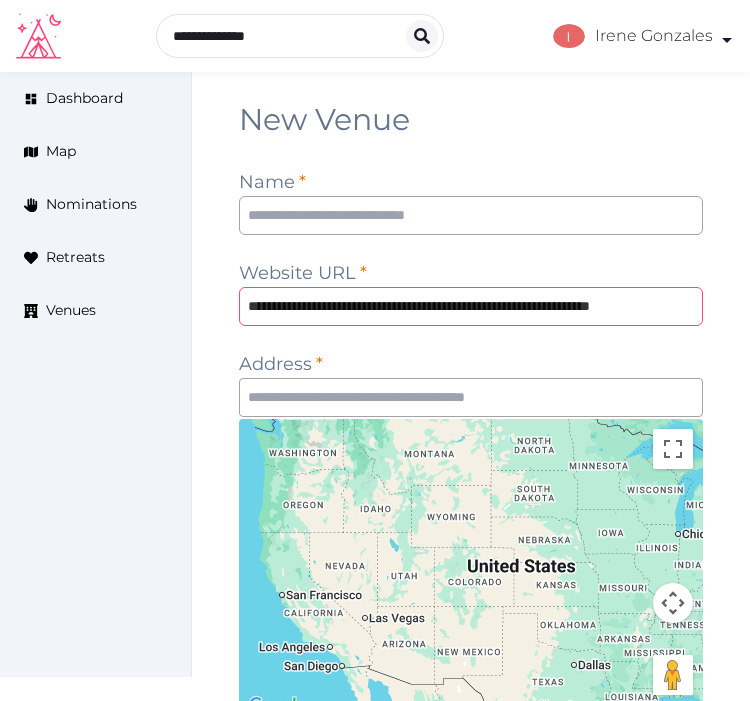 click on "**********" at bounding box center [471, 306] 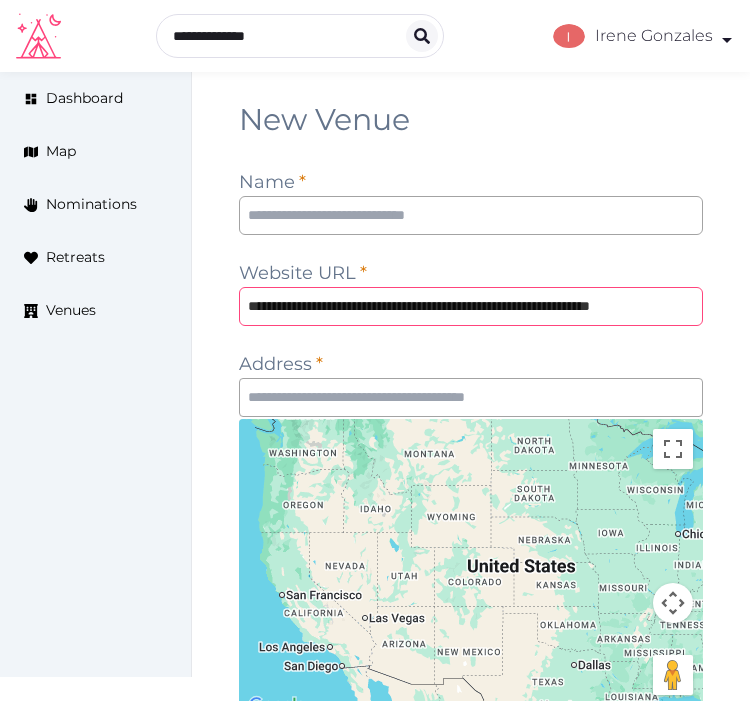 type on "**********" 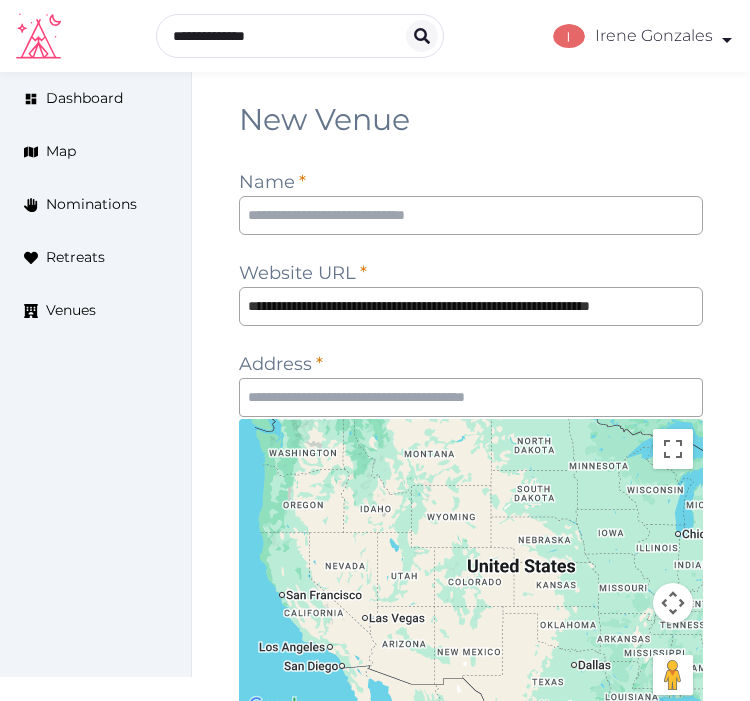 scroll, scrollTop: 0, scrollLeft: 0, axis: both 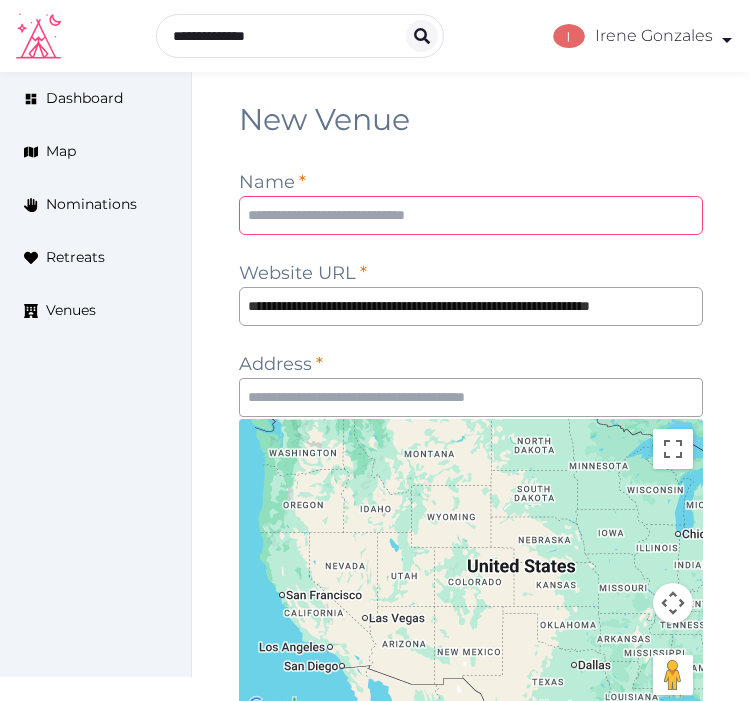 click at bounding box center [471, 215] 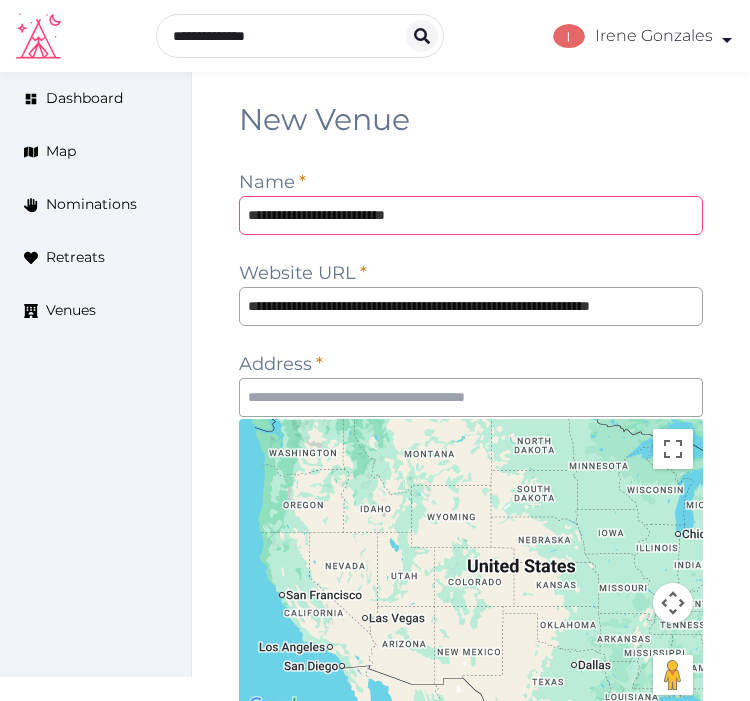 type on "**********" 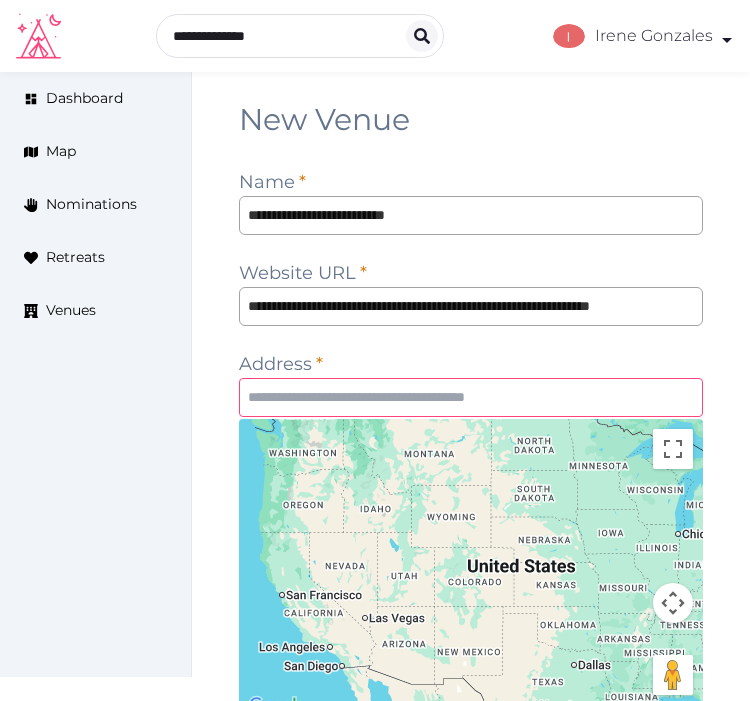 click at bounding box center [471, 397] 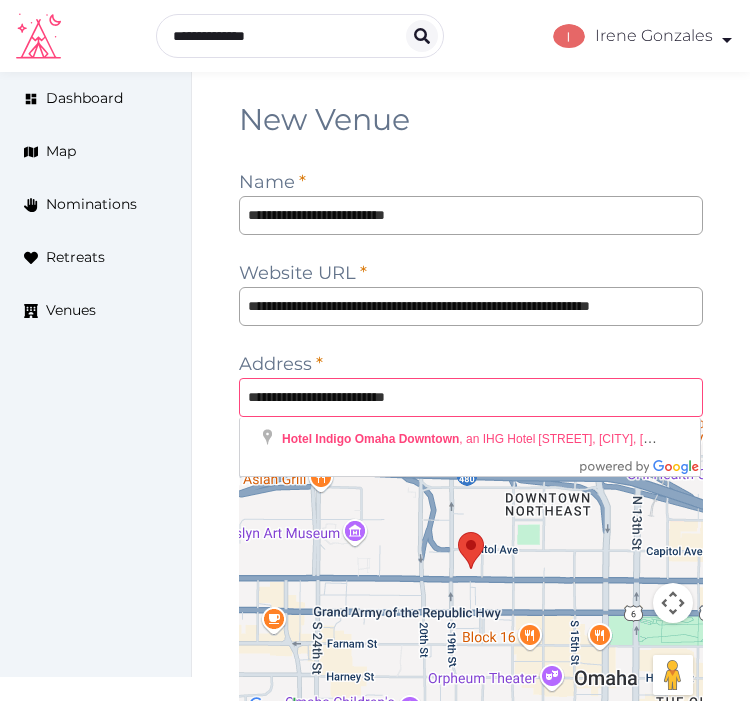 type on "**********" 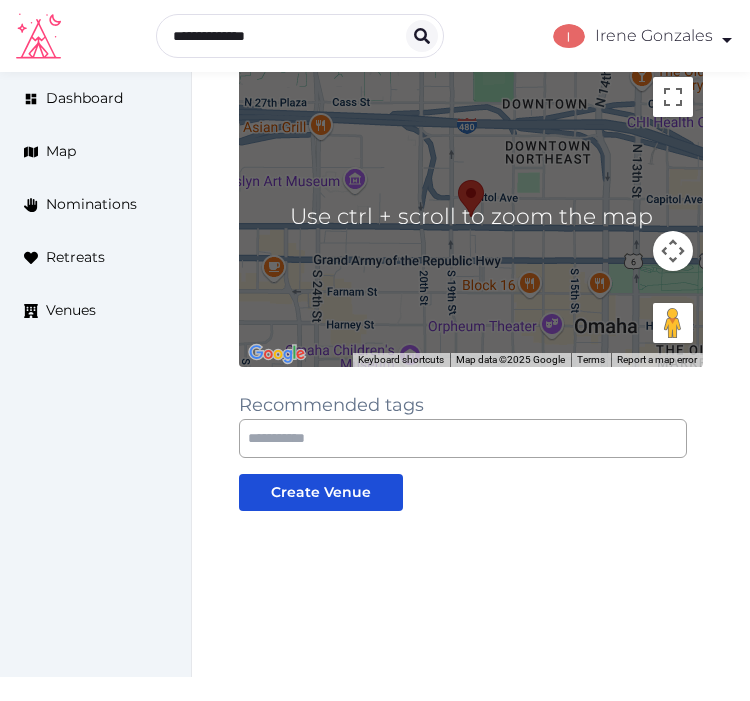 scroll, scrollTop: 354, scrollLeft: 0, axis: vertical 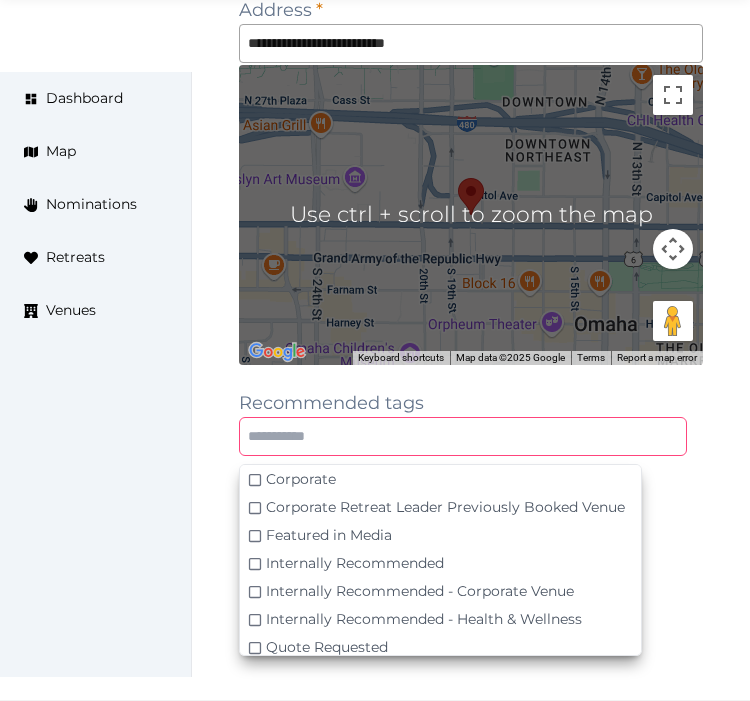 click at bounding box center [463, 436] 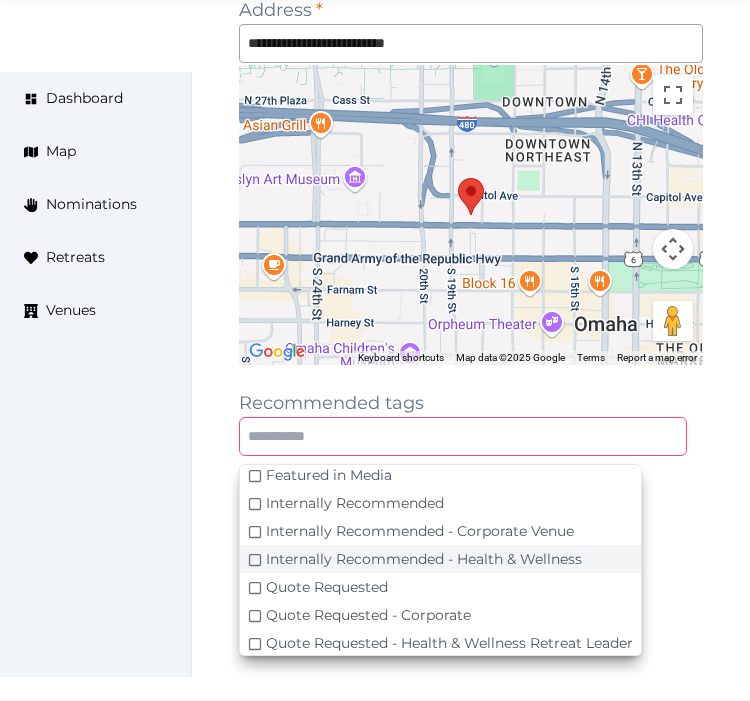 scroll, scrollTop: 111, scrollLeft: 0, axis: vertical 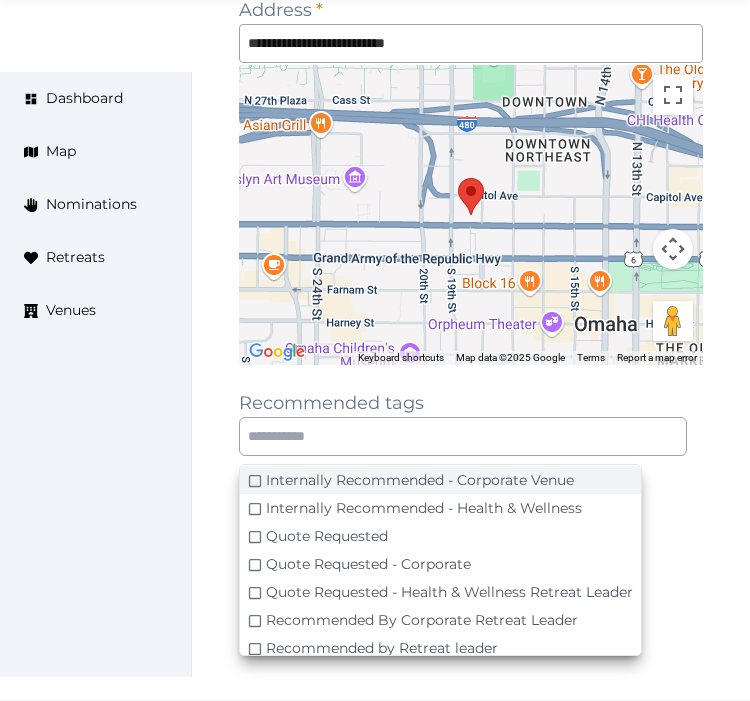 click on "Internally Recommended - Corporate Venue" at bounding box center (420, 480) 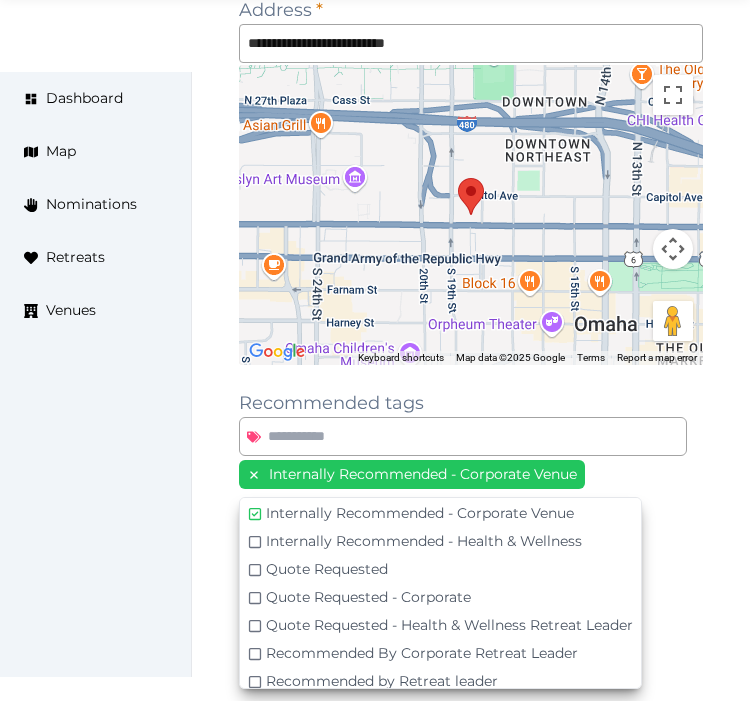 click on "Internally Recommended - Corporate Venue" at bounding box center [471, 476] 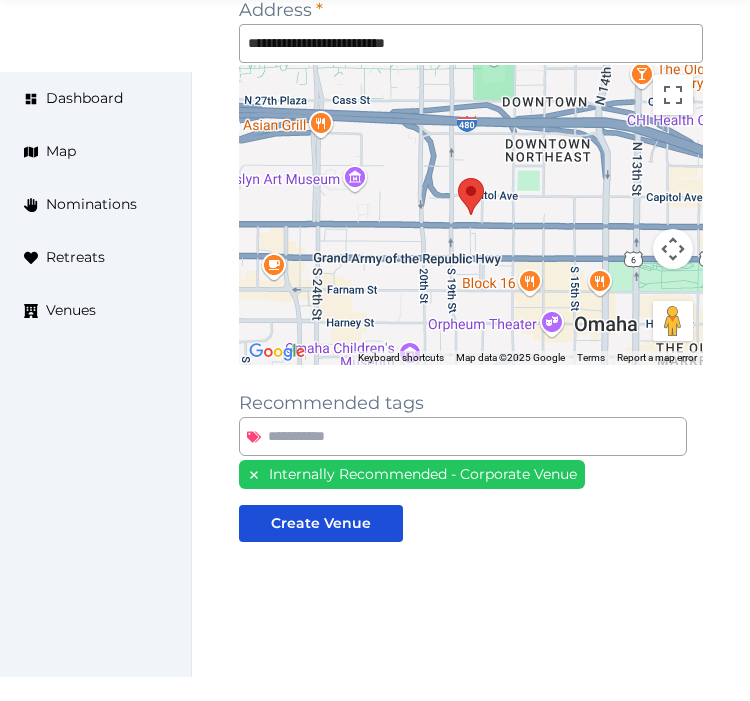 scroll, scrollTop: 110, scrollLeft: 0, axis: vertical 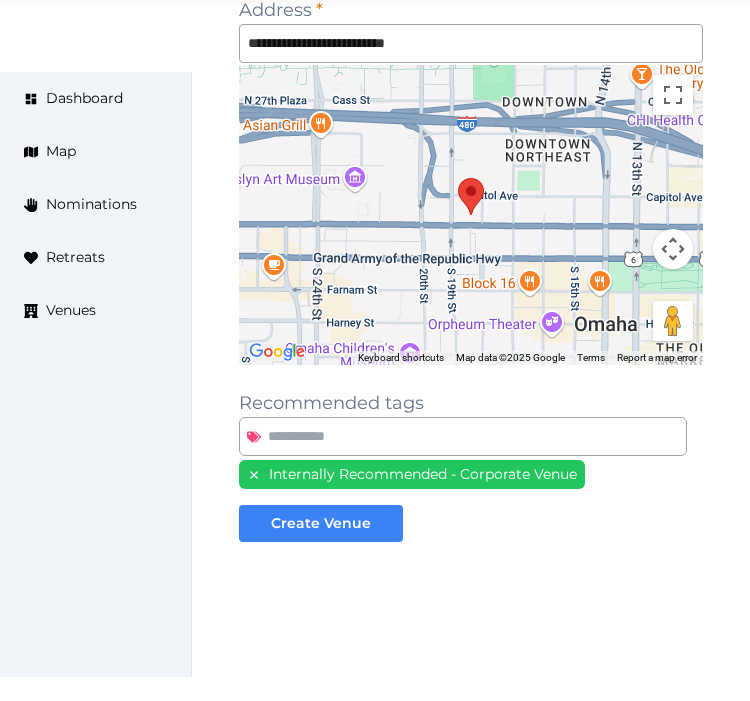 click on "**********" at bounding box center [471, 226] 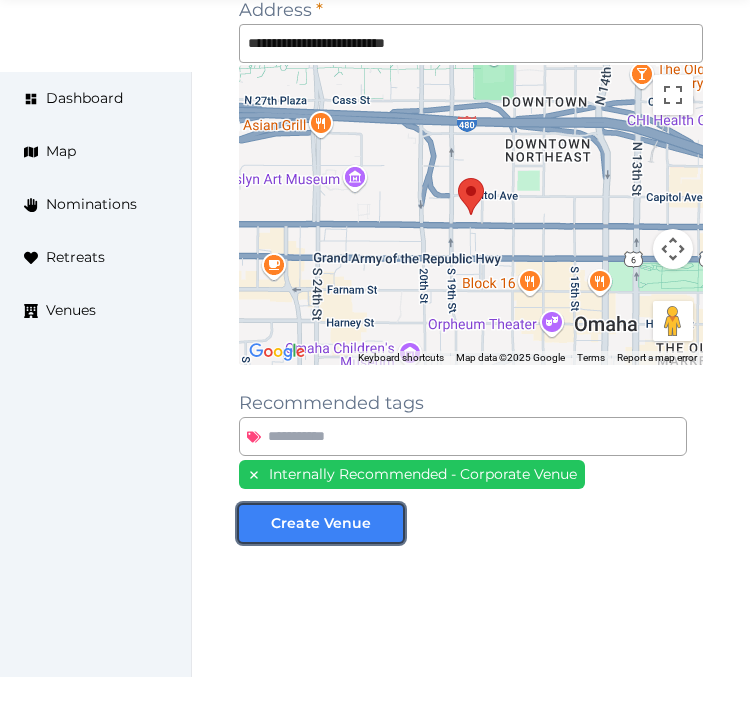 click at bounding box center [387, 523] 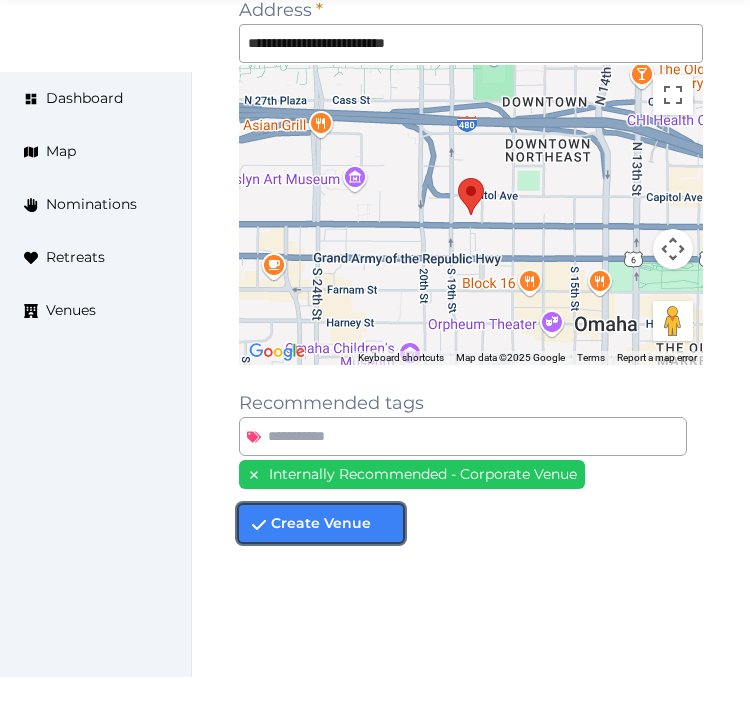 click on "Create Venue" at bounding box center (321, 523) 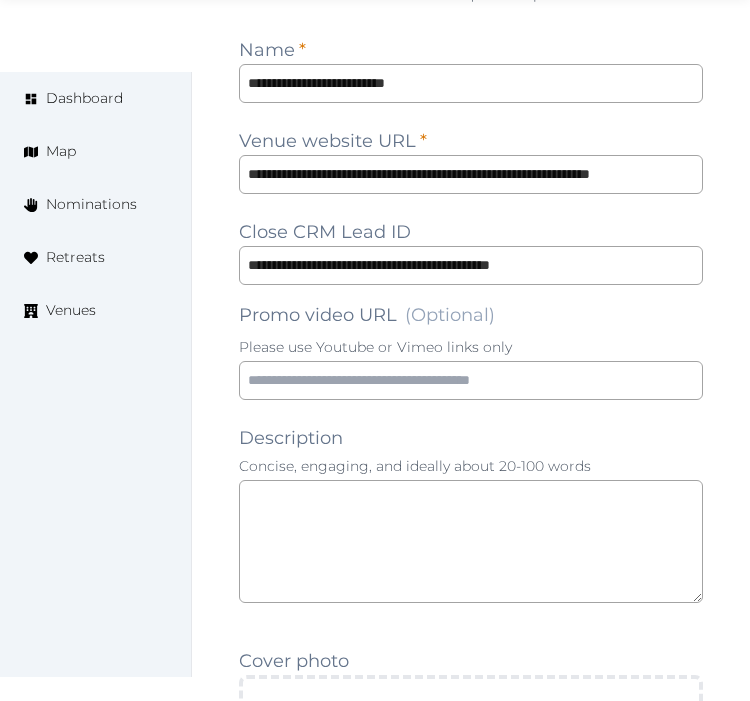 scroll, scrollTop: 1555, scrollLeft: 0, axis: vertical 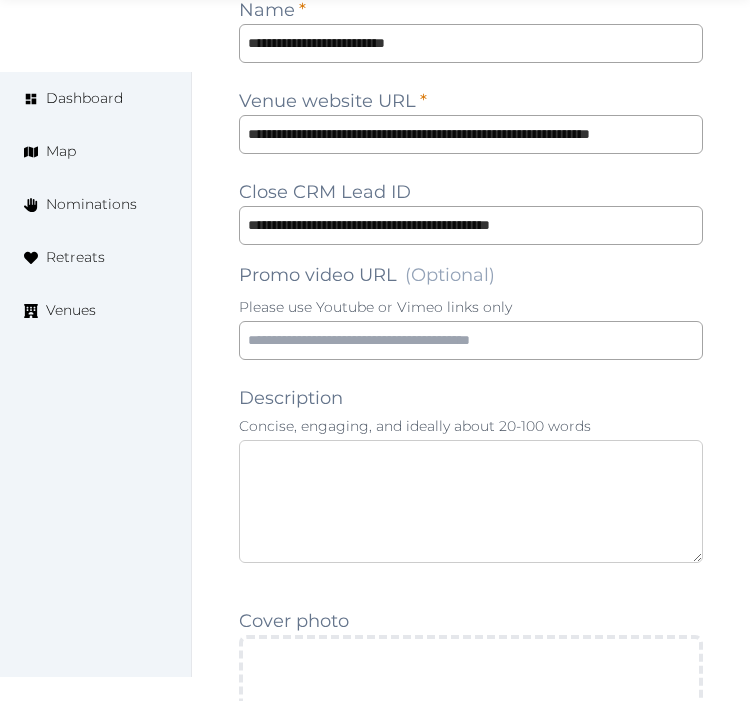 paste on "**********" 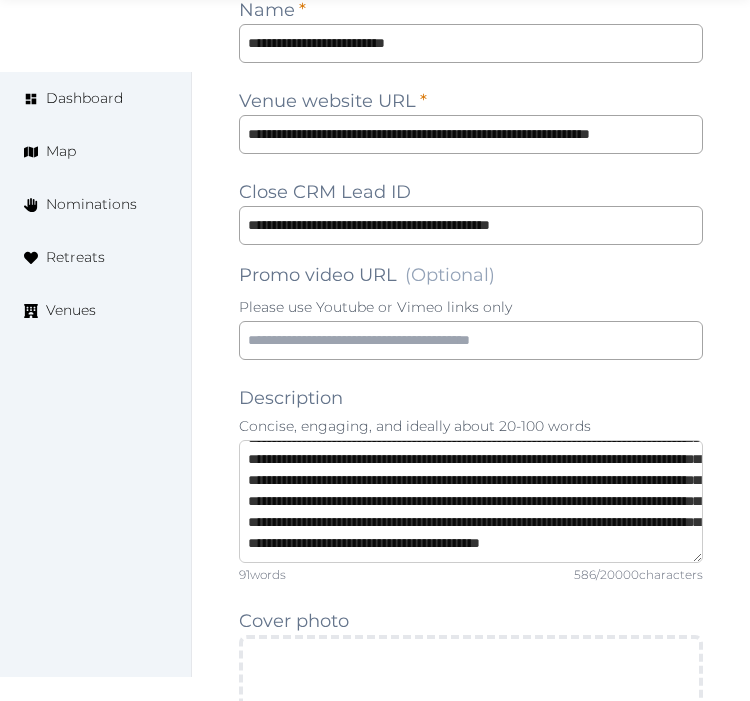 click on "**********" at bounding box center [471, 501] 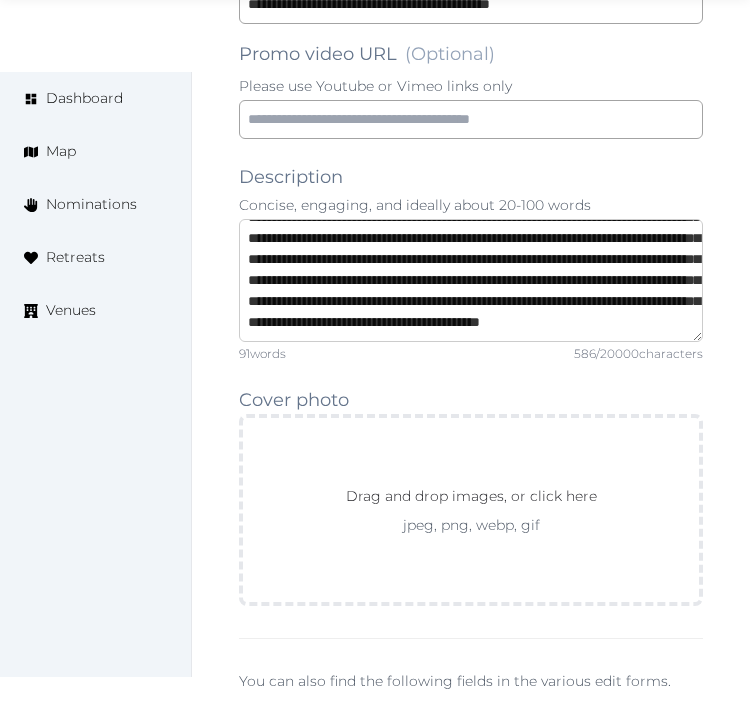 scroll, scrollTop: 1777, scrollLeft: 0, axis: vertical 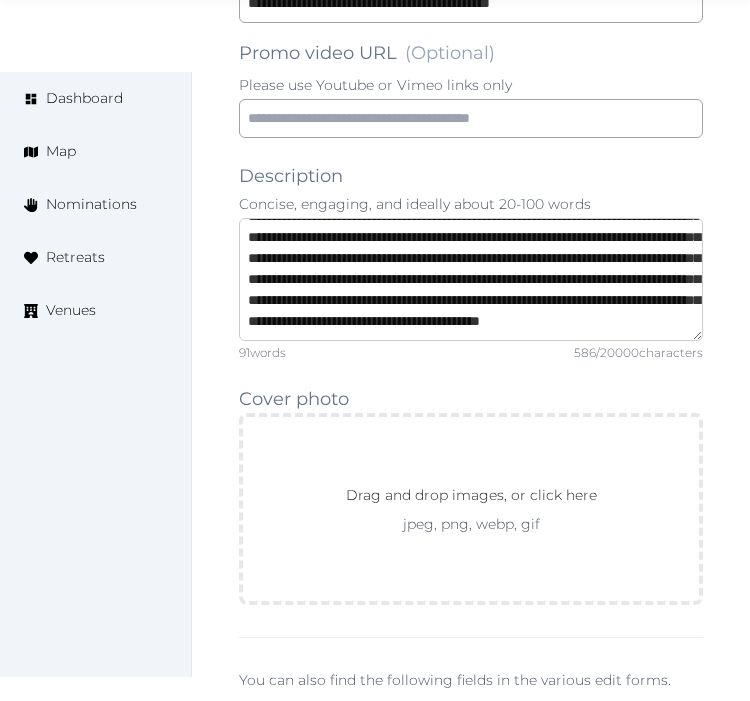 type on "**********" 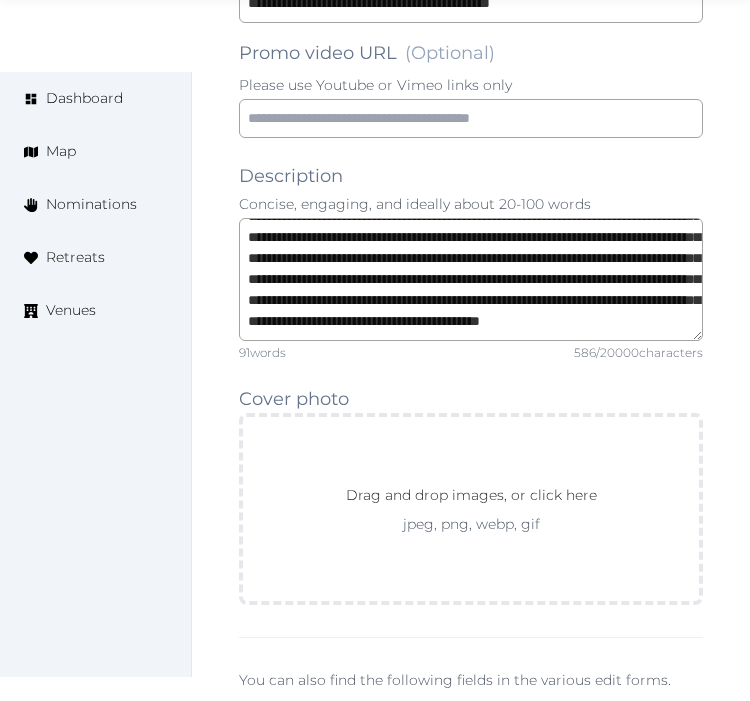 click on "**********" at bounding box center (471, 753) 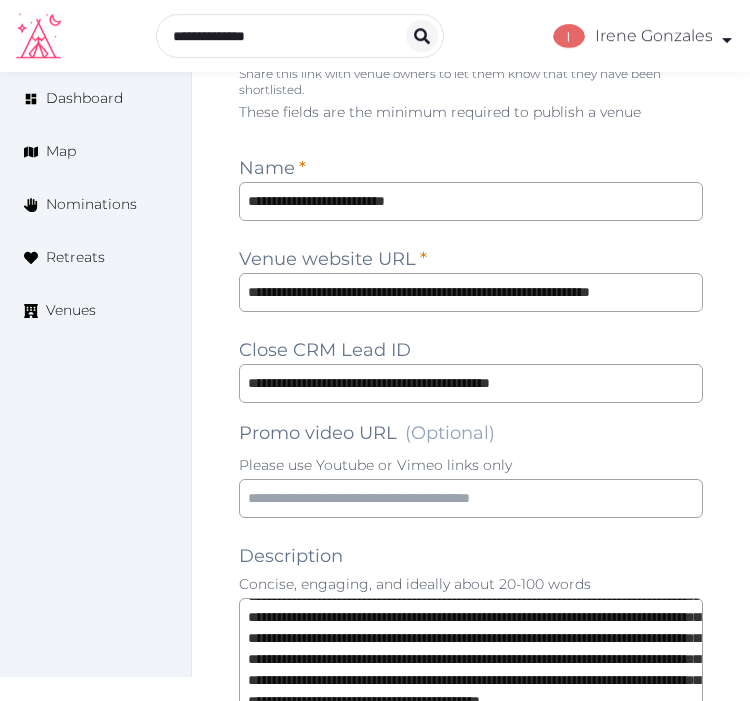 scroll, scrollTop: 1333, scrollLeft: 0, axis: vertical 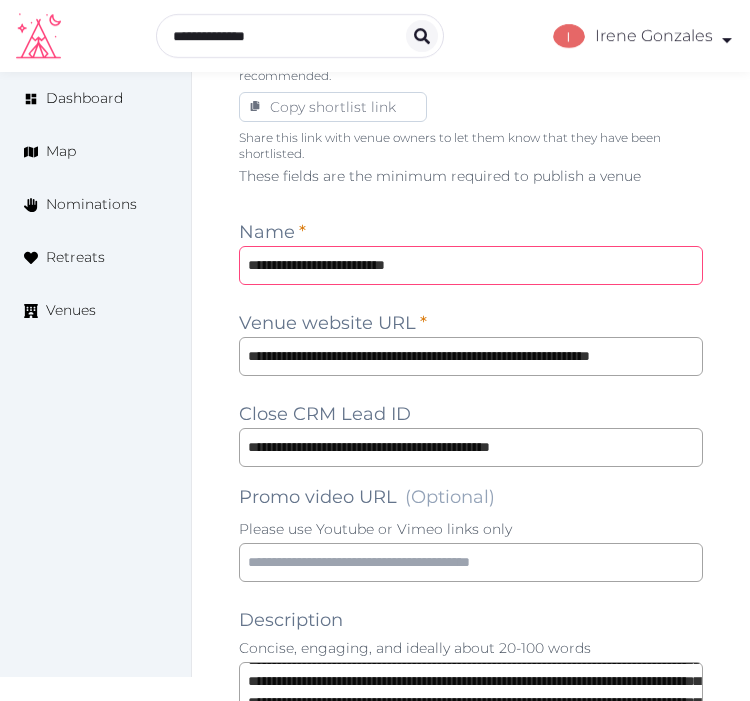 click on "**********" at bounding box center [471, 265] 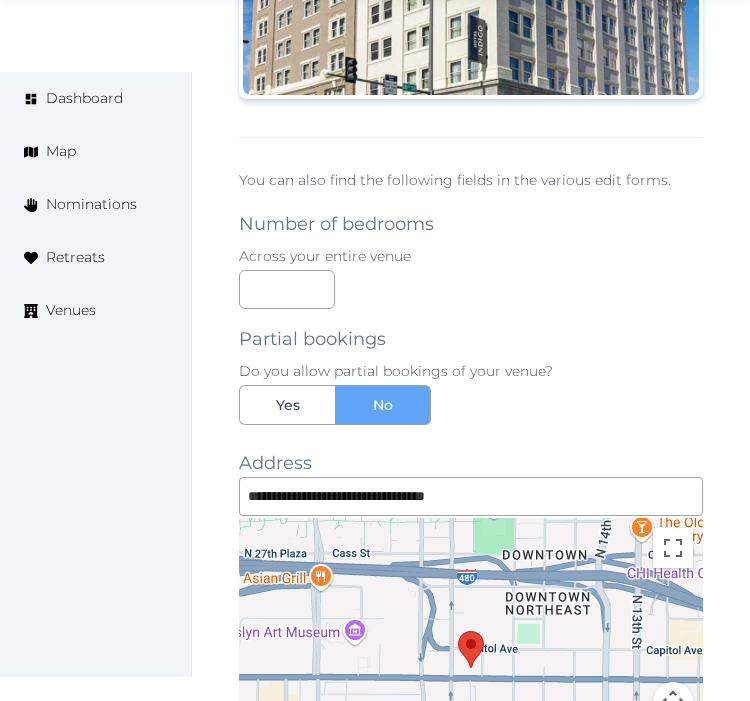 scroll, scrollTop: 2333, scrollLeft: 0, axis: vertical 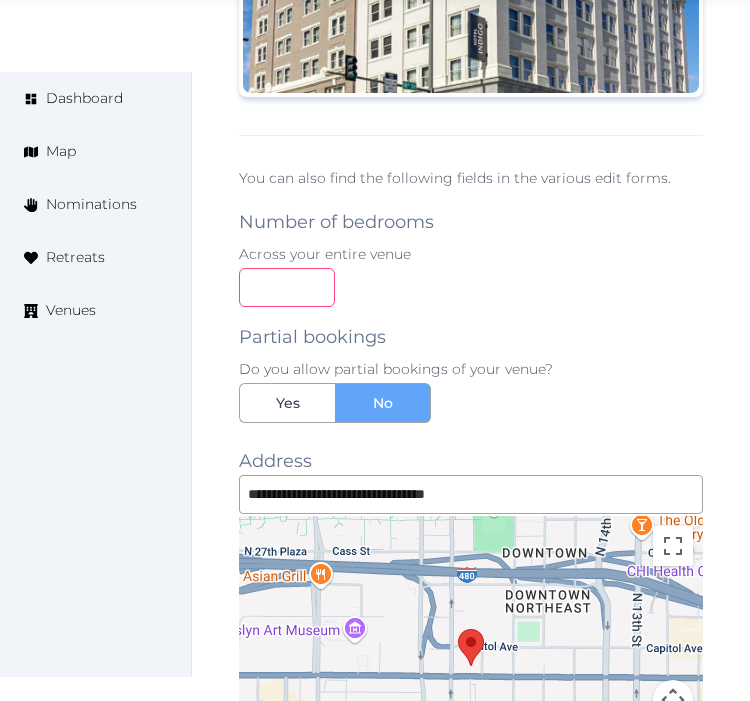 click at bounding box center (287, 287) 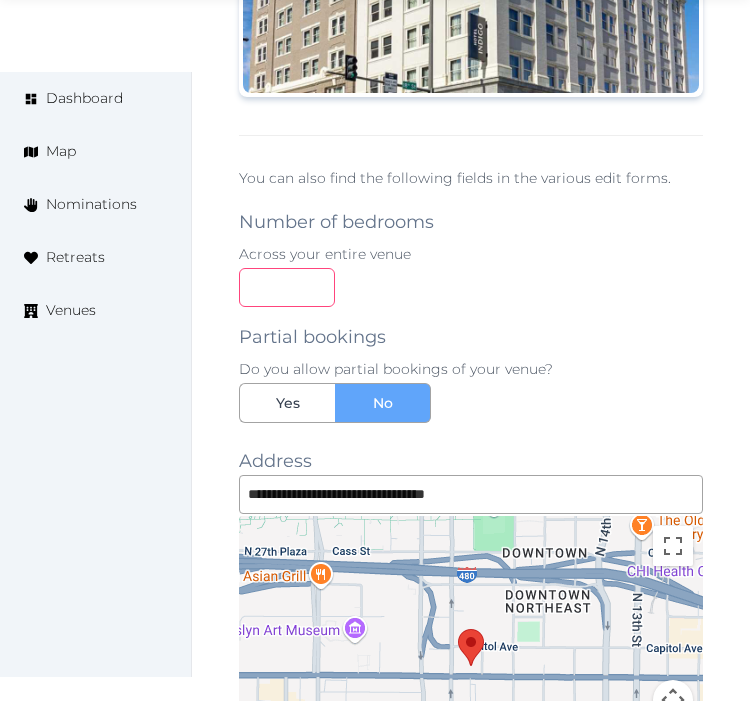 type on "**" 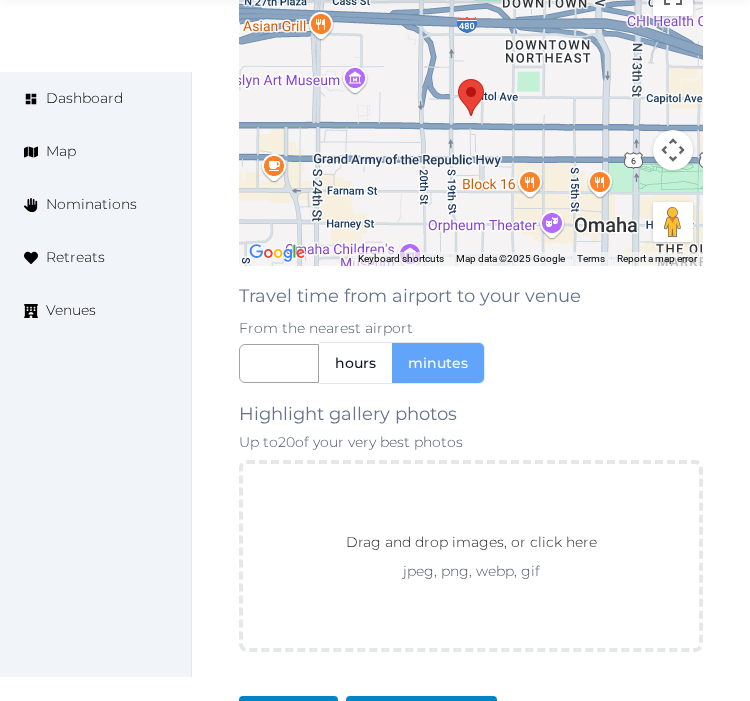 scroll, scrollTop: 2918, scrollLeft: 0, axis: vertical 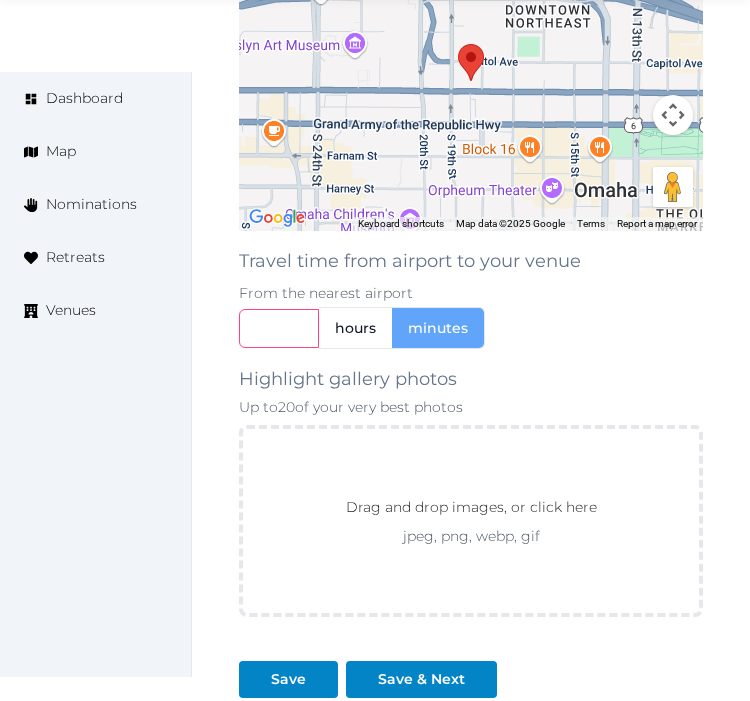 click at bounding box center [279, 328] 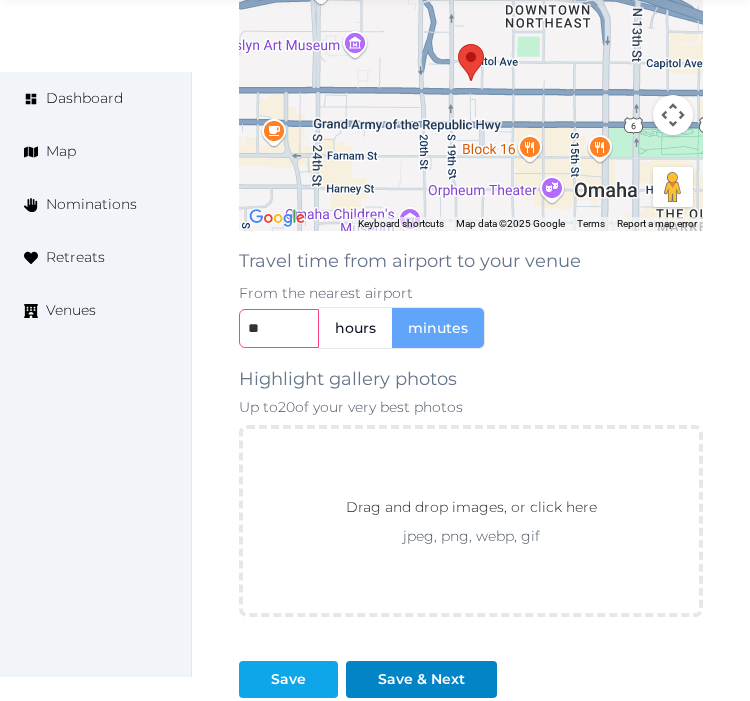 type on "**" 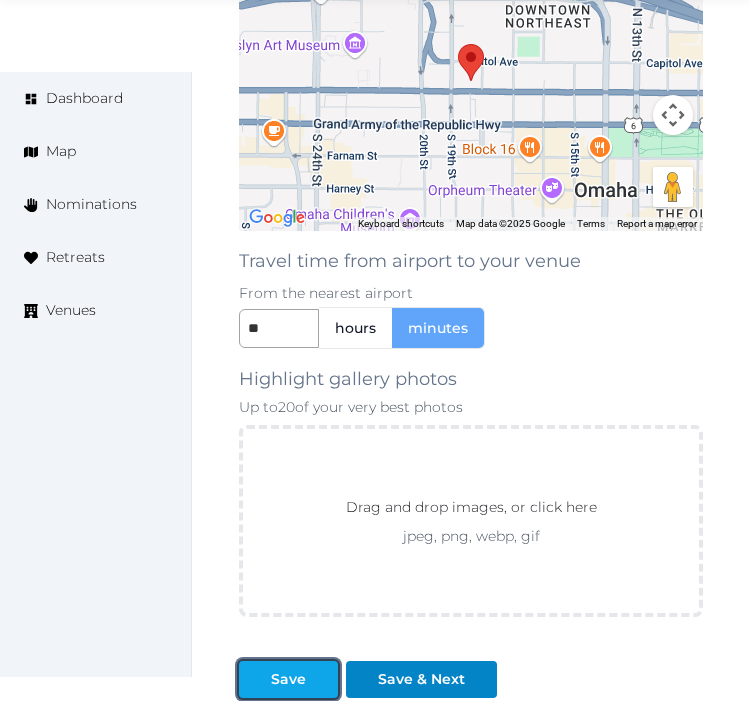 click on "Save" at bounding box center [288, 679] 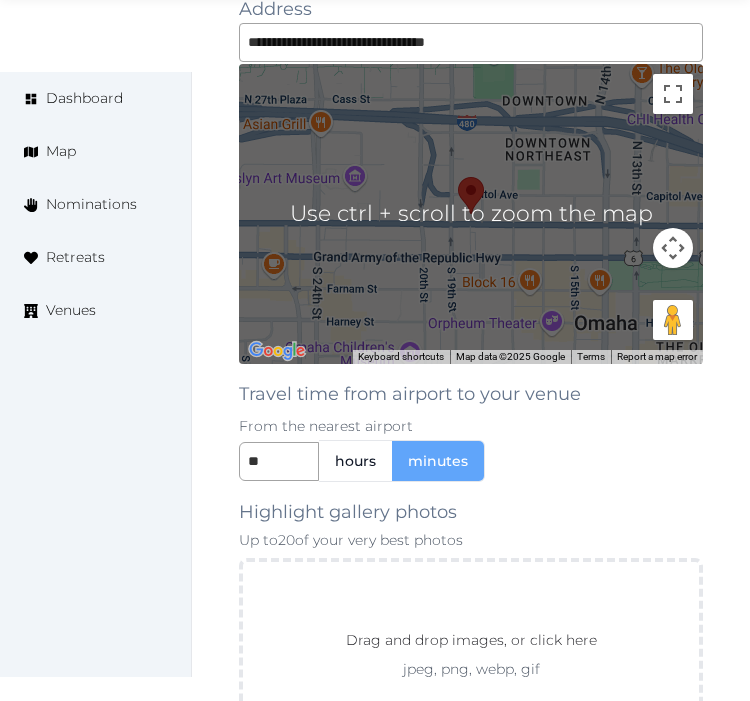 scroll, scrollTop: 2807, scrollLeft: 0, axis: vertical 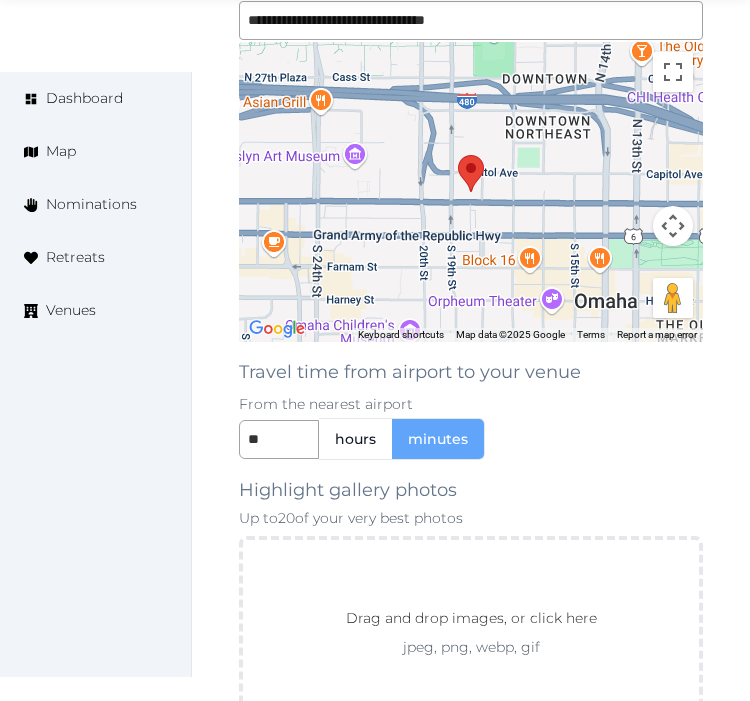 click on "**********" at bounding box center [471, -250] 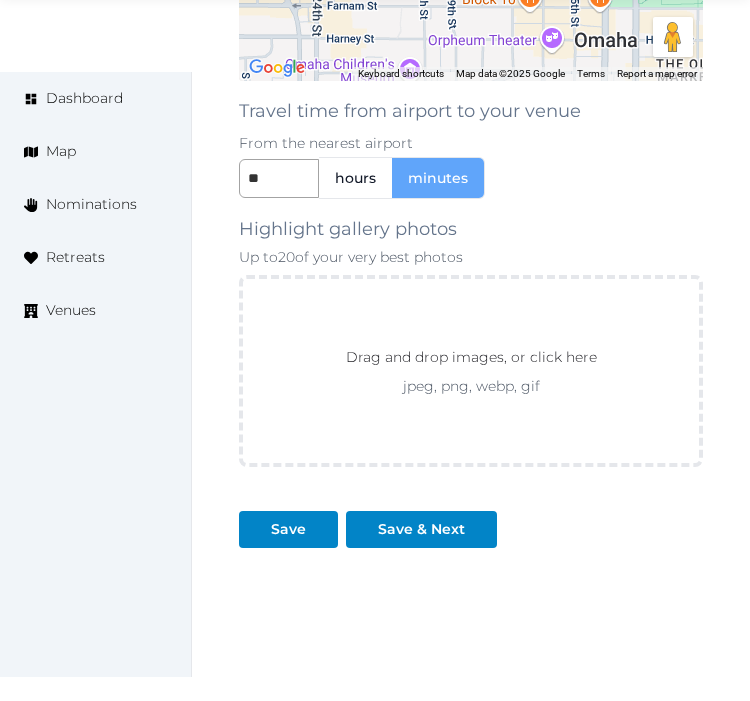 scroll, scrollTop: 3141, scrollLeft: 0, axis: vertical 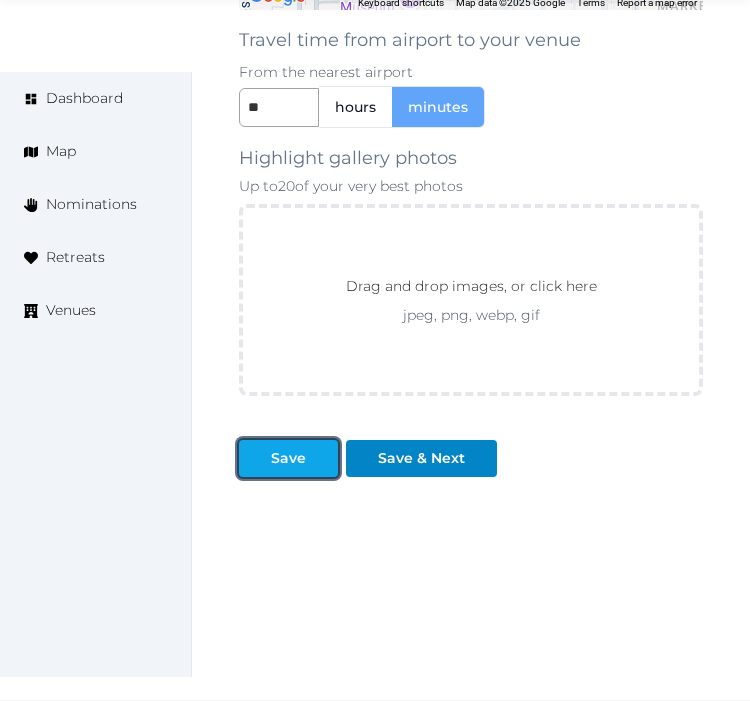 click at bounding box center (322, 458) 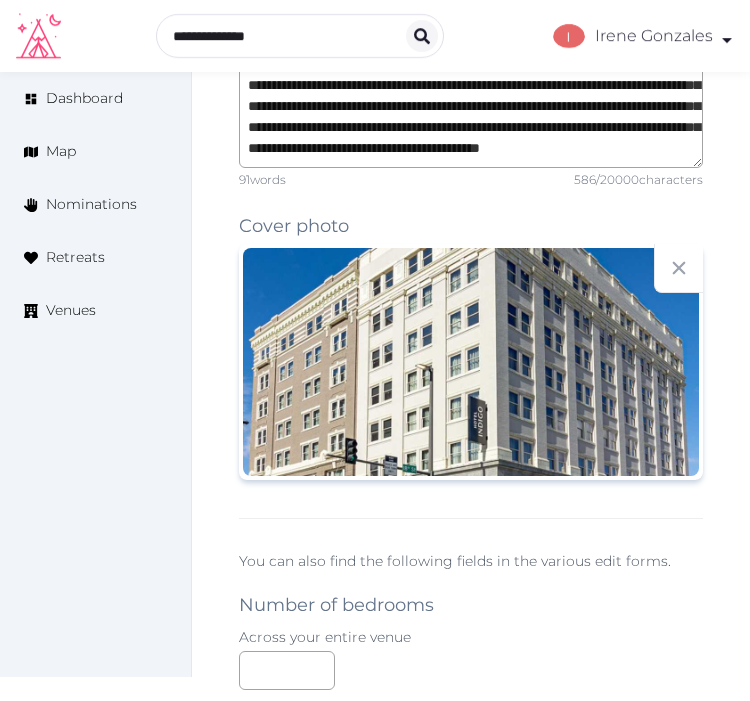 scroll, scrollTop: 1585, scrollLeft: 0, axis: vertical 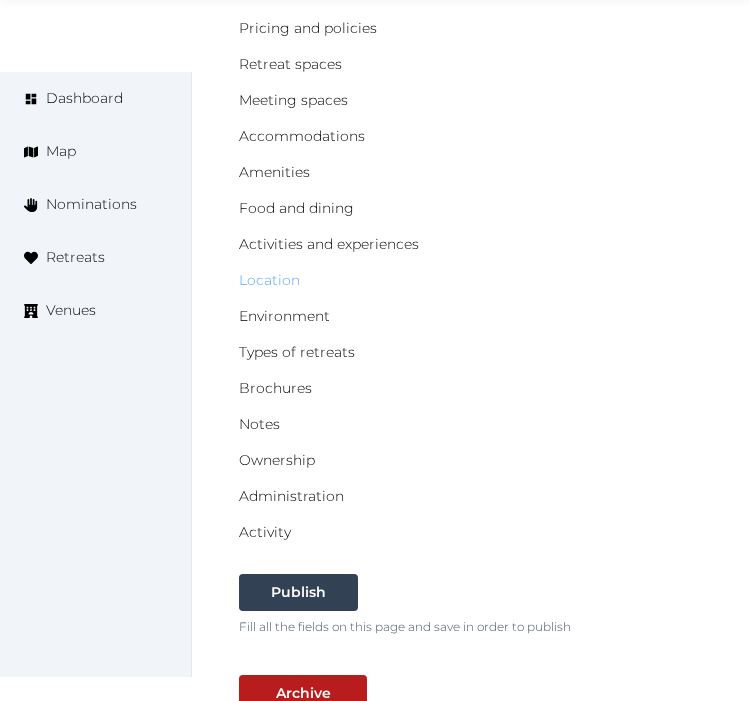 click on "Location" at bounding box center (269, 280) 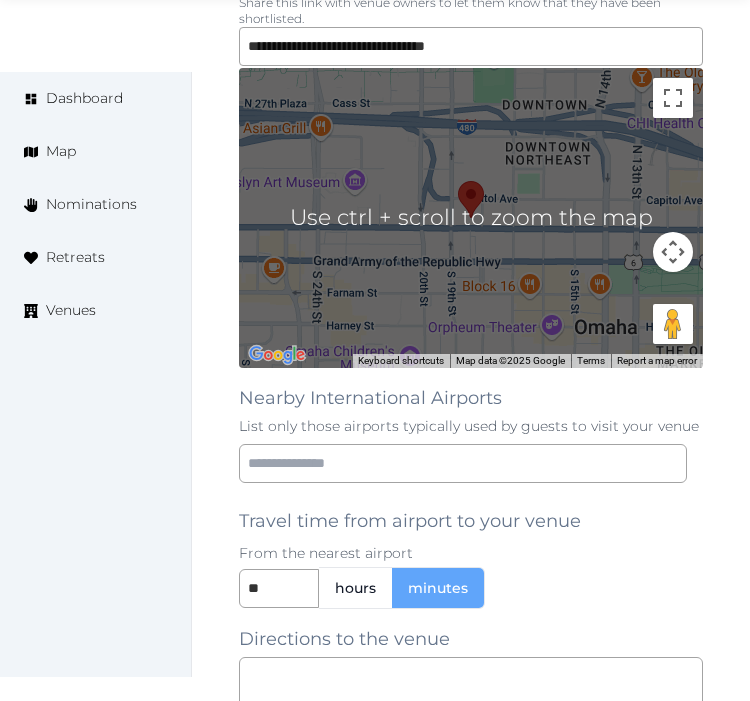 scroll, scrollTop: 1777, scrollLeft: 0, axis: vertical 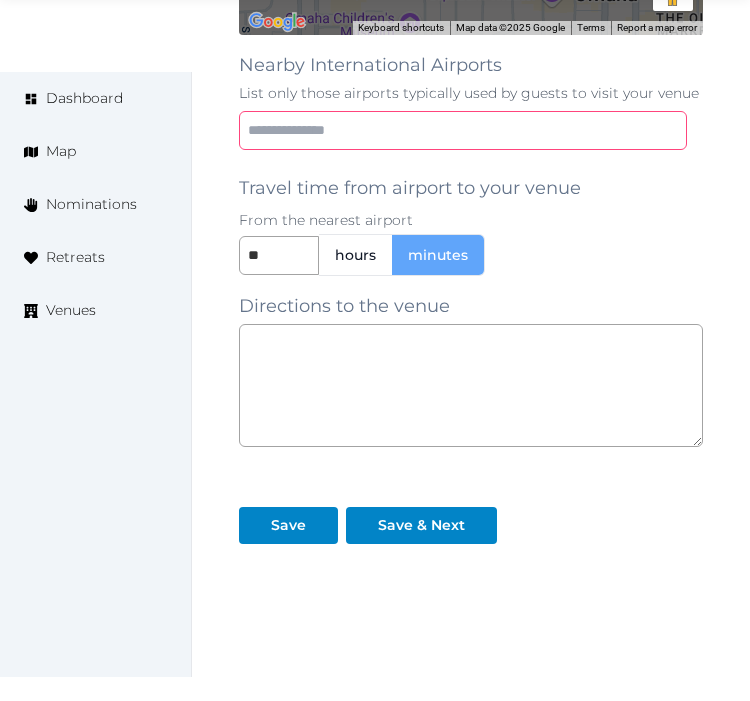 click at bounding box center [463, 130] 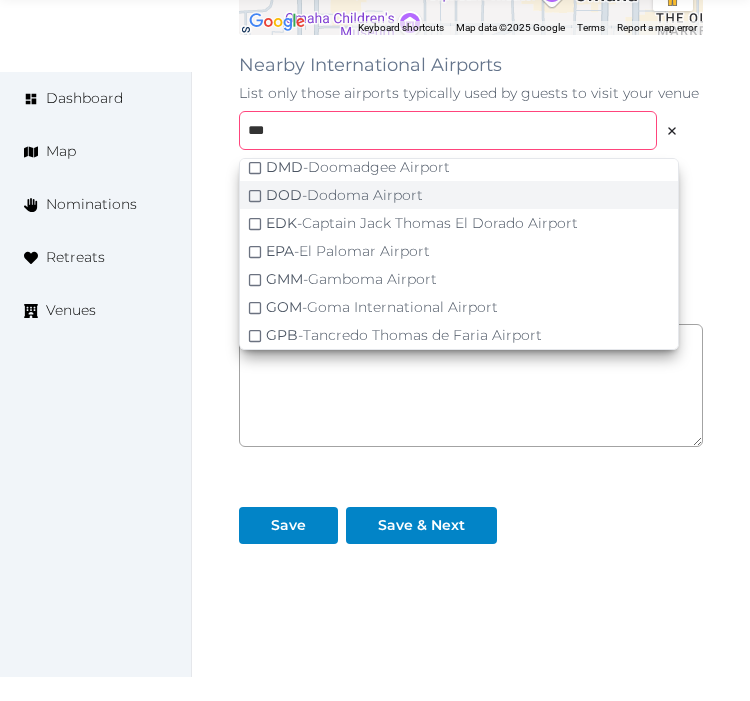 scroll, scrollTop: 406, scrollLeft: 0, axis: vertical 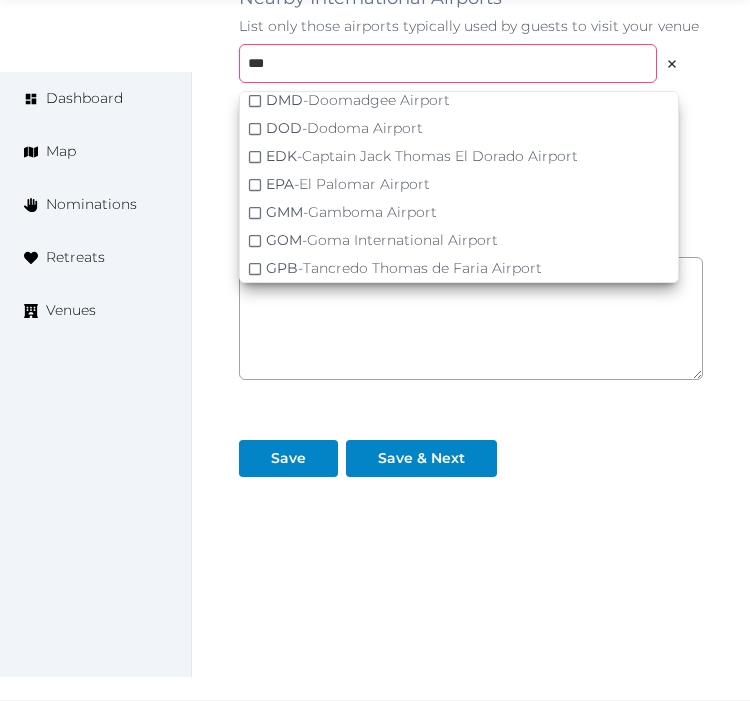 click on "***" at bounding box center (448, 63) 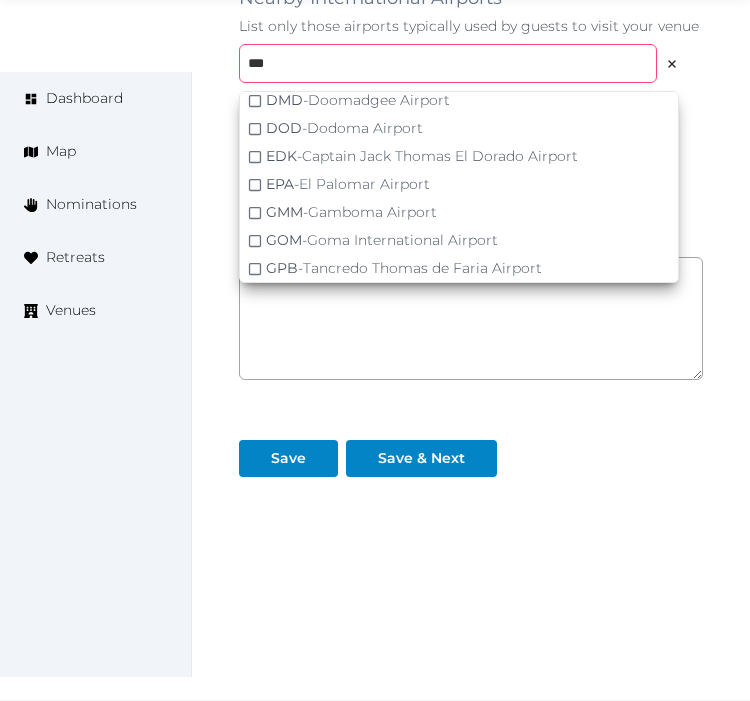 paste on "***" 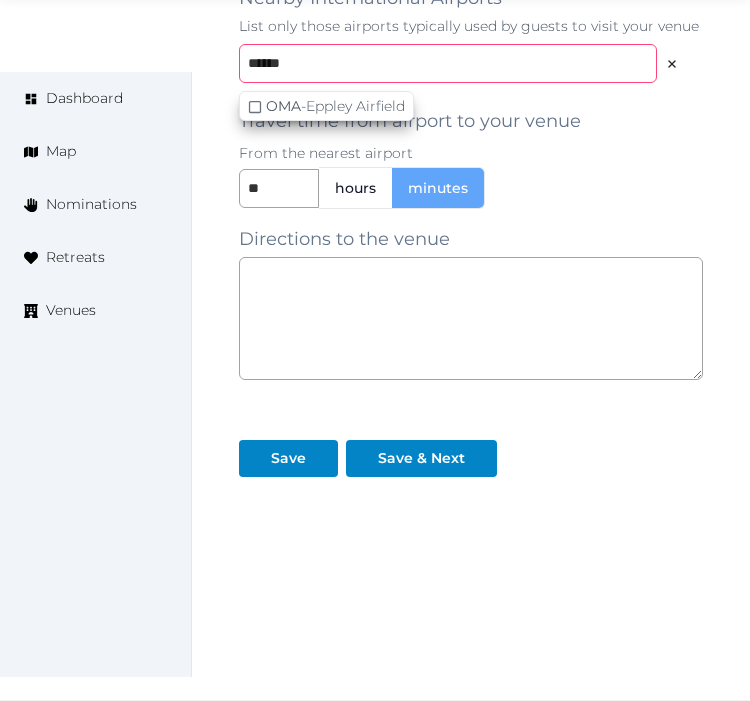 scroll, scrollTop: 0, scrollLeft: 0, axis: both 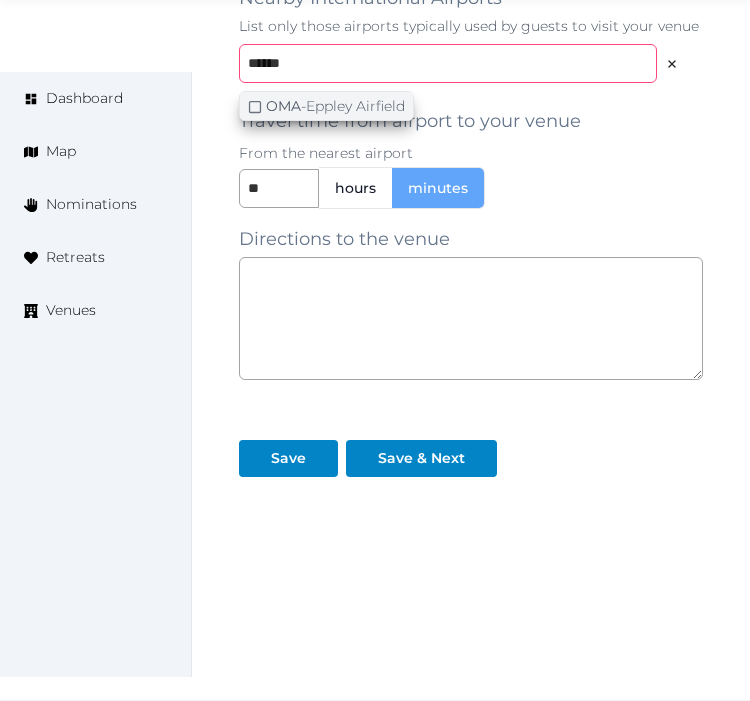 type on "******" 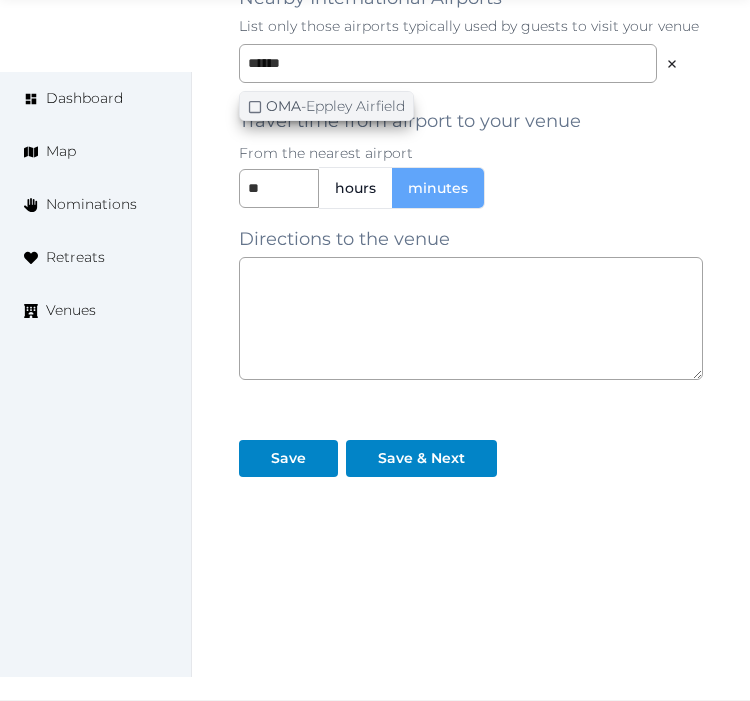 click on "OMA  -  Eppley Airfield" at bounding box center [335, 106] 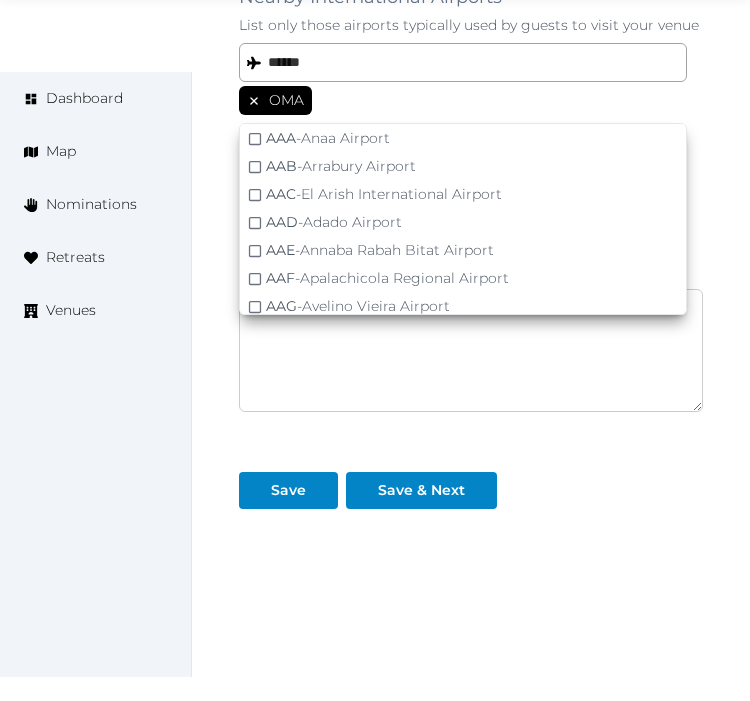 drag, startPoint x: 761, startPoint y: 421, endPoint x: 483, endPoint y: 372, distance: 282.2853 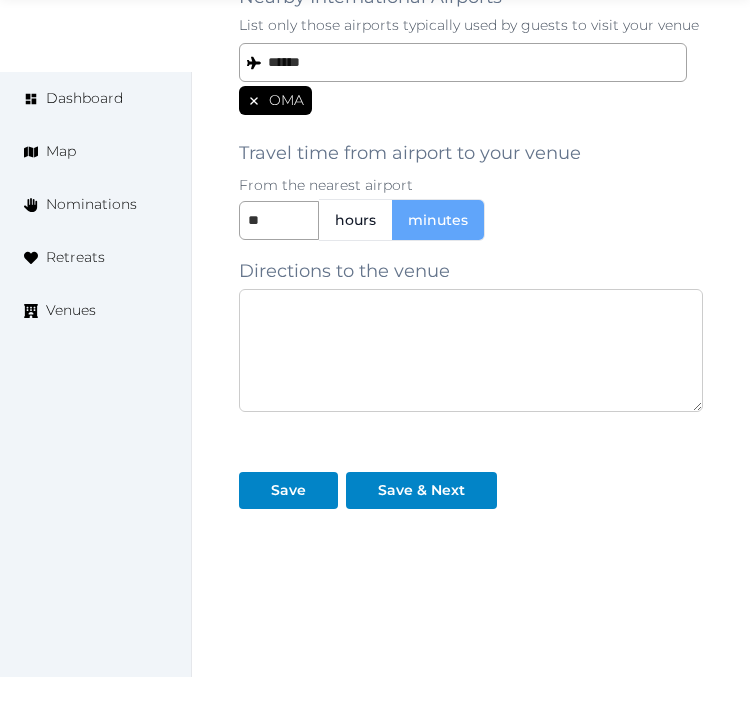 paste on "**********" 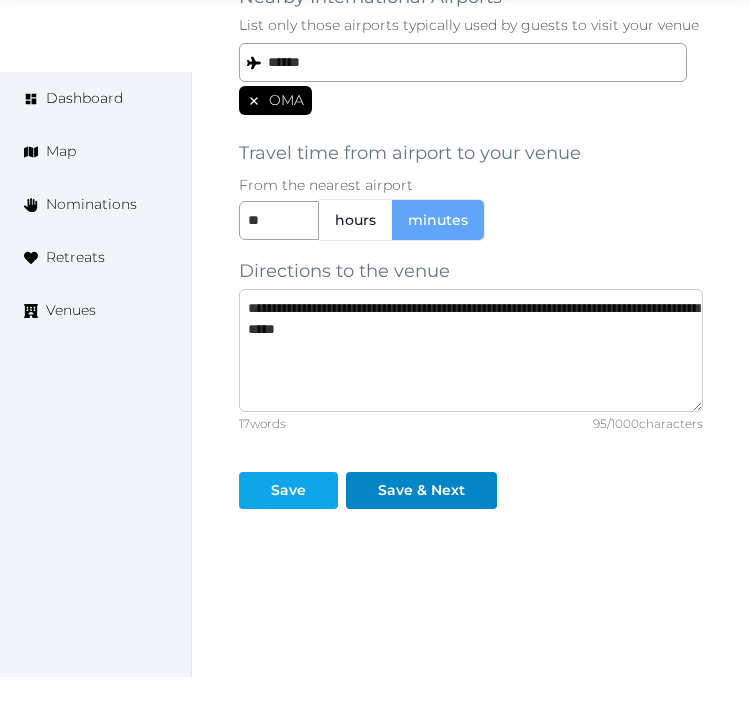 type on "**********" 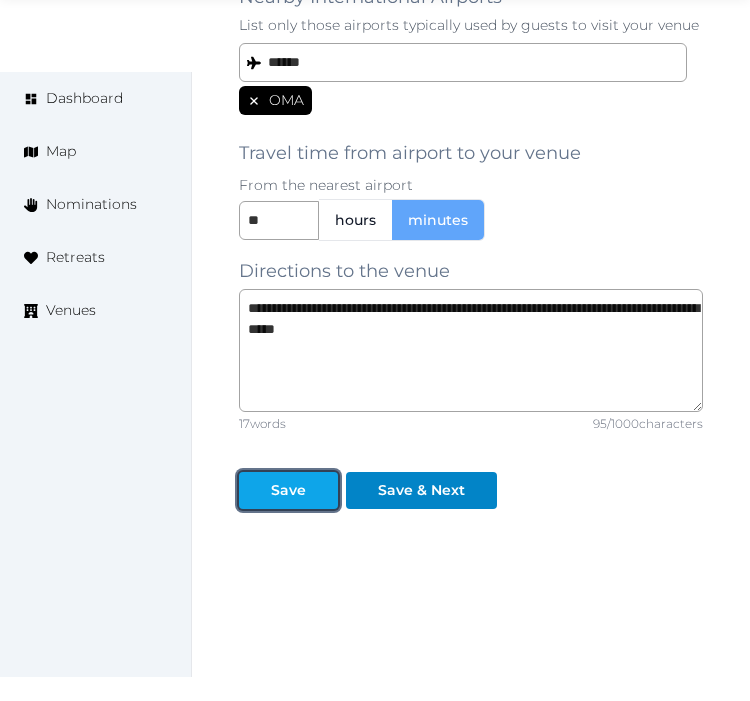 click on "Save" at bounding box center [288, 490] 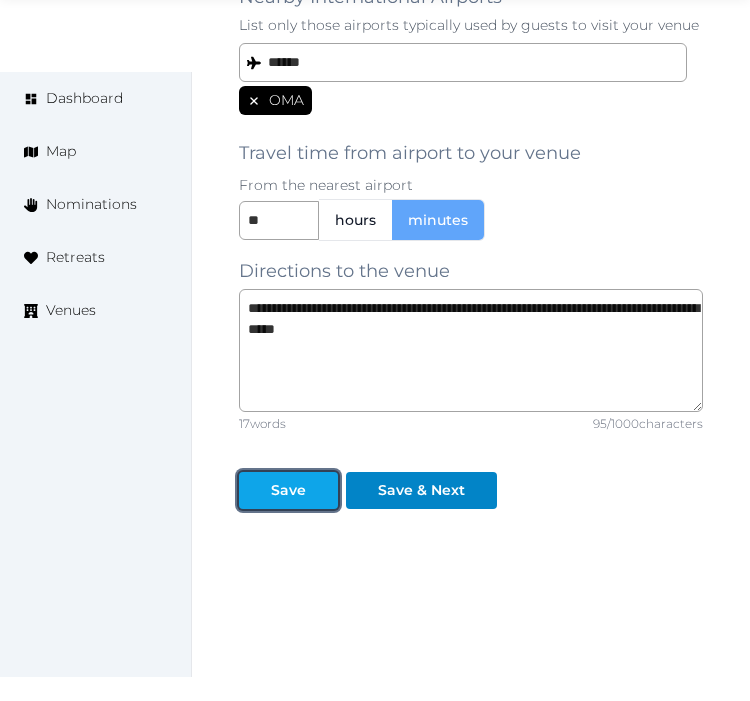 click at bounding box center (255, 490) 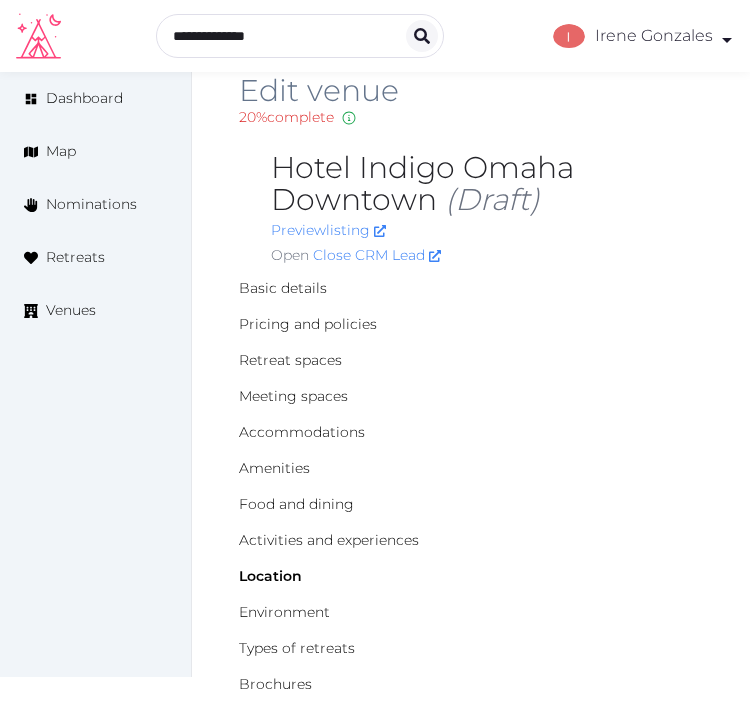 scroll, scrollTop: 0, scrollLeft: 0, axis: both 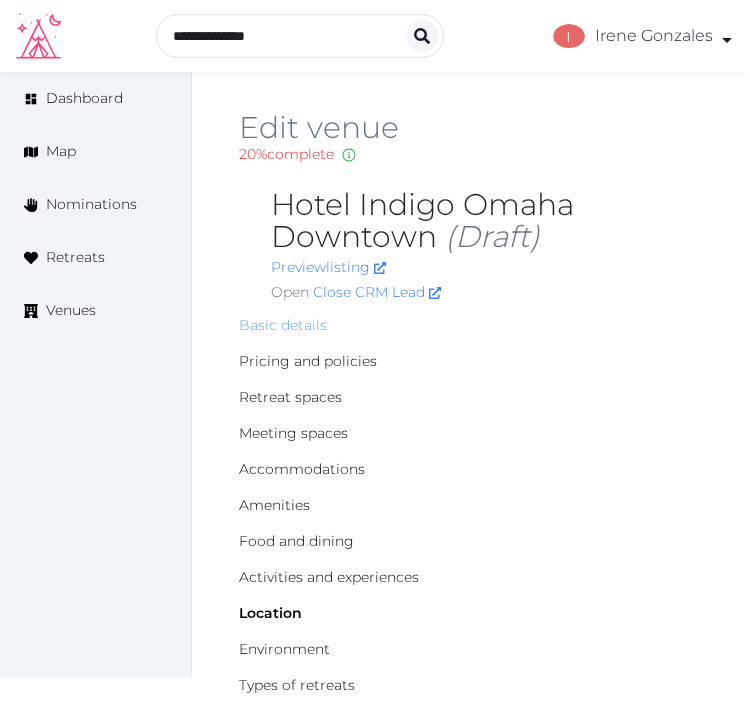 click on "Basic details" at bounding box center (283, 325) 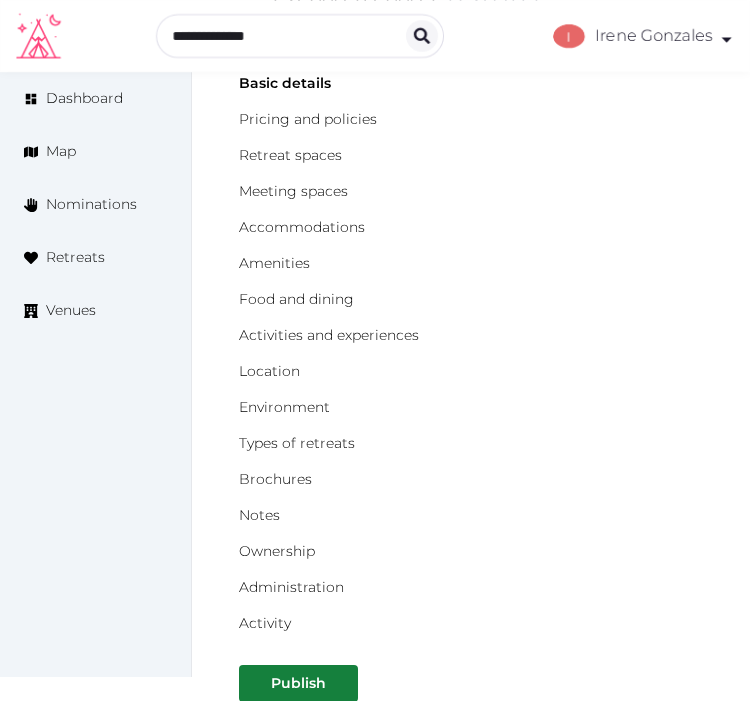scroll, scrollTop: 117, scrollLeft: 0, axis: vertical 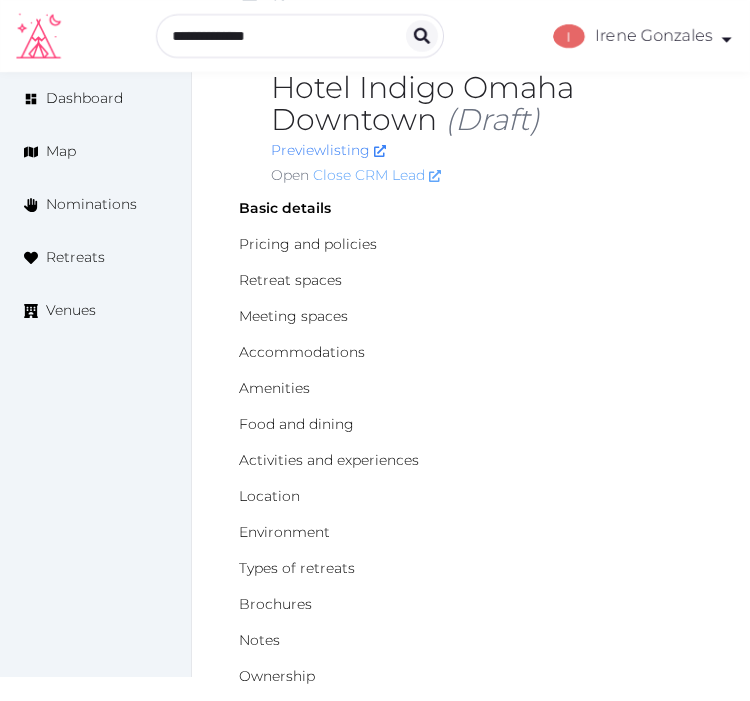 click on "Close CRM Lead" at bounding box center (377, 175) 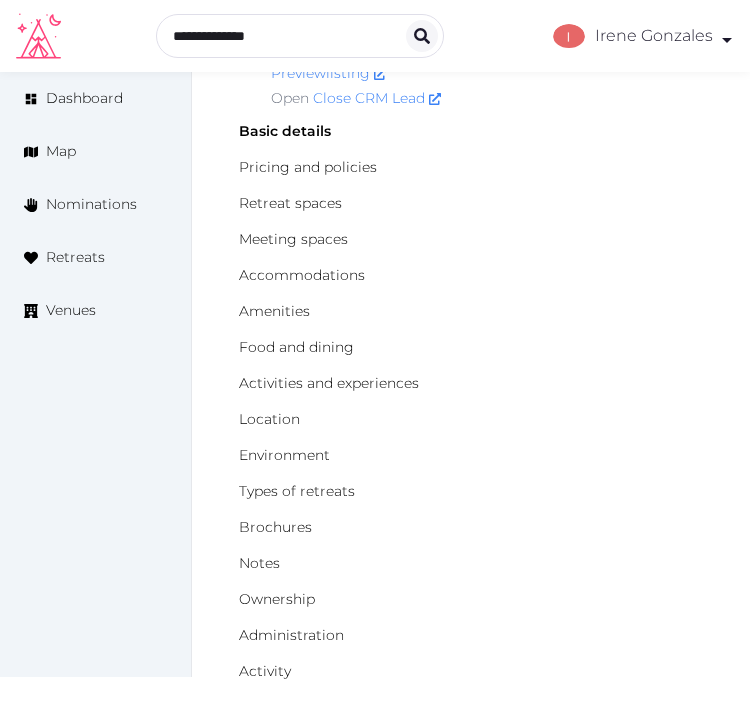 scroll, scrollTop: 228, scrollLeft: 0, axis: vertical 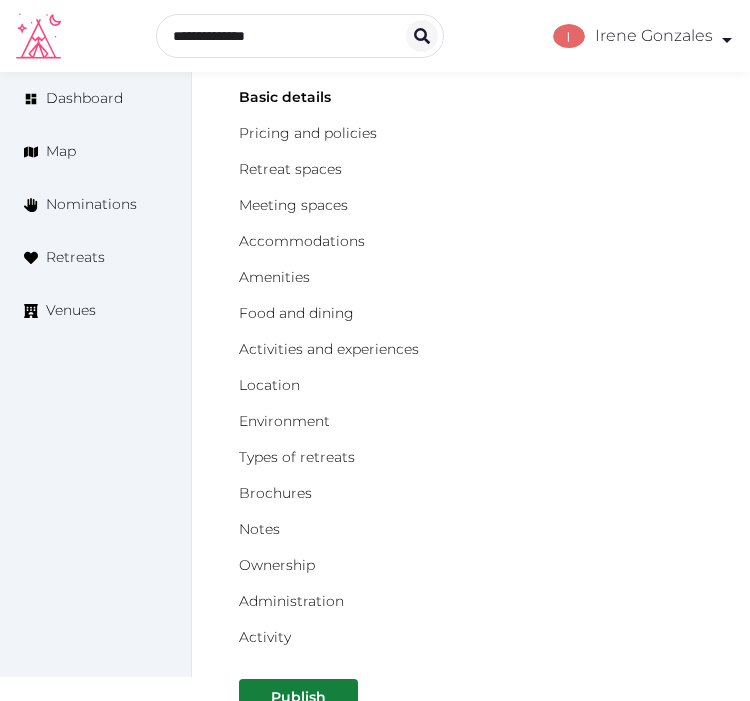 click on "Edit venue 20 %  complete Fill out all the fields in your listing to increase its completion percentage.   A higher completion percentage will make your listing more attractive and result in better matches. Hotel Indigo Omaha Downtown   (Draft) Preview  listing   Open    Close CRM Lead Basic details Pricing and policies Retreat spaces Meeting spaces Accommodations Amenities Food and dining Activities and experiences Location Environment Types of retreats Brochures Notes Ownership Administration Activity Publish Archive Venue owned by Irene Gonzales ziggydala@gmail.com Copy ownership transfer link Share this link with any user to transfer ownership of this venue. Users without accounts will be directed to register. Copy update link Share this link with venue owners to encourage them to update their venue details. Copy recommended link Share this link with venue owners to let them know they have been recommended. Copy shortlist link These fields are the minimum required to publish a venue Name * * (Optional) /" at bounding box center (471, 1720) 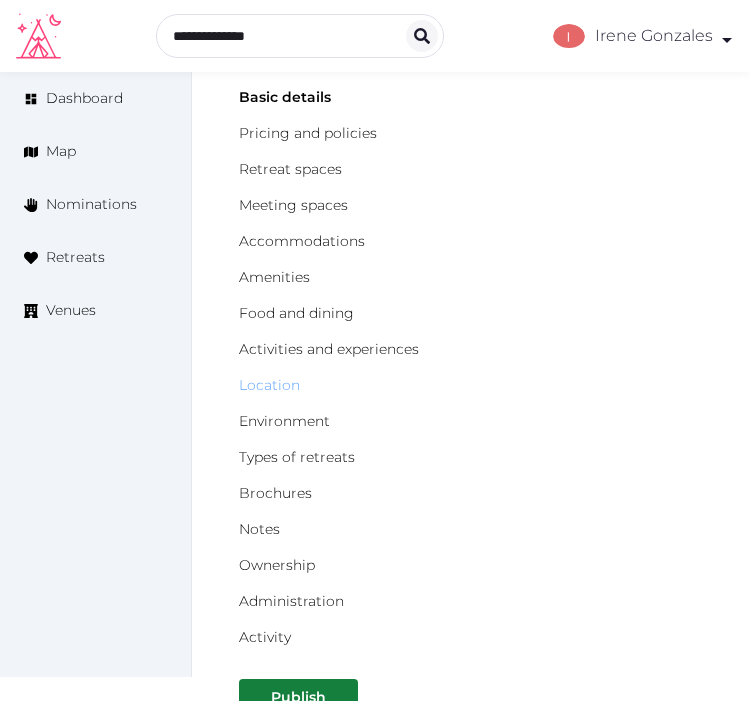 click on "Location" at bounding box center [269, 385] 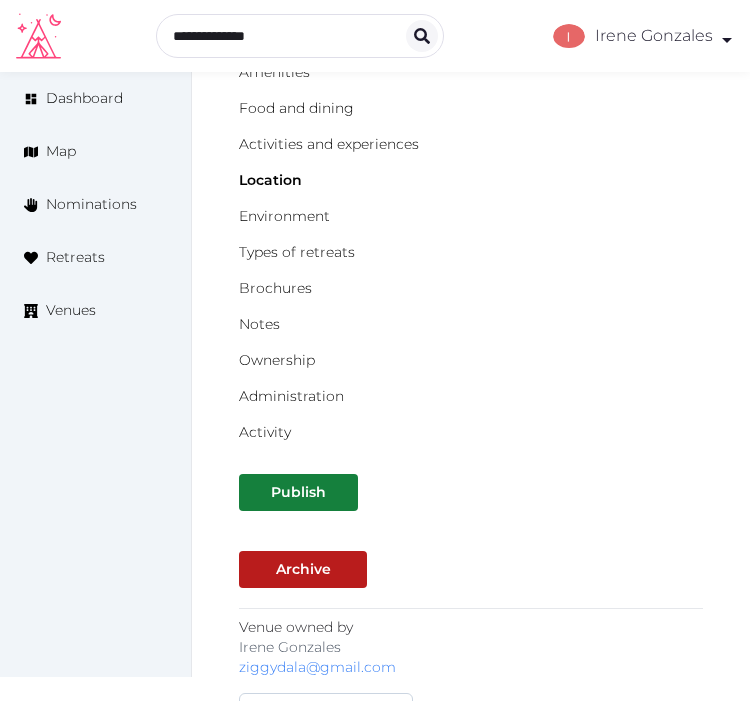 scroll, scrollTop: 322, scrollLeft: 0, axis: vertical 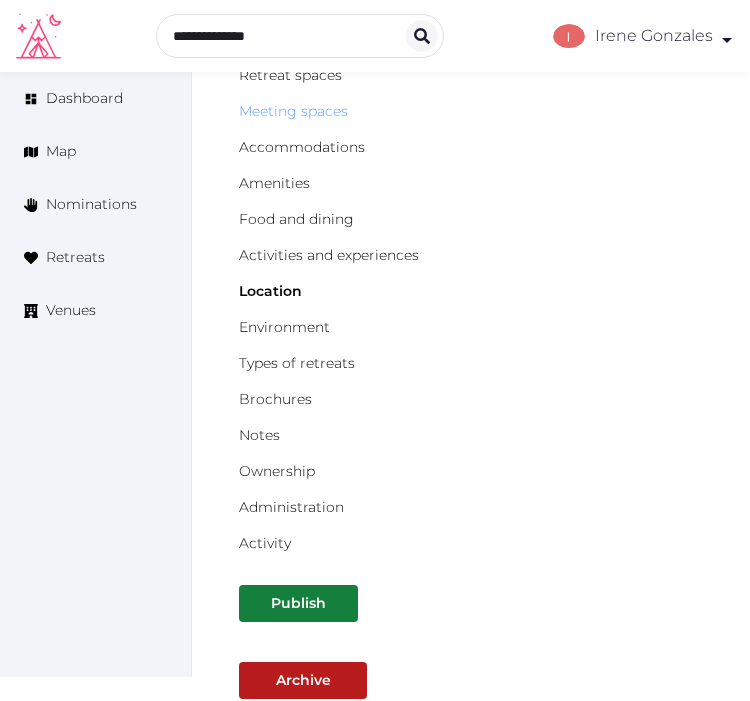 click on "Meeting spaces" at bounding box center (293, 111) 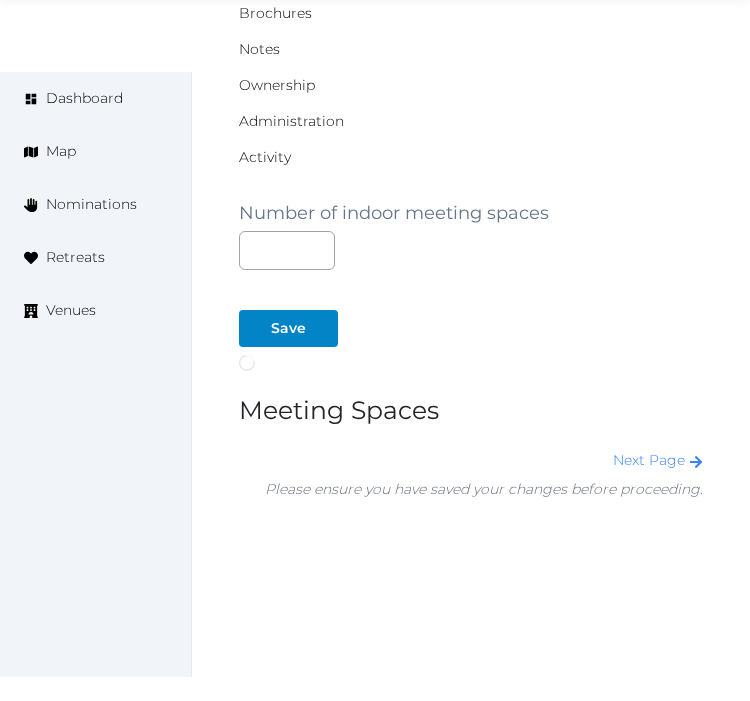 scroll, scrollTop: 731, scrollLeft: 0, axis: vertical 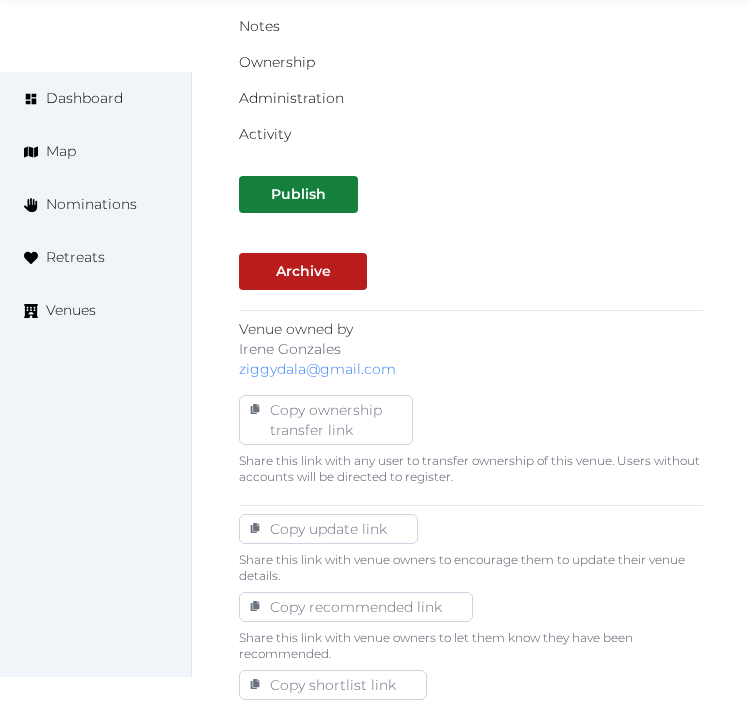 click on "Basic details Pricing and policies Retreat spaces Meeting spaces Accommodations Amenities Food and dining Activities and experiences Location Environment Types of retreats Brochures Notes Ownership Administration Activity Publish Archive Venue owned by [NAME] [LAST] [EMAIL] Copy ownership transfer link Share this link with any user to transfer ownership of this venue. Users without accounts will be directed to register. Copy update link Share this link with venue owners to encourage them to update their venue details. Copy recommended link Share this link with venue owners to let them know they have been recommended. Copy shortlist link Share this link with venue owners to let them know that they have been shortlisted." at bounding box center (471, 160) 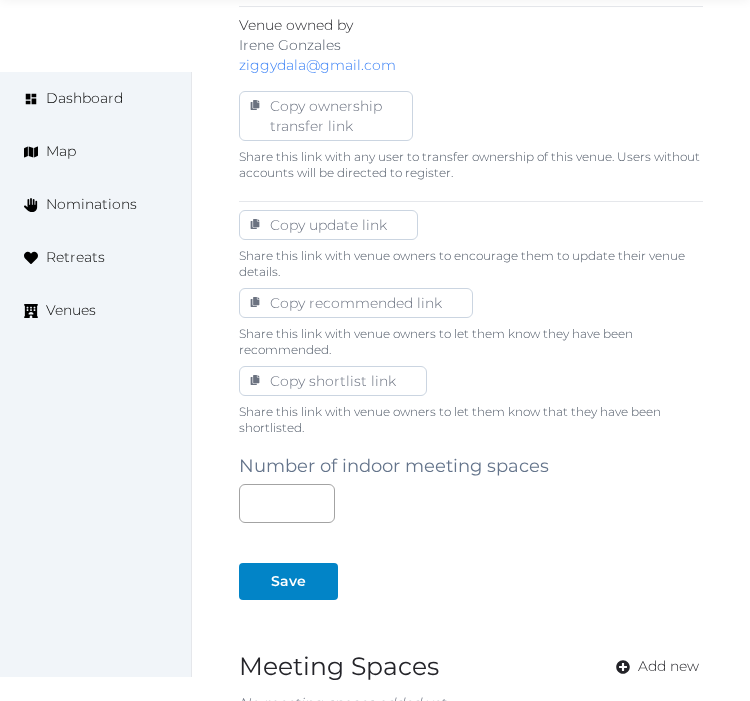 scroll, scrollTop: 1175, scrollLeft: 0, axis: vertical 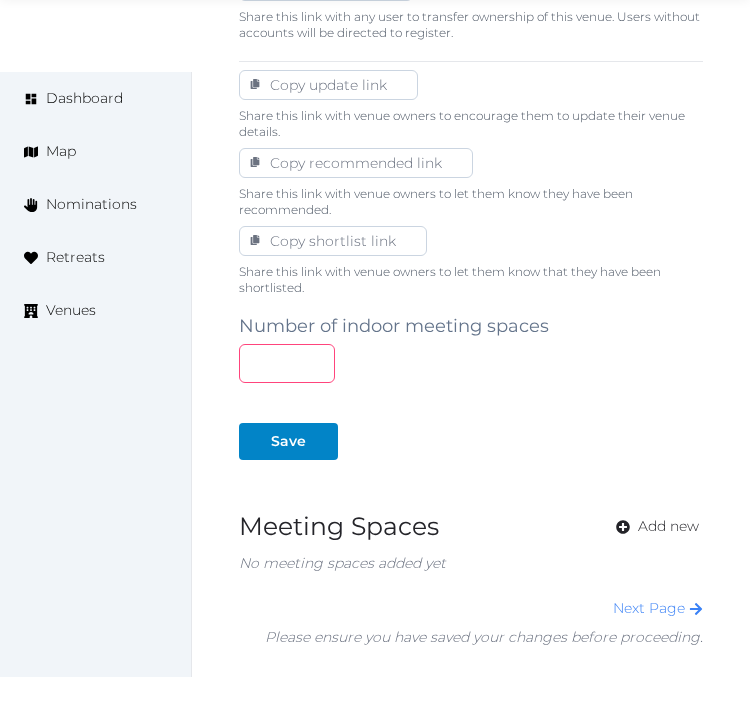 click at bounding box center (287, 363) 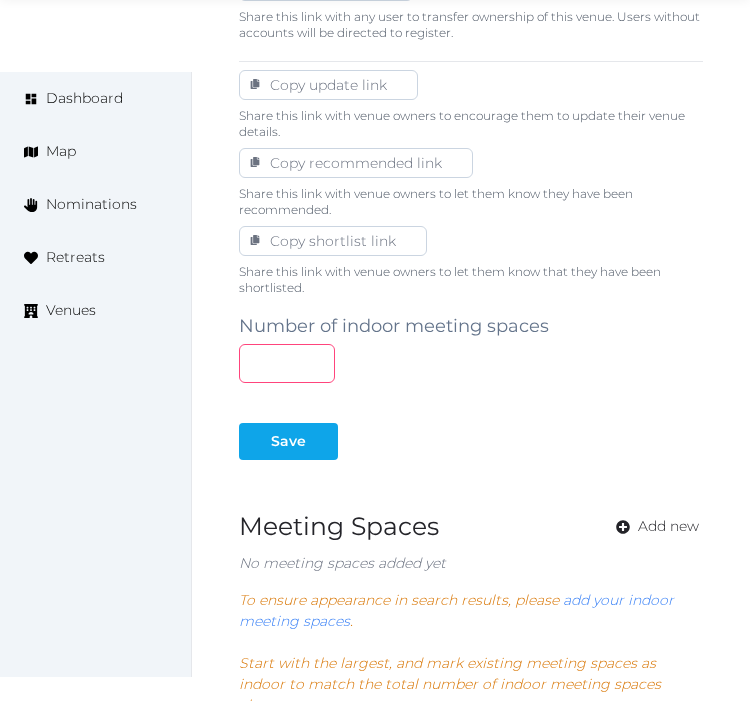 type on "*" 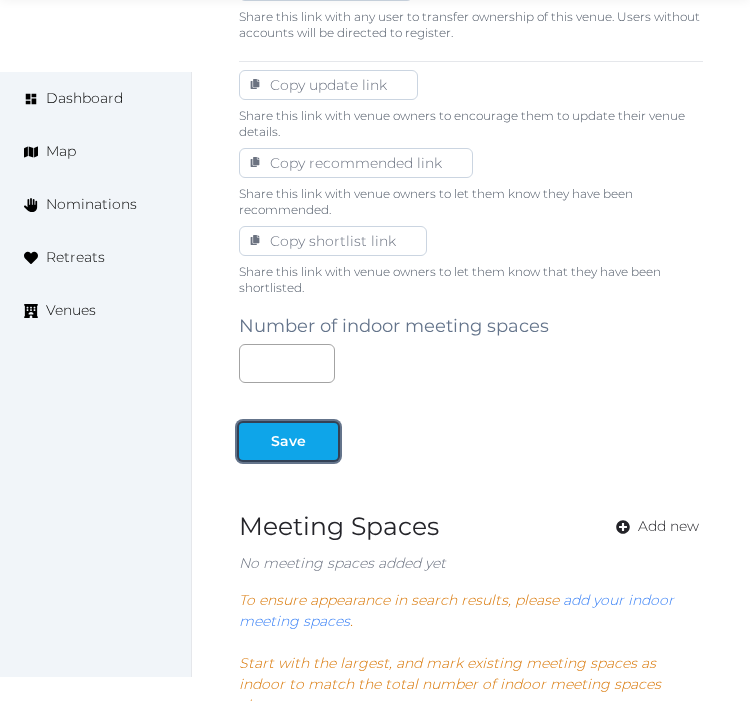 click at bounding box center [322, 441] 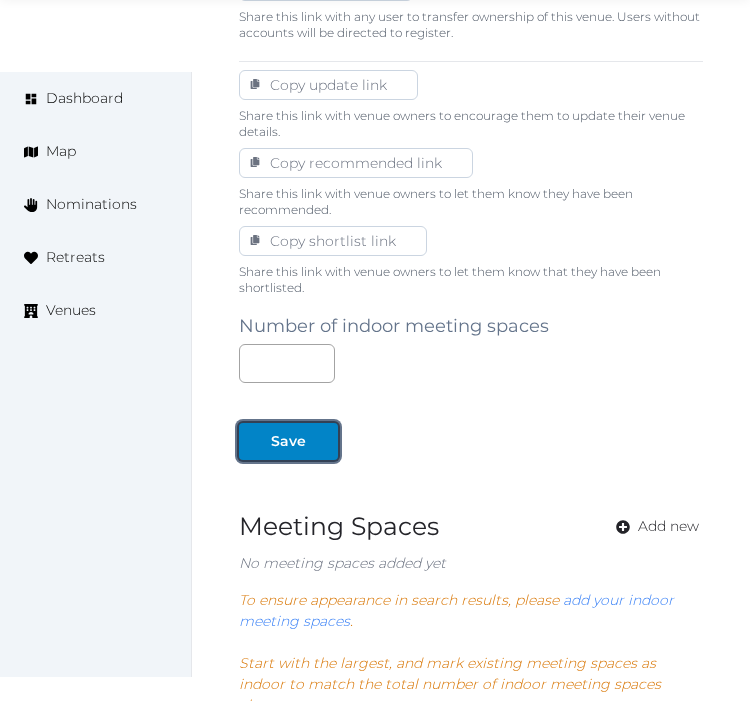 drag, startPoint x: 287, startPoint y: 440, endPoint x: 338, endPoint y: 417, distance: 55.946404 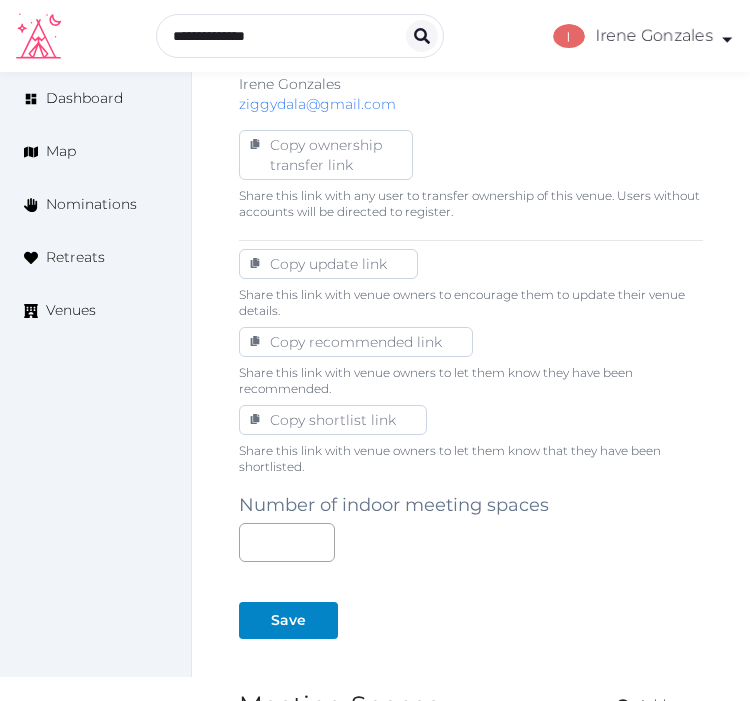 scroll, scrollTop: 731, scrollLeft: 0, axis: vertical 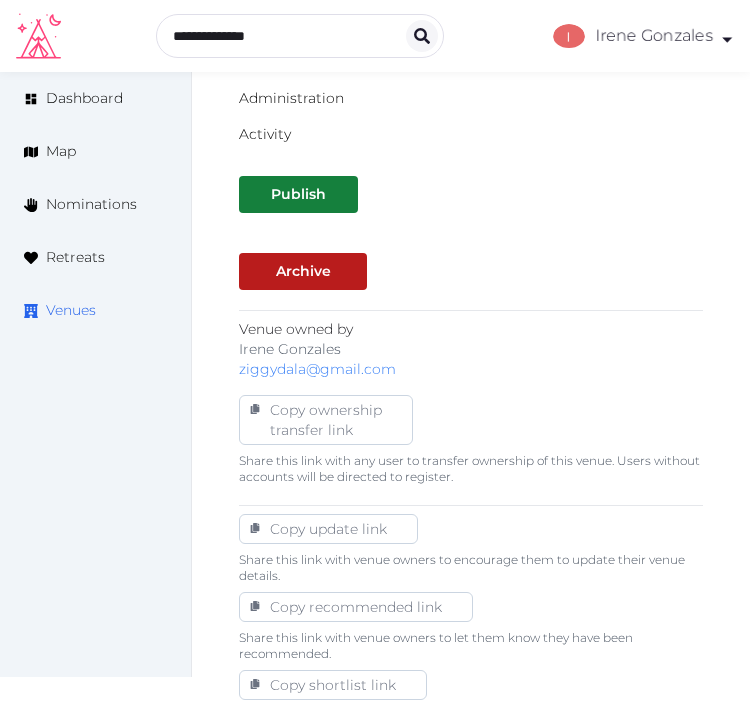 click on "Venues" at bounding box center [71, 310] 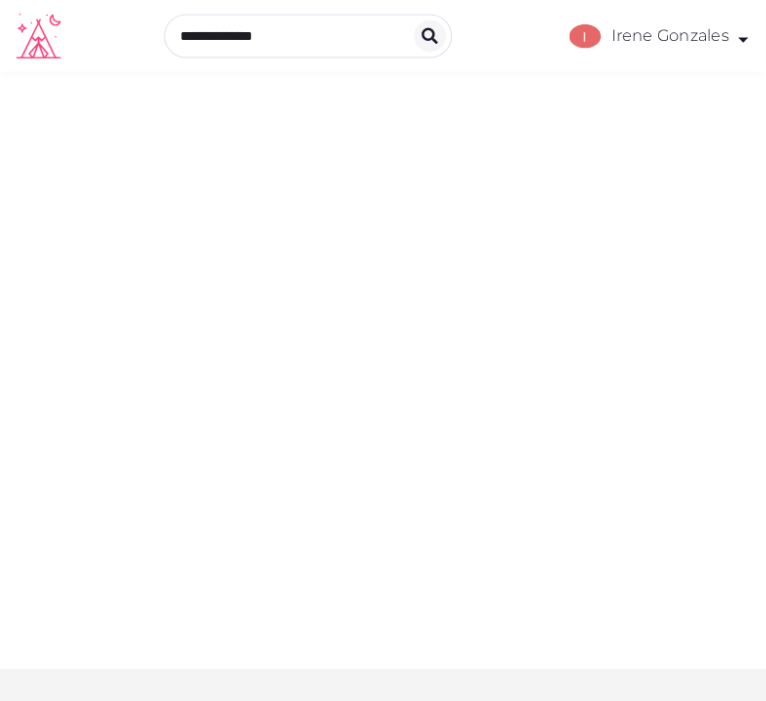 scroll, scrollTop: 0, scrollLeft: 0, axis: both 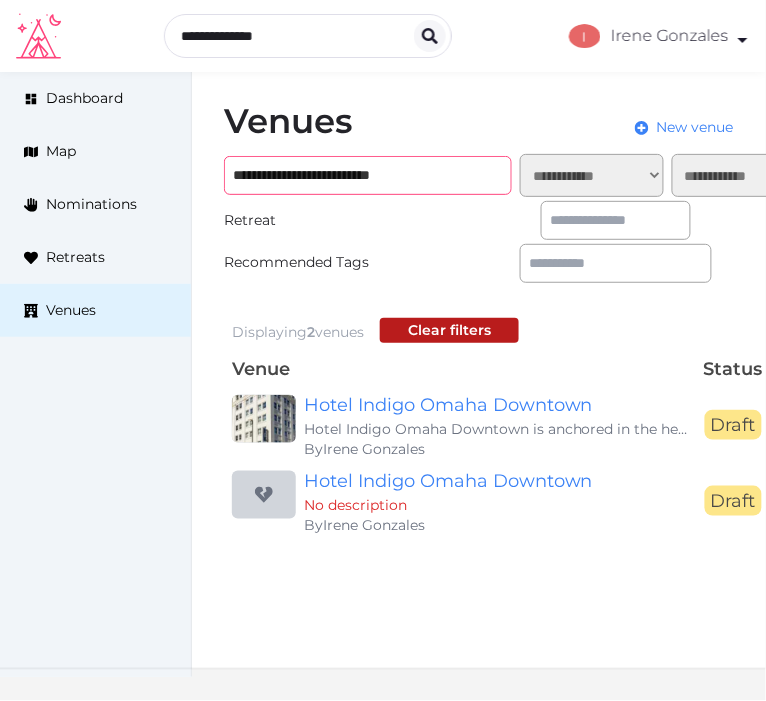 click on "**********" at bounding box center [368, 175] 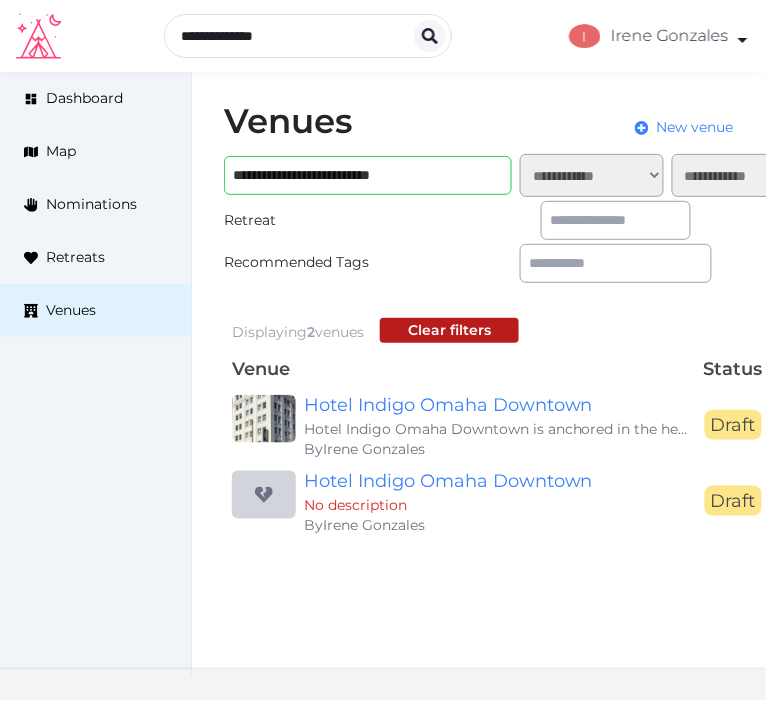 drag, startPoint x: 256, startPoint y: 173, endPoint x: 527, endPoint y: 94, distance: 282.28 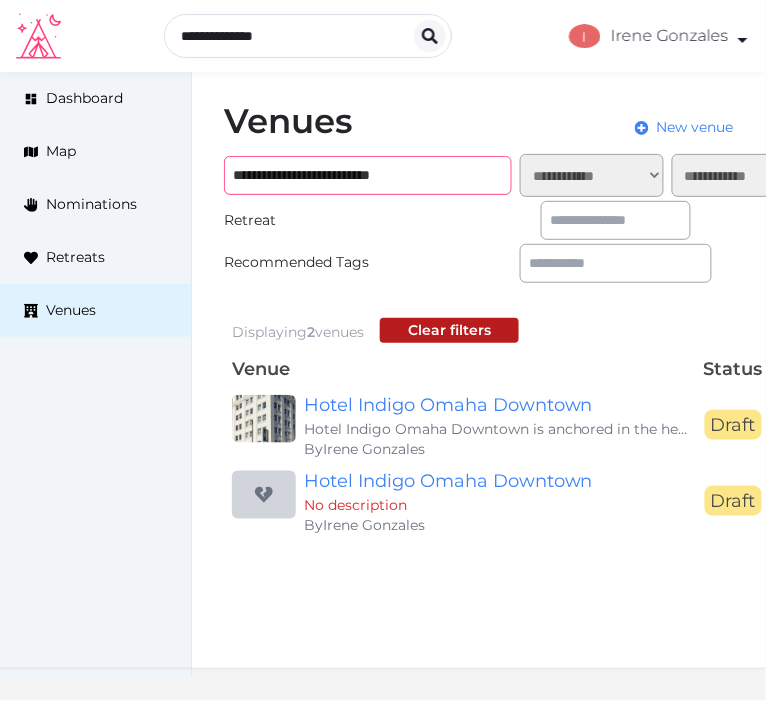 click on "**********" at bounding box center (368, 175) 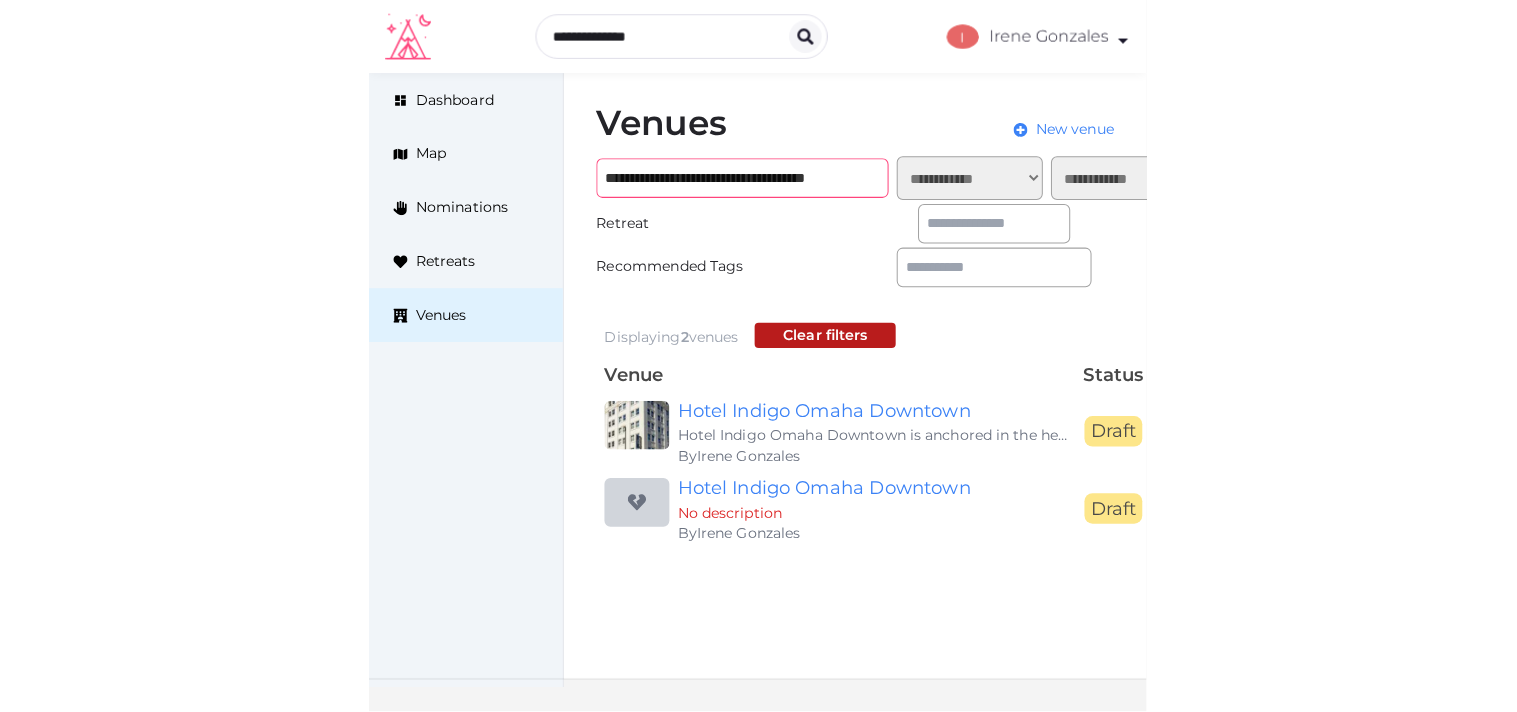 scroll, scrollTop: 0, scrollLeft: 13, axis: horizontal 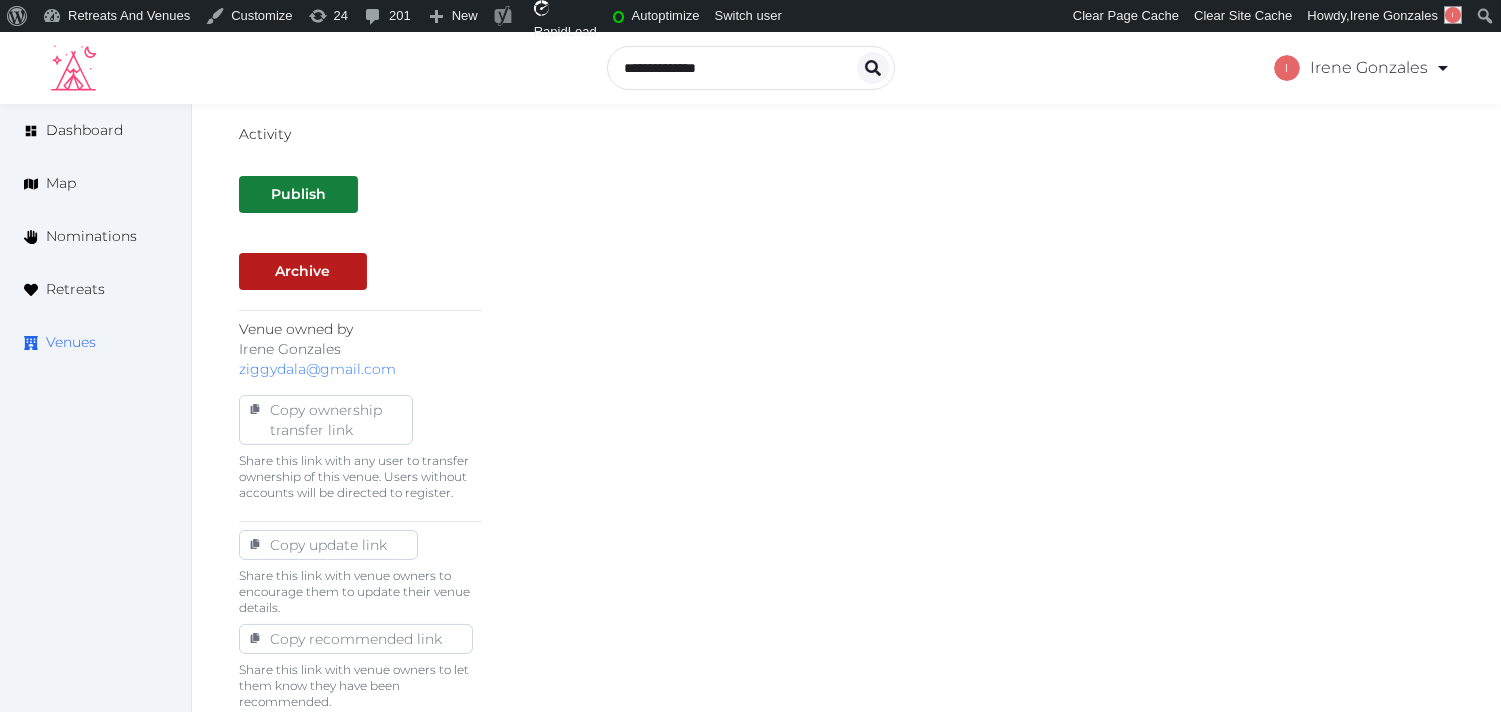click on "Venues" at bounding box center (95, 342) 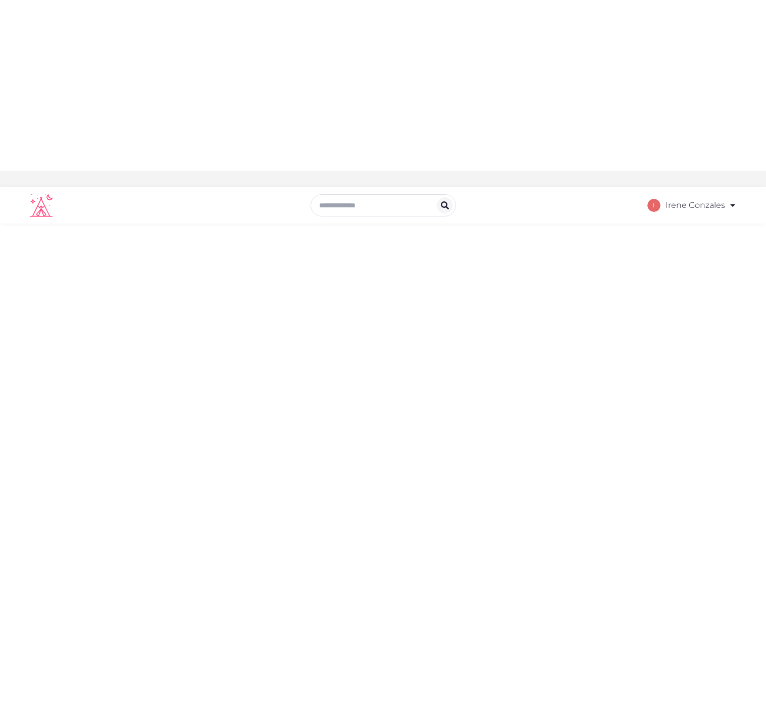 scroll, scrollTop: 0, scrollLeft: 0, axis: both 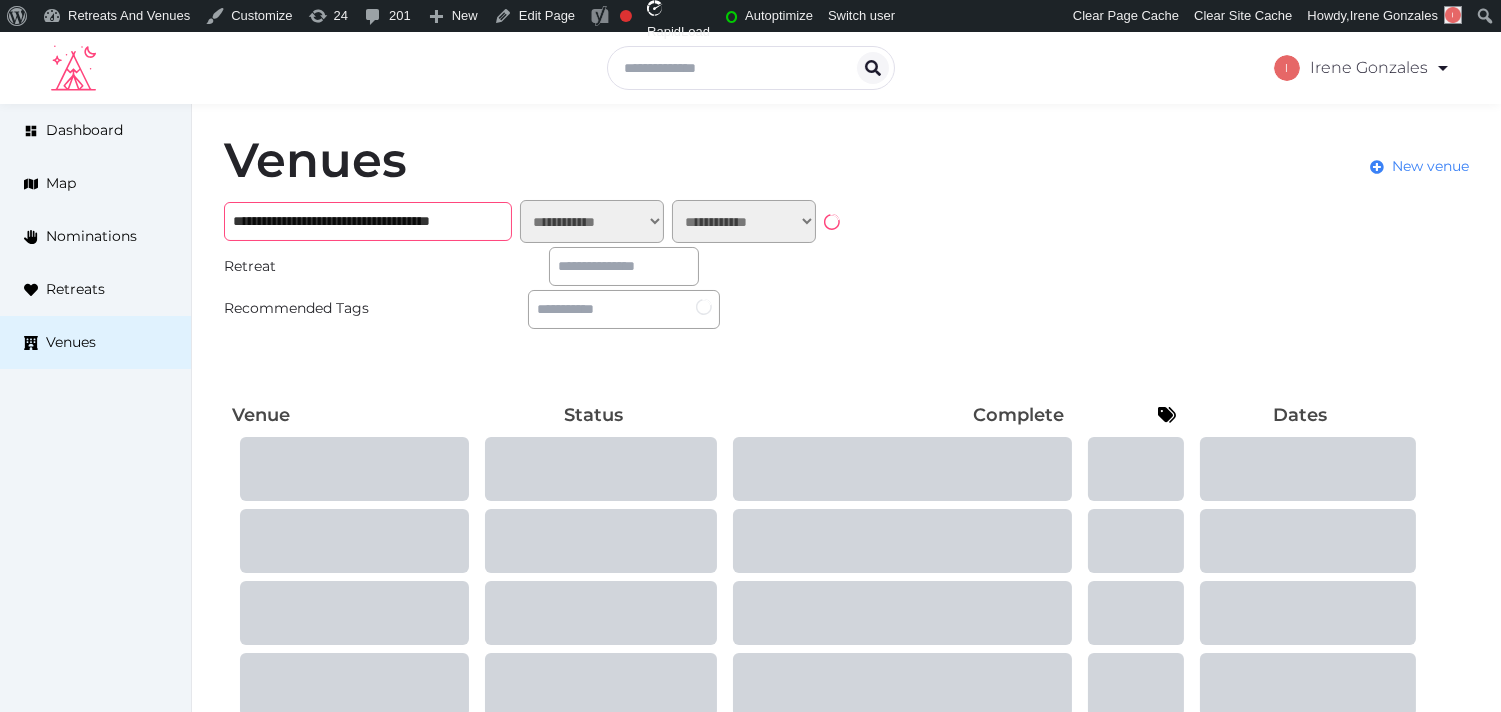 click on "**********" at bounding box center (368, 221) 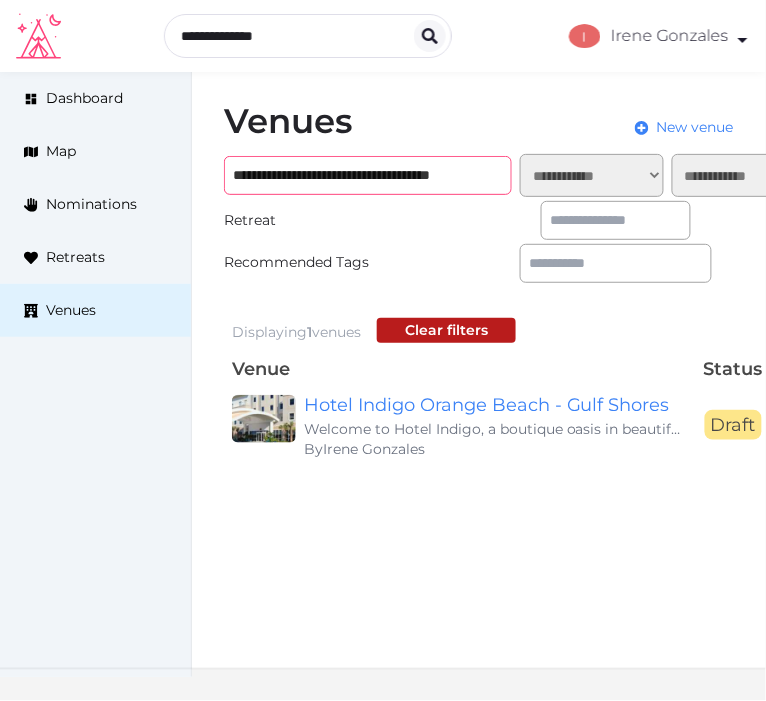 click on "**********" at bounding box center (368, 175) 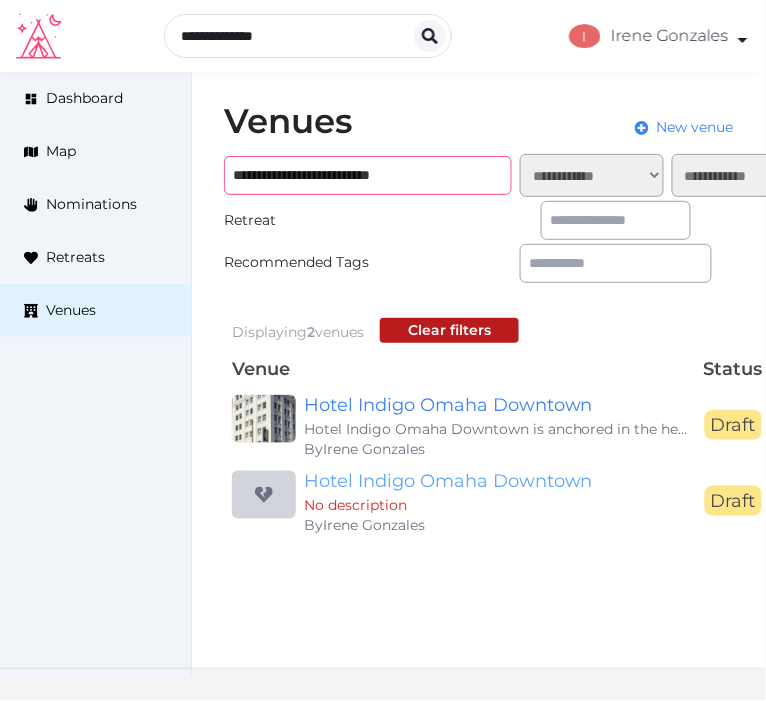 type on "**********" 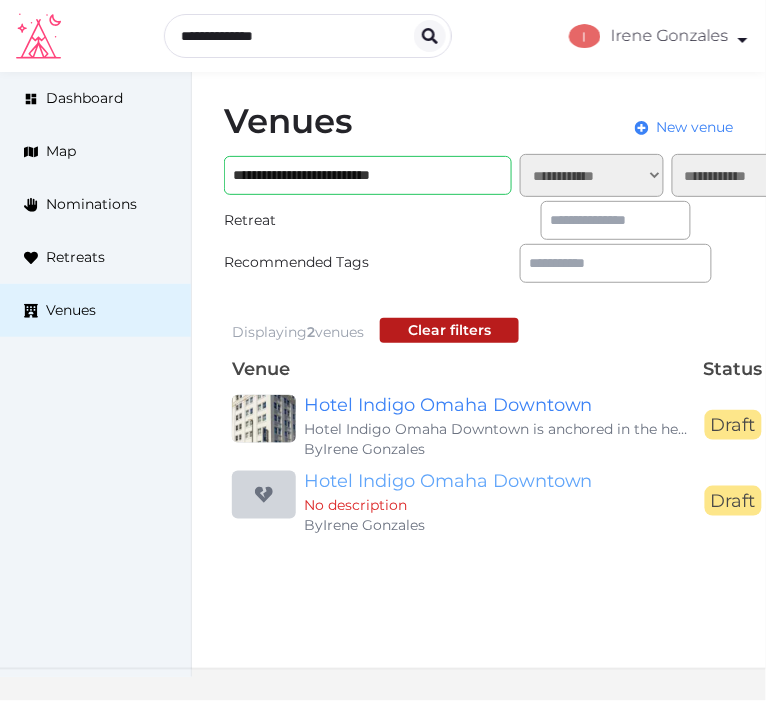 click on "Hotel Indigo Omaha Downtown" at bounding box center [496, 481] 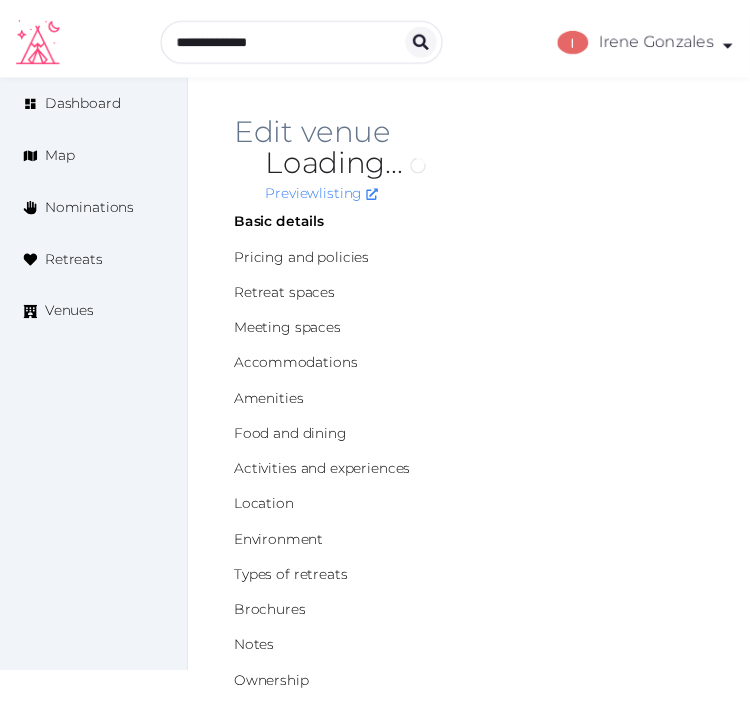 scroll, scrollTop: 0, scrollLeft: 0, axis: both 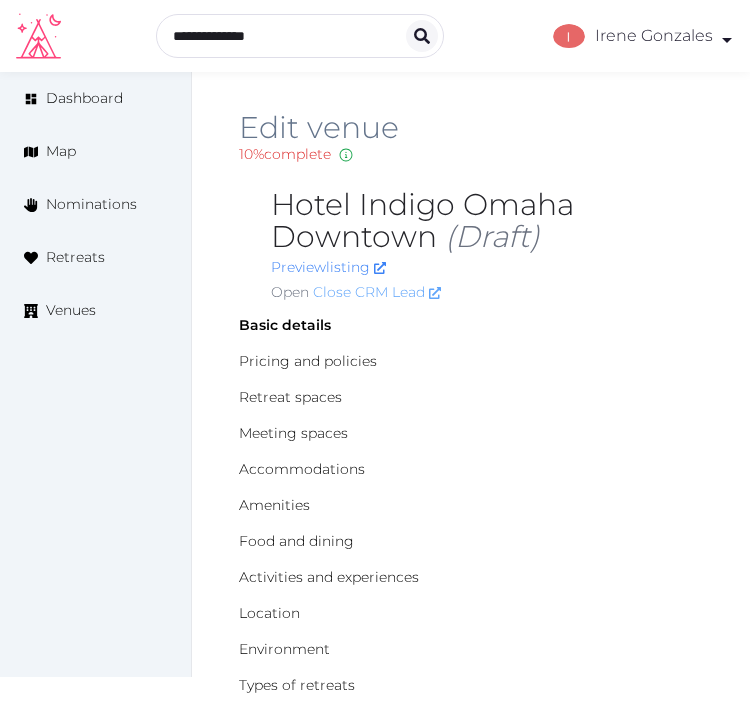 click on "Close CRM Lead" at bounding box center [377, 292] 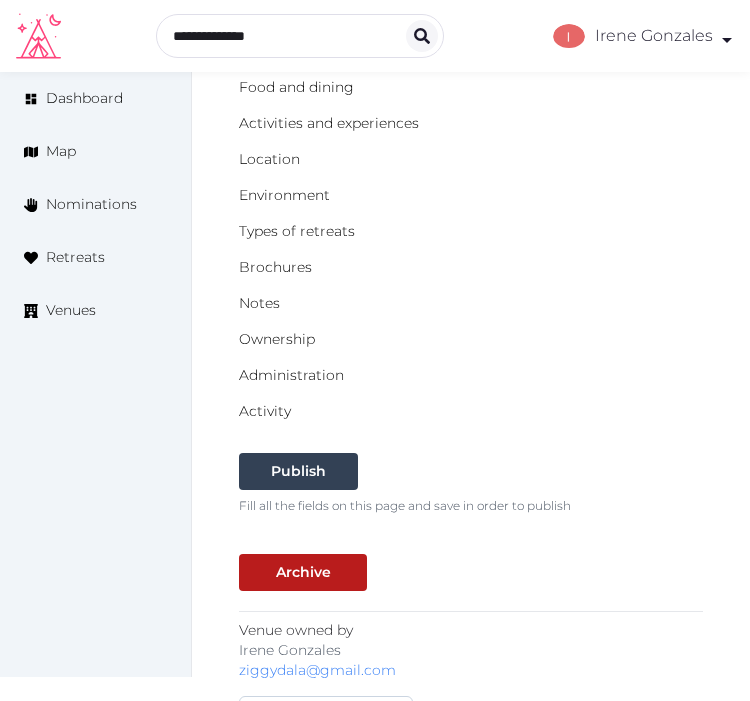 scroll, scrollTop: 777, scrollLeft: 0, axis: vertical 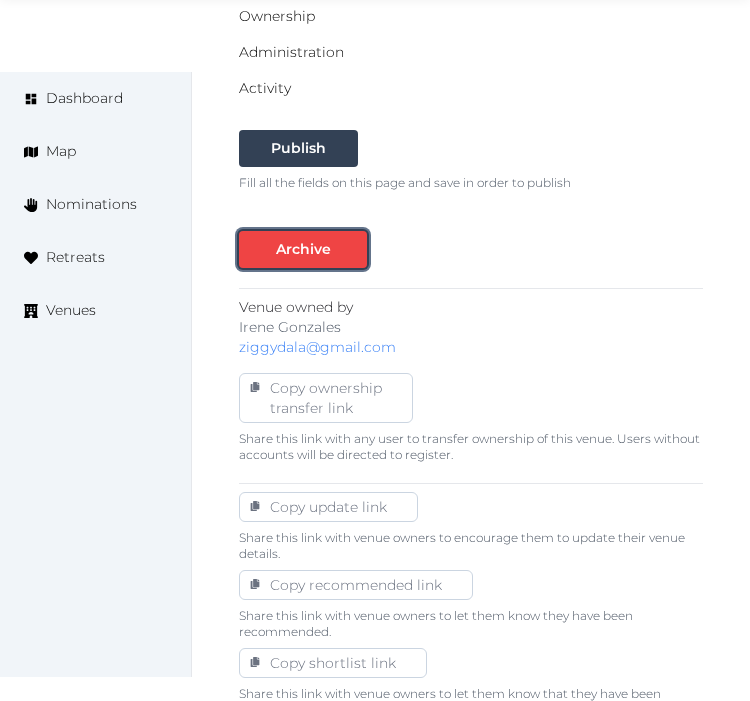 click on "Archive" at bounding box center (303, 249) 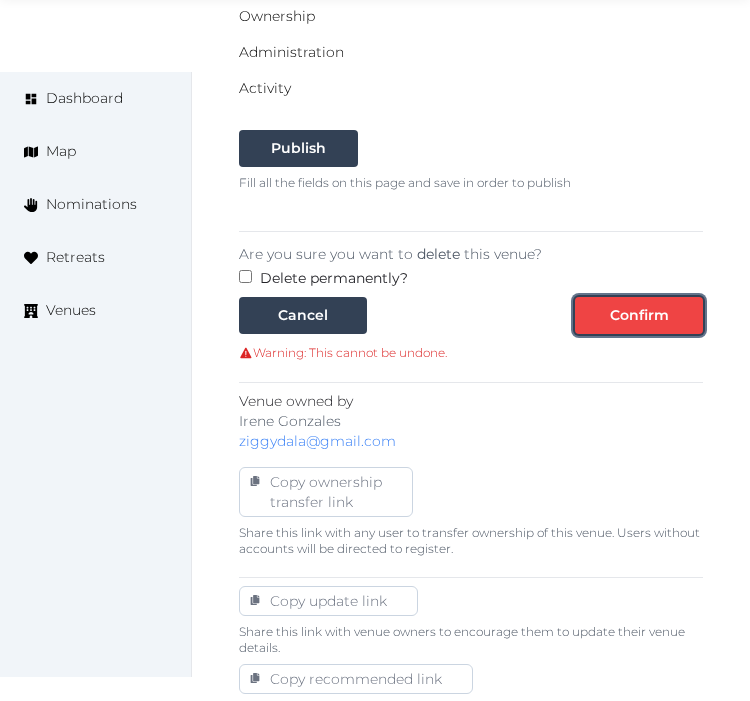 click on "Confirm" at bounding box center (639, 315) 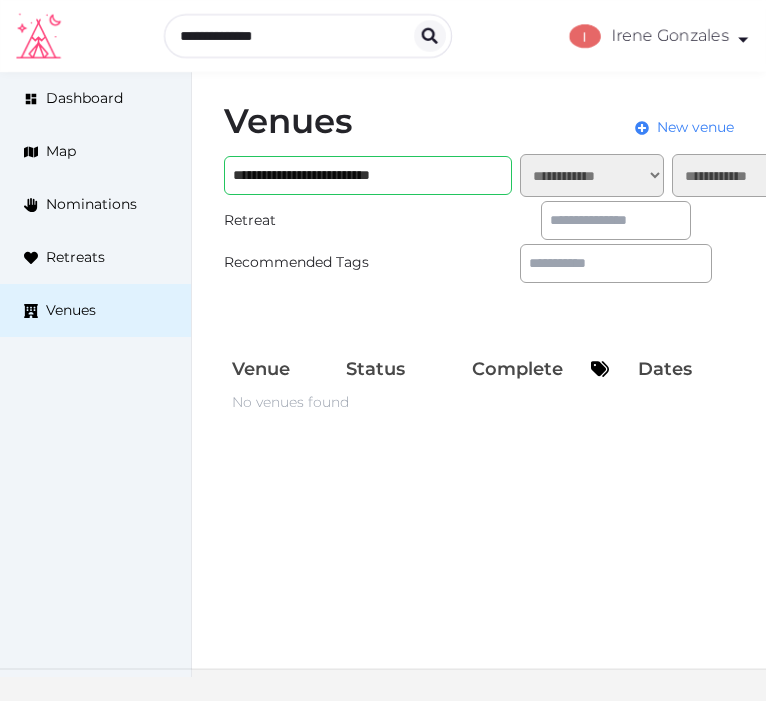 scroll, scrollTop: 0, scrollLeft: 0, axis: both 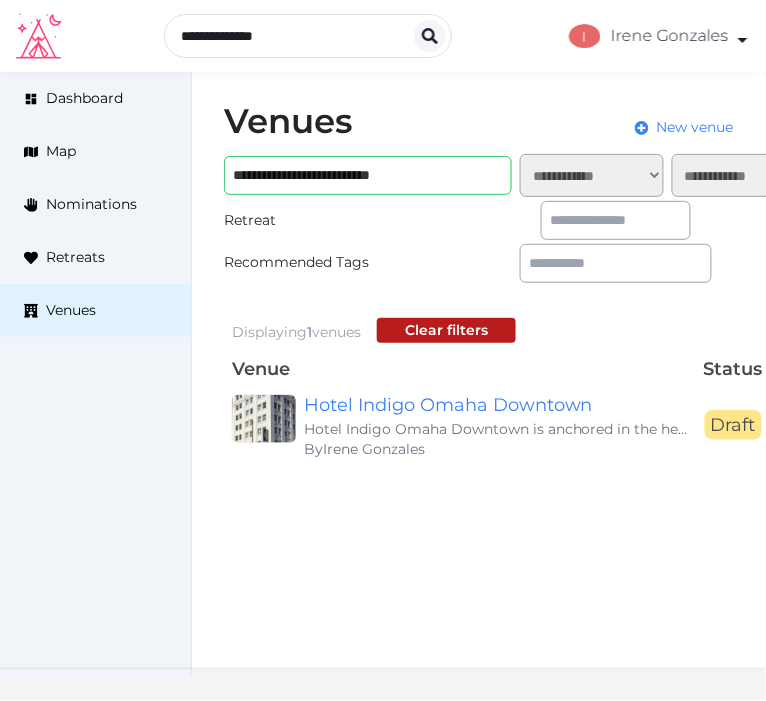 click on "Retreat Divine Reset    by   [USERNAME] [MONTH] [DAY]th, [YEAR] [BRAND] [YEAR]   by   [FIRST] [LAST] [MONTH] [DAY]th, [YEAR] Mini-Connect [YEAR]   by   [USERNAME] [MONTH] [DAY]th, [YEAR] Test    by   [USERNAME] [MONTH] [DAY]th, [YEAR] top earners [YEAR]   by   [USERNAME] [MONTH] [DAY]th, [YEAR] Askia's   by   [USERNAME] [MONTH] [DAY]th, [YEAR] Demo   by   [USERNAME] [MONTH] [DAY]th, [YEAR] Nam Nidhan Khalsa   by   [FIRST] [LAST] [MONTH] [DAY]th, [YEAR] Craftzing [YEAR] Offsite   by   [FIRST] [LAST] [MONTH] [DAY]th, [YEAR] Just Between Friends   by   [FIRST] [LAST] [MONTH] [DAY]th, [YEAR] Just Between Friends   by   [FIRST] [LAST] [MONTH] [DAY]th, [YEAR] HeyGen Company Offsite   by   [FIRST] [LAST] [MONTH] [DAY]th, [YEAR] Injective [YEAR]   by   [USERNAME] [MONTH] [DAY]th, [YEAR] FUNOA [YEAR]   by   [FIRST] [LAST] [MONTH] [DAY]th, [YEAR] ShopVision [YEAR]   by   [FIRST] [LAST] [MONTH] [DAY]th, [YEAR] Lynda AI $[NUMBER]M ARR Celebration   by   [USERNAME] [MONTH] [DAY]th, [YEAR] [BRAND] [MONTH] [YEAR]   by   [USERNAME] [MONTH] [DAY]th, [YEAR] Ekam Yogashala    by   [USERNAME] [MONTH] [DAY]th, [YEAR] AKKO [YEAR]/[NUMBER]   by   [FIRST] [LAST] [MONTH] [DAY]th, [YEAR] [YEAR]   by   [USERNAME] [MONTH] [DAY]th, [YEAR]" at bounding box center (524, 220) 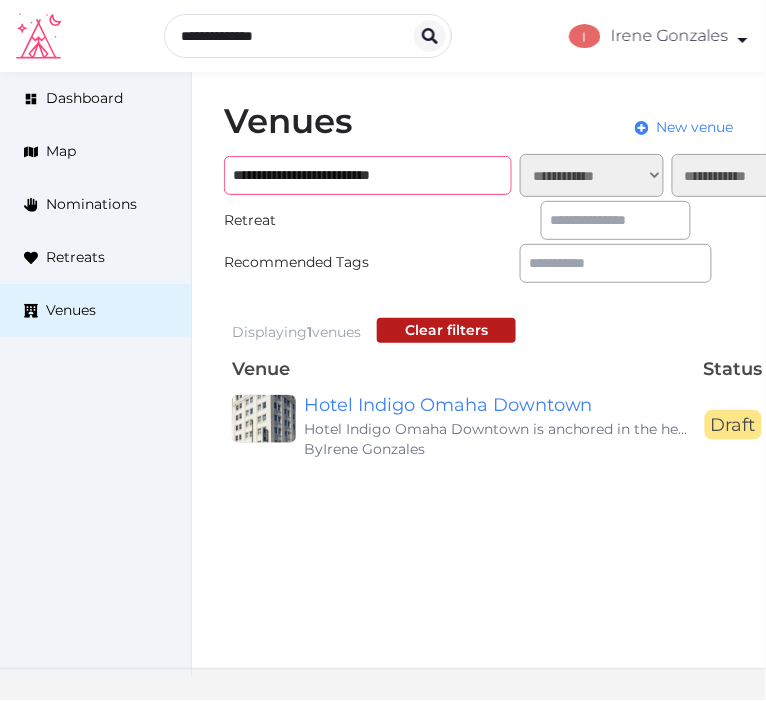 click on "**********" at bounding box center [368, 175] 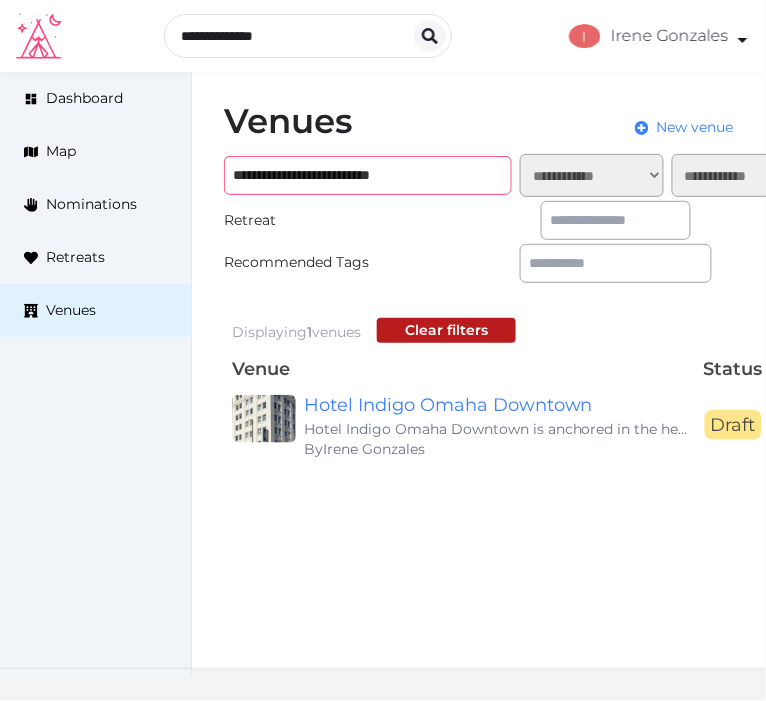 paste on "*****" 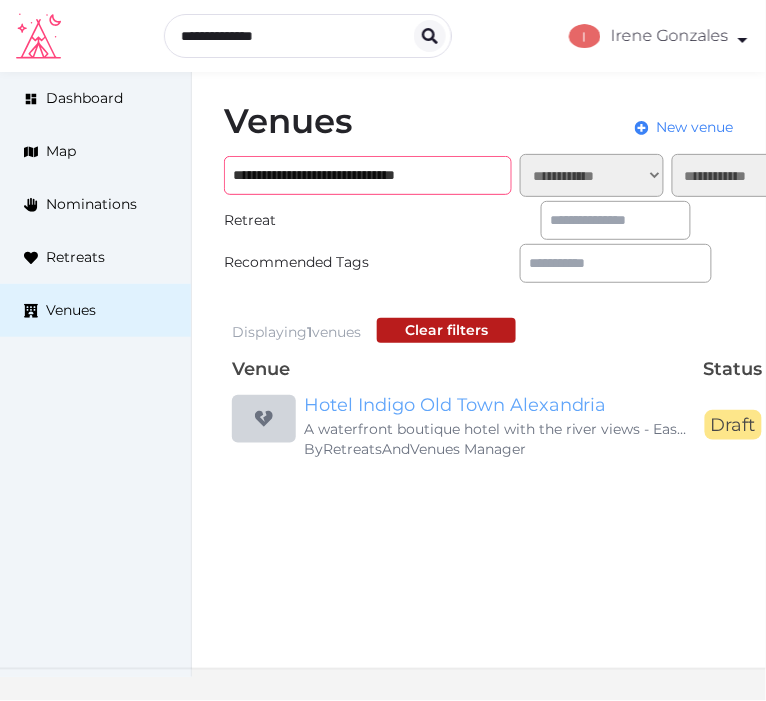 type on "**********" 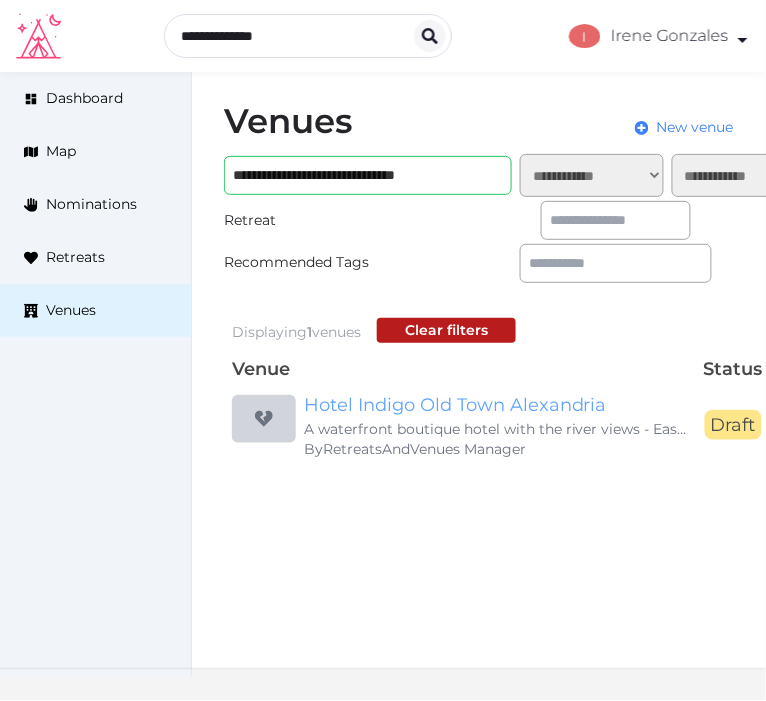 click on "Hotel Indigo Old Town Alexandria" at bounding box center [496, 405] 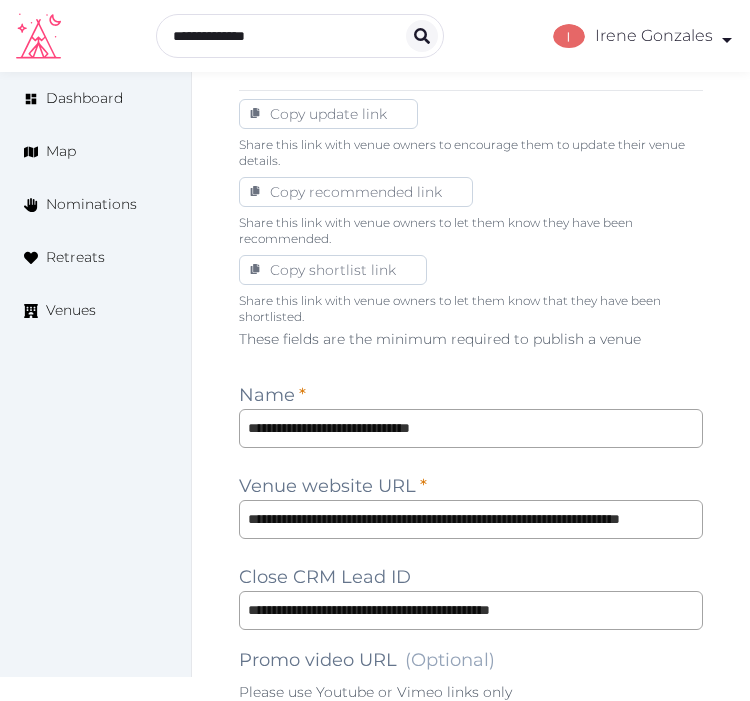 scroll, scrollTop: 1111, scrollLeft: 0, axis: vertical 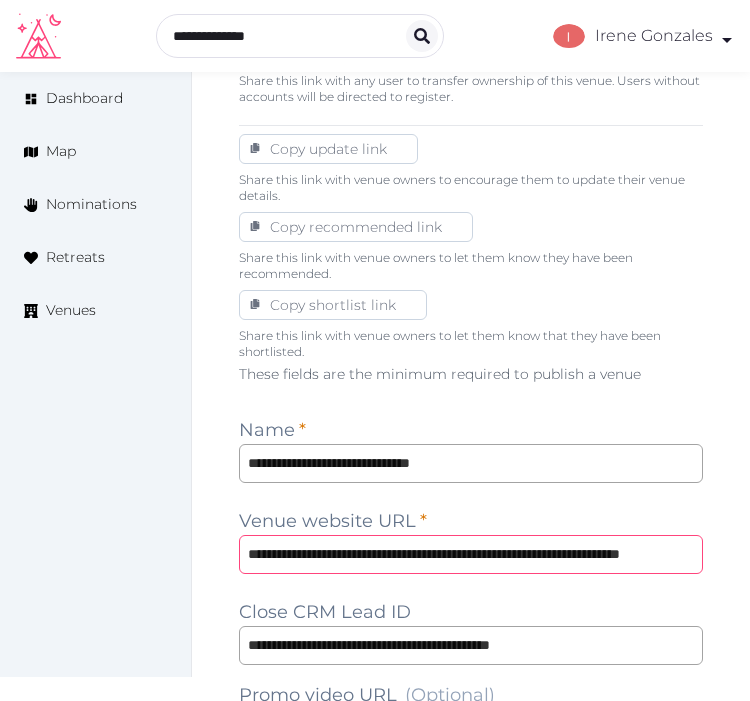 click on "**********" at bounding box center [471, 554] 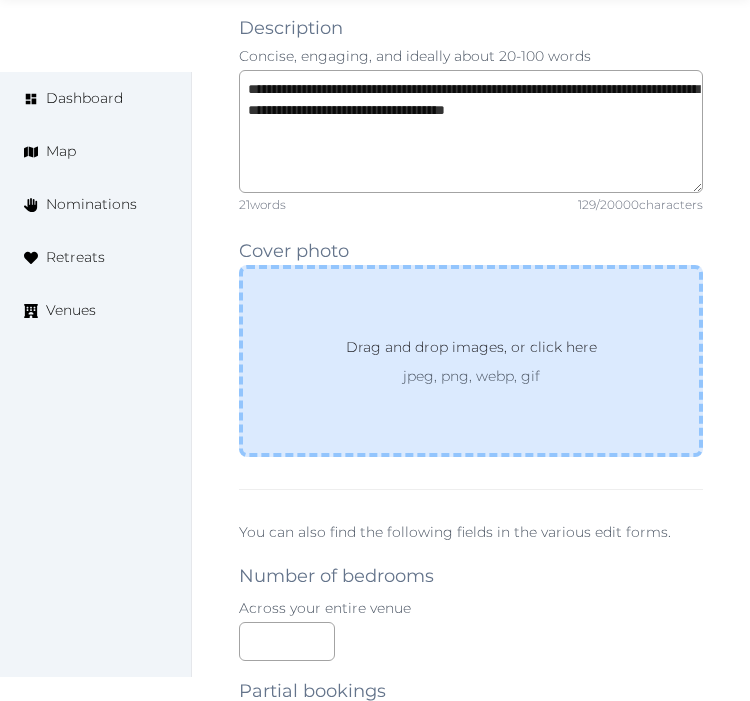 scroll, scrollTop: 1888, scrollLeft: 0, axis: vertical 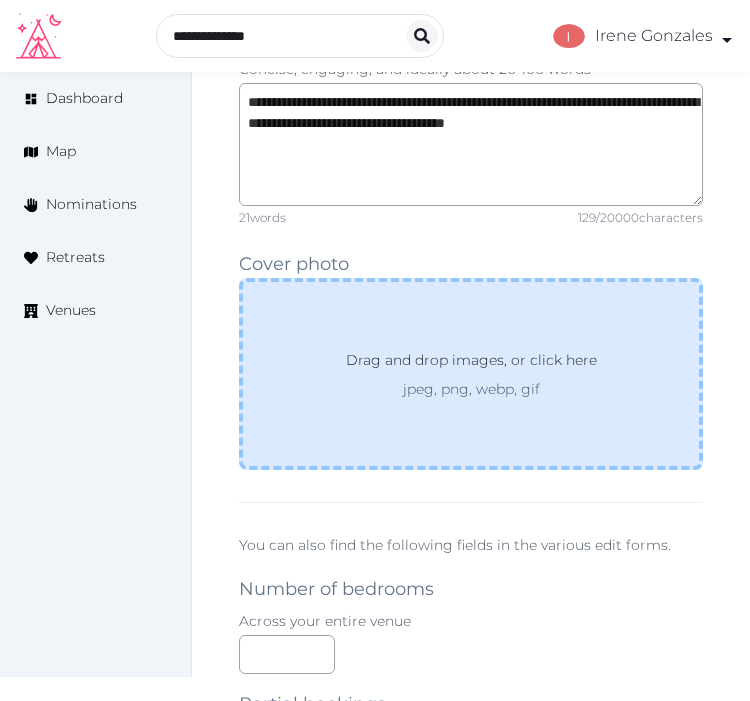 click on "Drag and drop images, or click here jpeg, png, webp, gif" at bounding box center (471, 374) 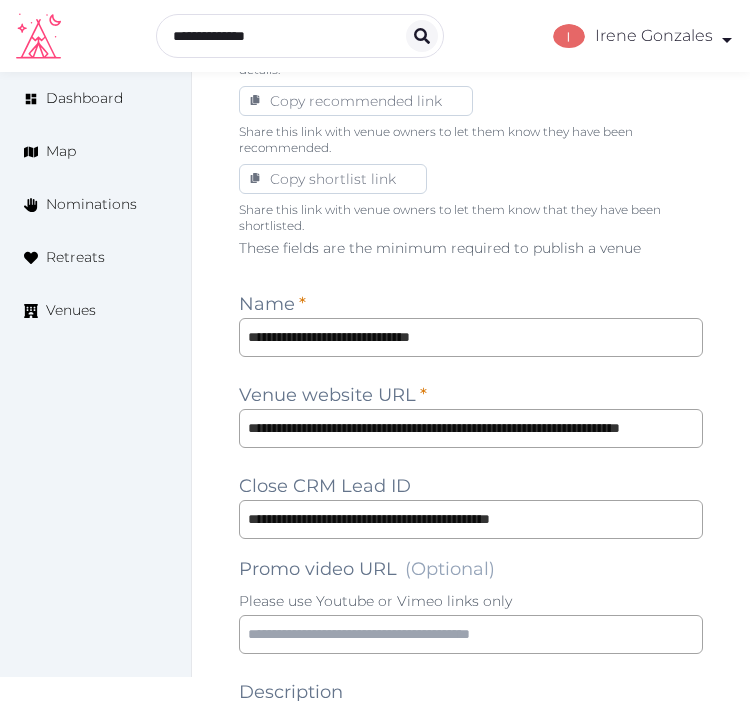 scroll, scrollTop: 1222, scrollLeft: 0, axis: vertical 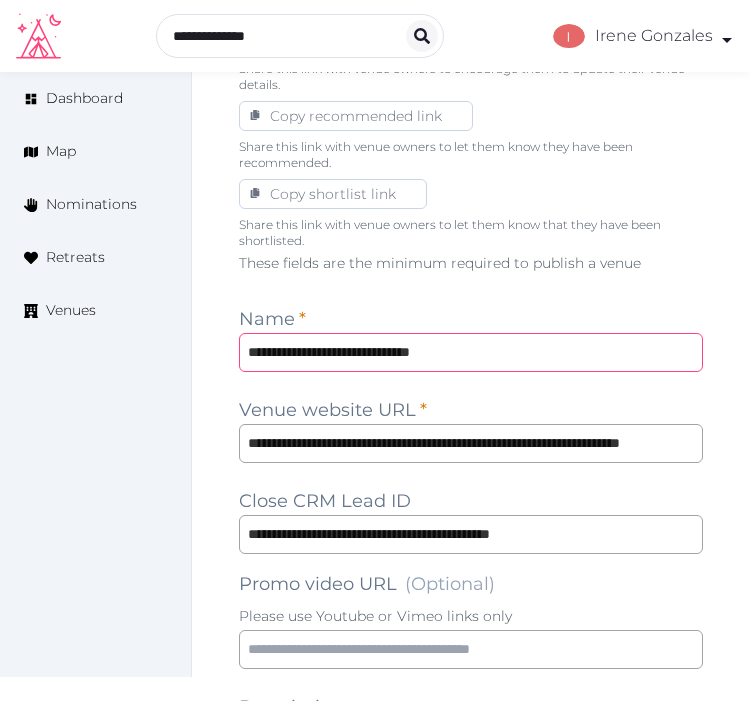 click on "**********" at bounding box center [471, 352] 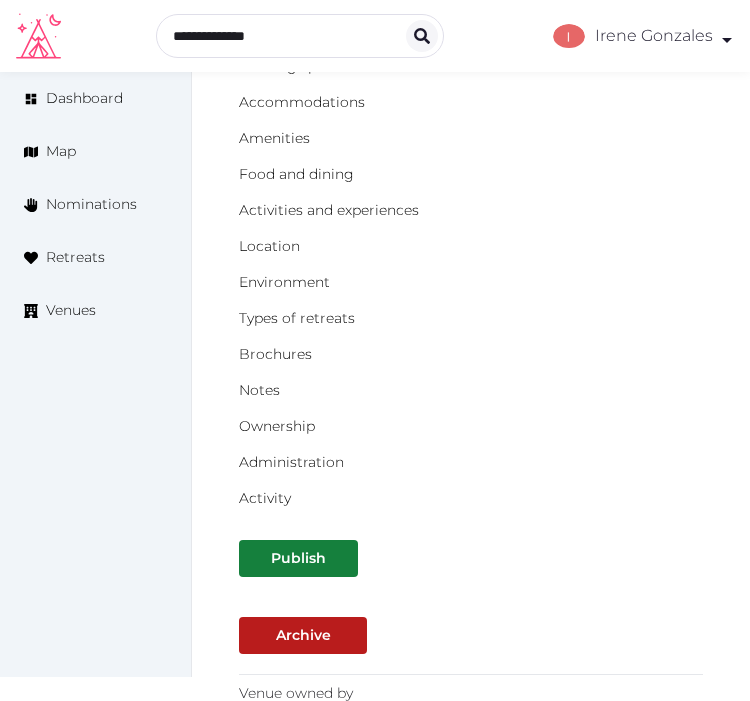 scroll, scrollTop: 444, scrollLeft: 0, axis: vertical 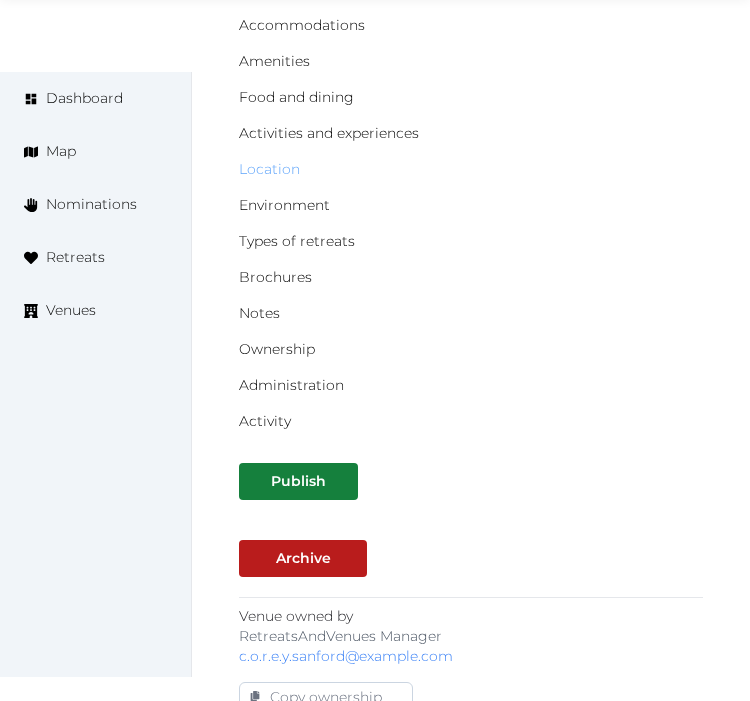 click on "Location" at bounding box center [269, 169] 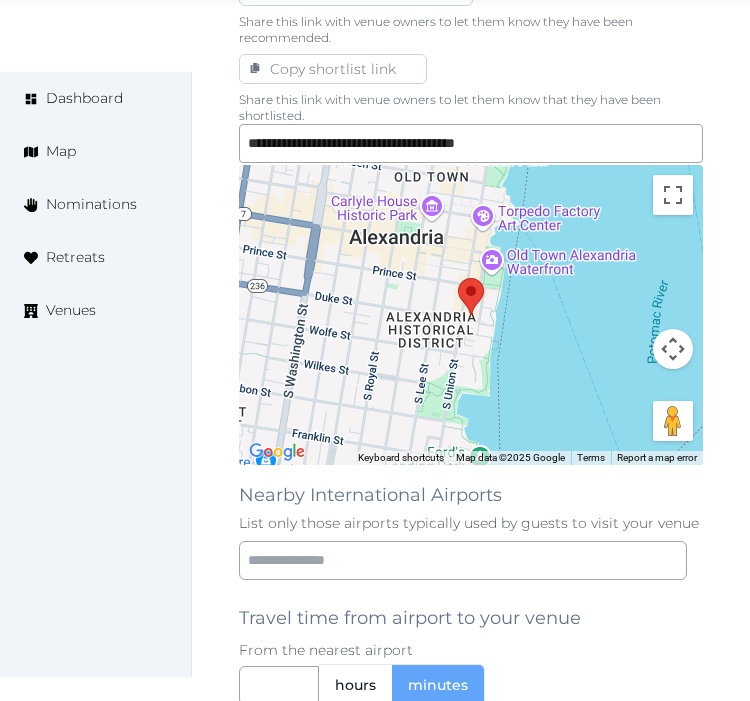 scroll, scrollTop: 1444, scrollLeft: 0, axis: vertical 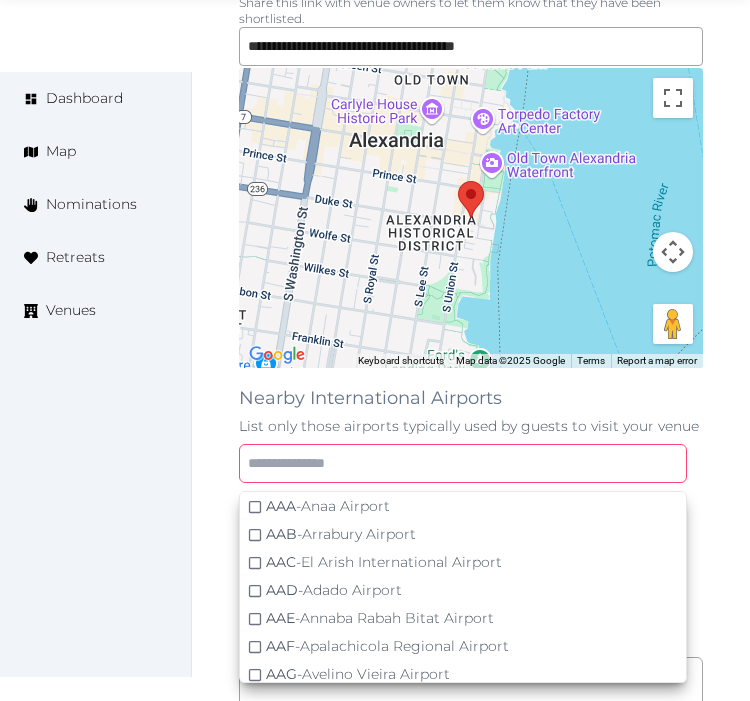 click at bounding box center (463, 463) 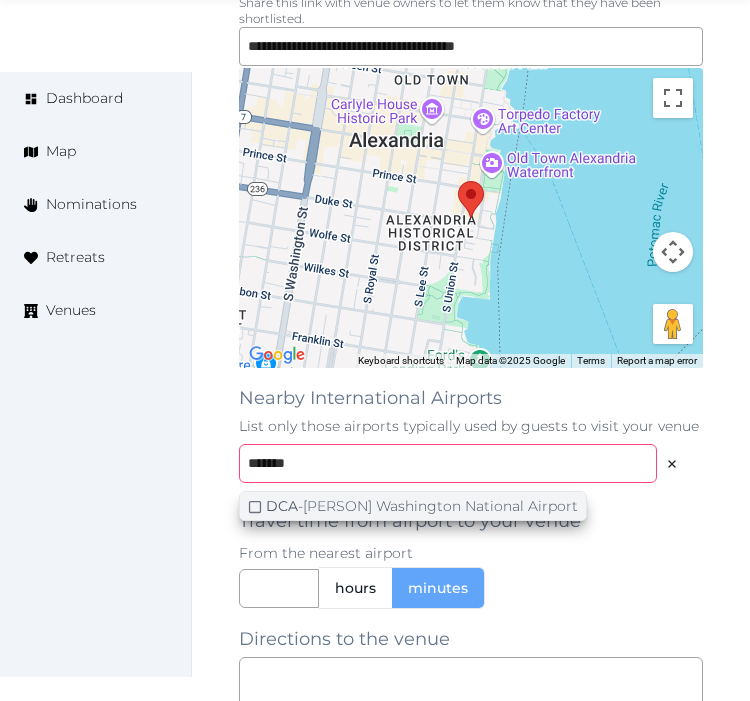 type on "******" 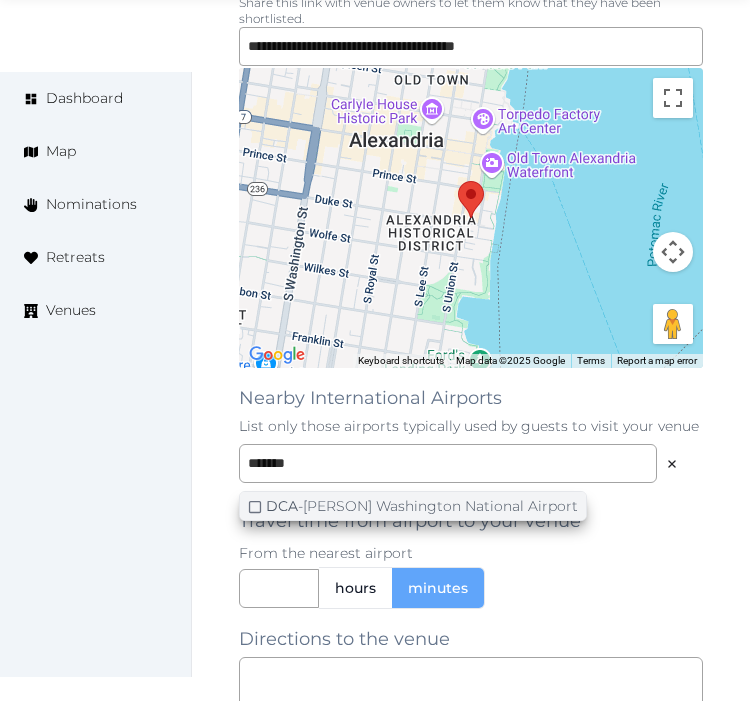 click on "DCA  -  Ronald Reagan Washington National Airport" at bounding box center [422, 506] 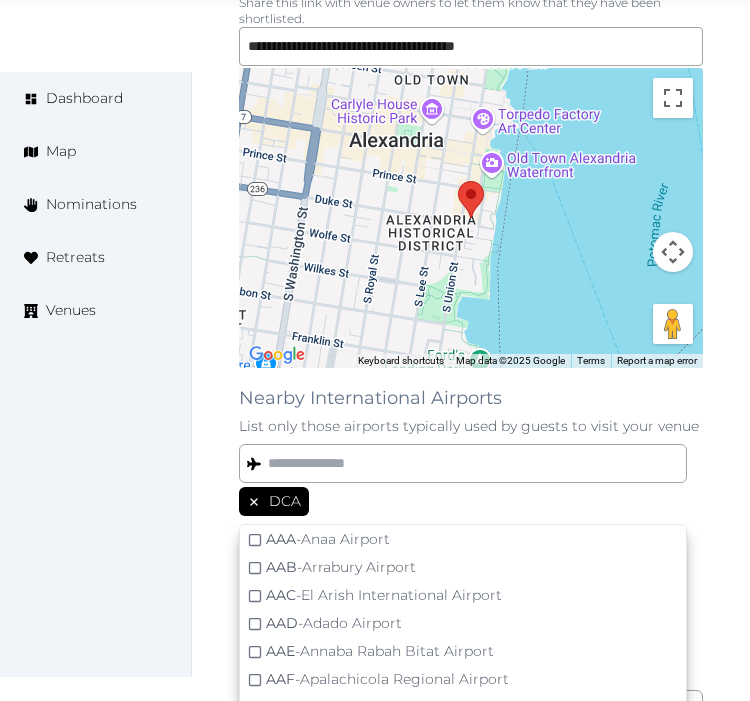 click on "DCA" at bounding box center (471, 503) 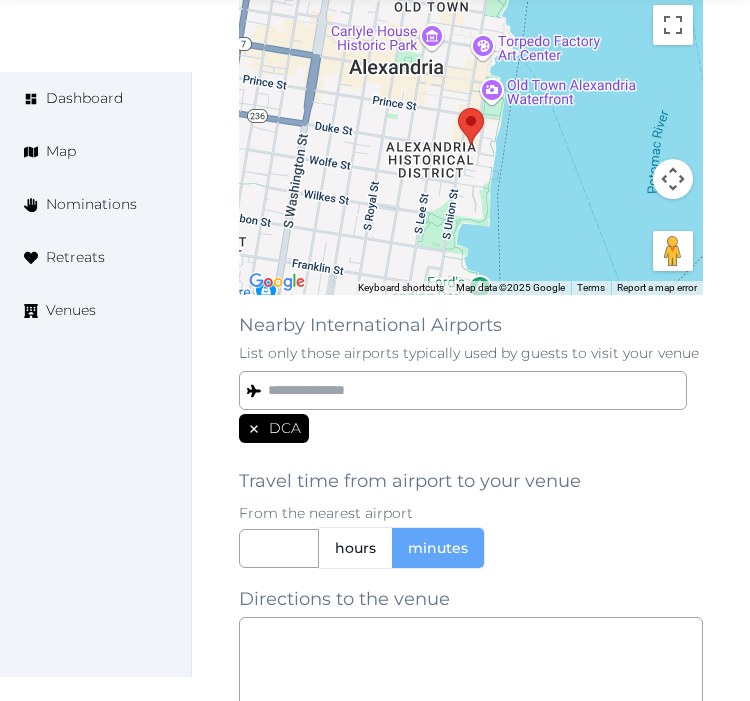 scroll, scrollTop: 1555, scrollLeft: 0, axis: vertical 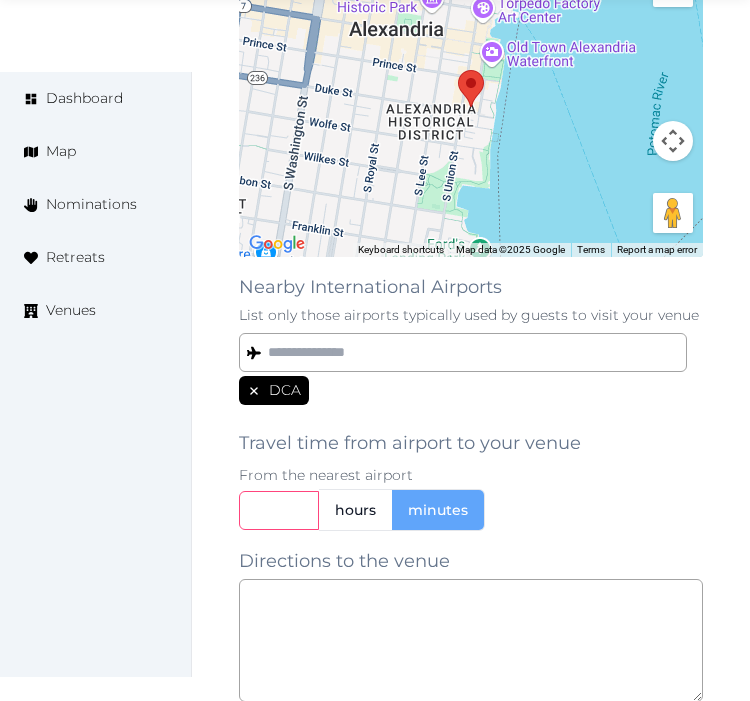 click at bounding box center (279, 510) 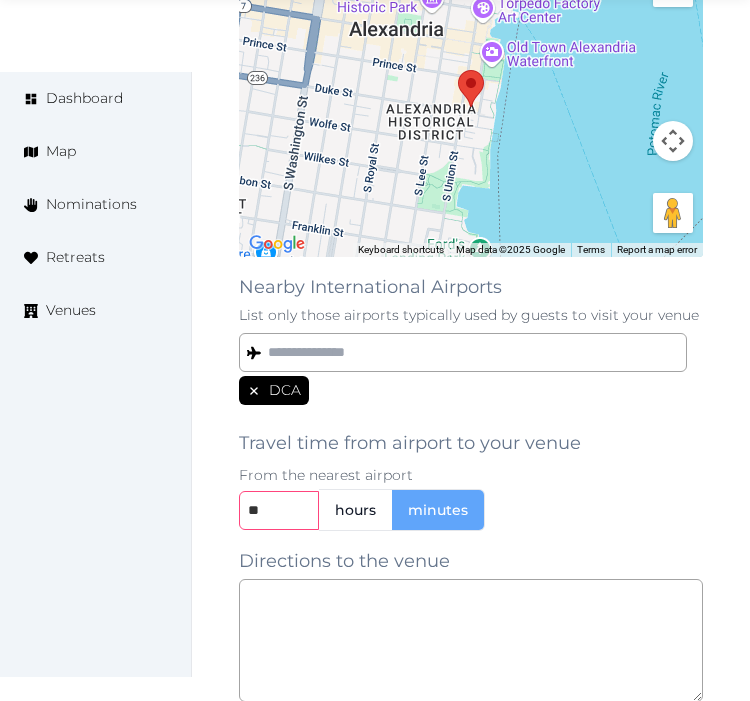 type on "**" 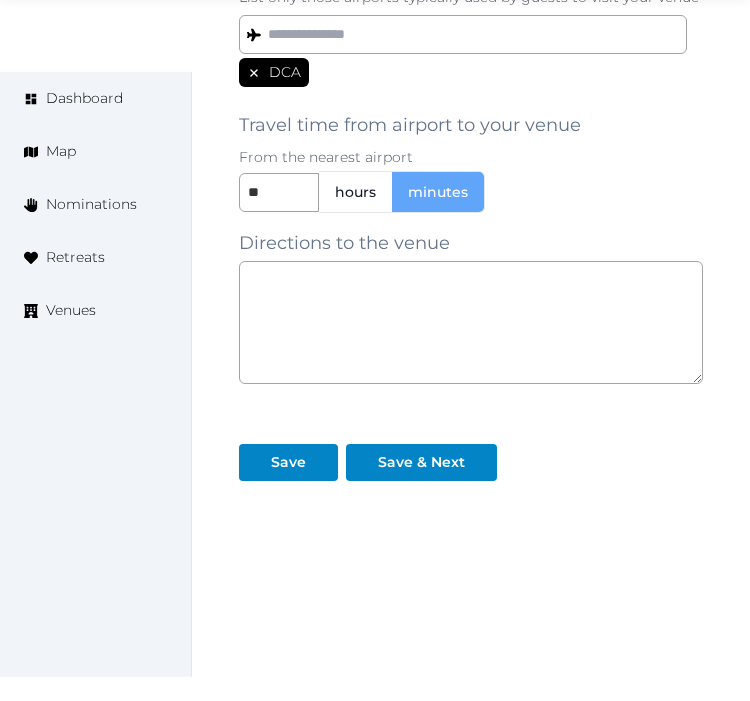 scroll, scrollTop: 1877, scrollLeft: 0, axis: vertical 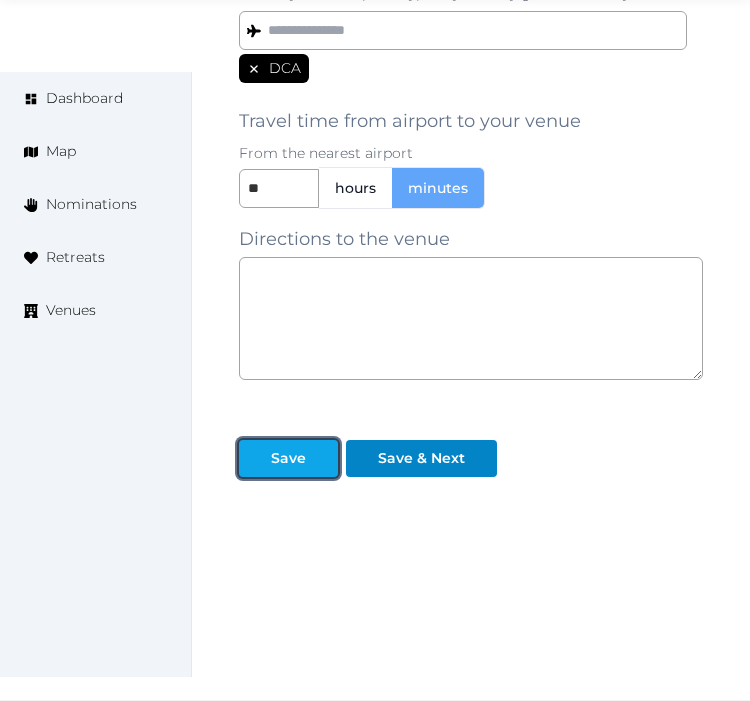 drag, startPoint x: 290, startPoint y: 457, endPoint x: 322, endPoint y: 450, distance: 32.75668 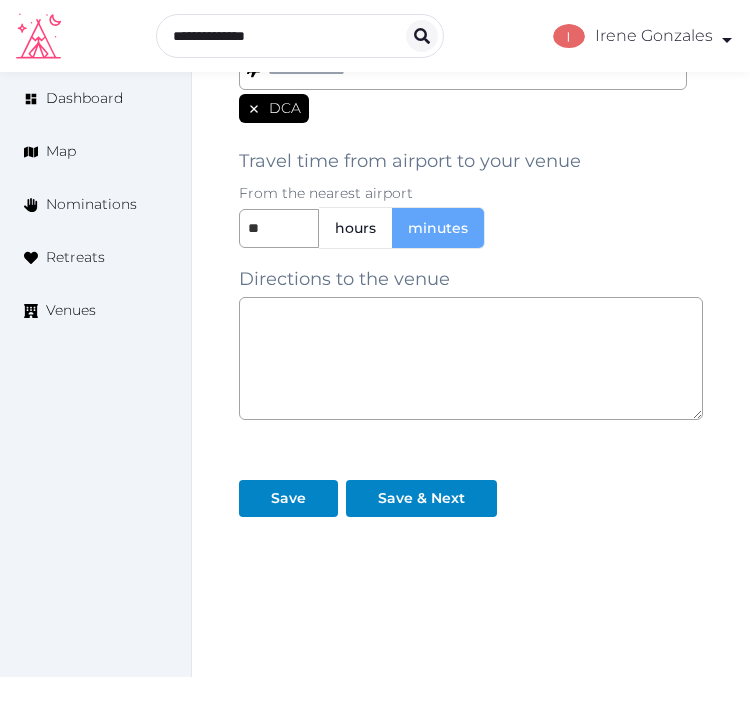 scroll, scrollTop: 1833, scrollLeft: 0, axis: vertical 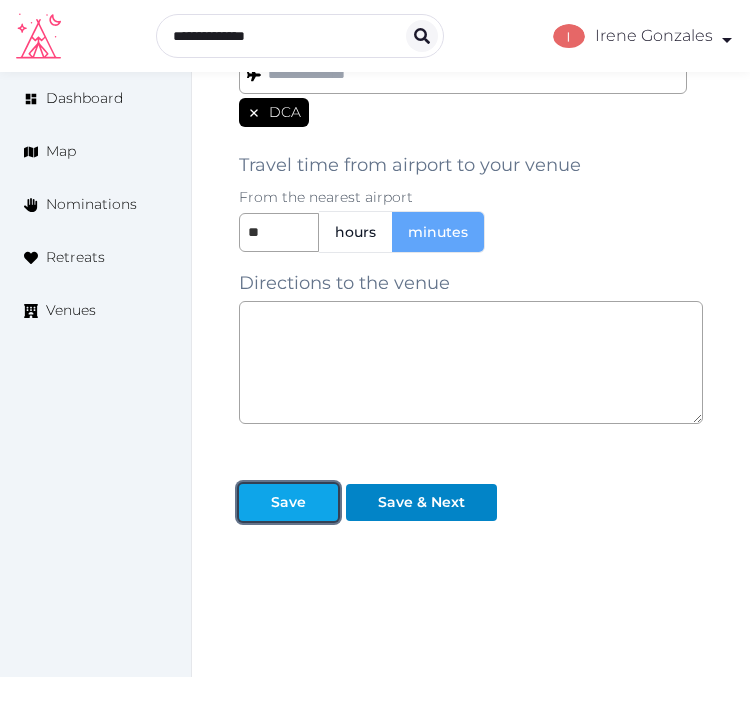 click at bounding box center [255, 502] 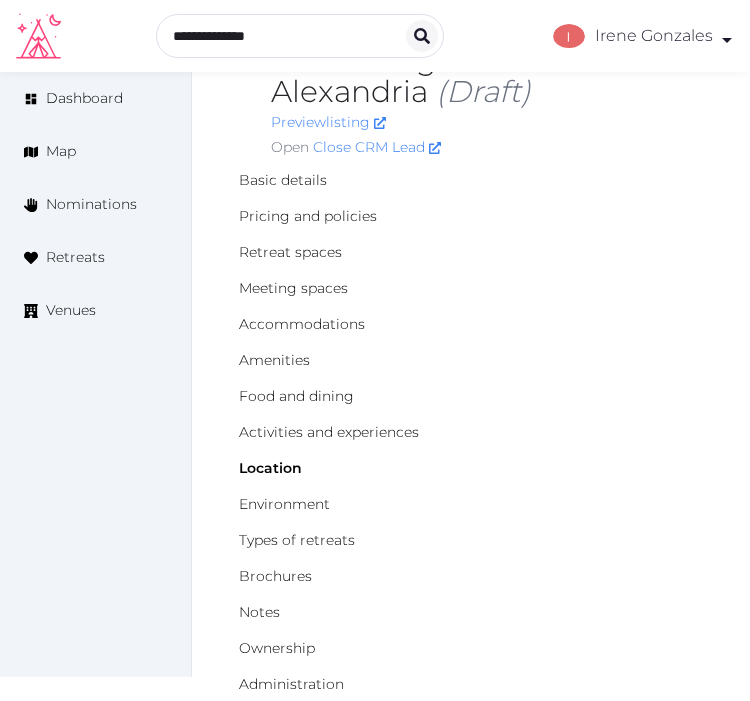scroll, scrollTop: 0, scrollLeft: 0, axis: both 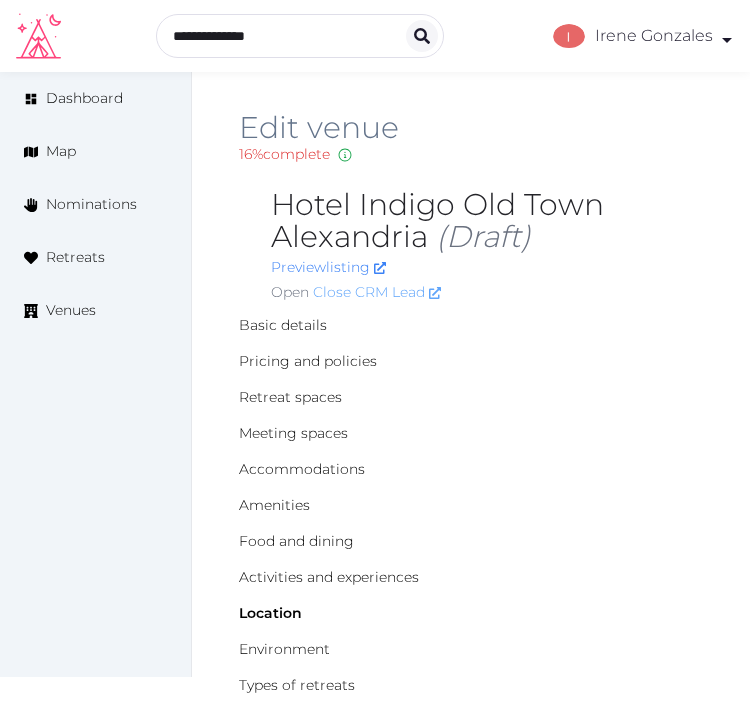 click on "Close CRM Lead" at bounding box center (377, 292) 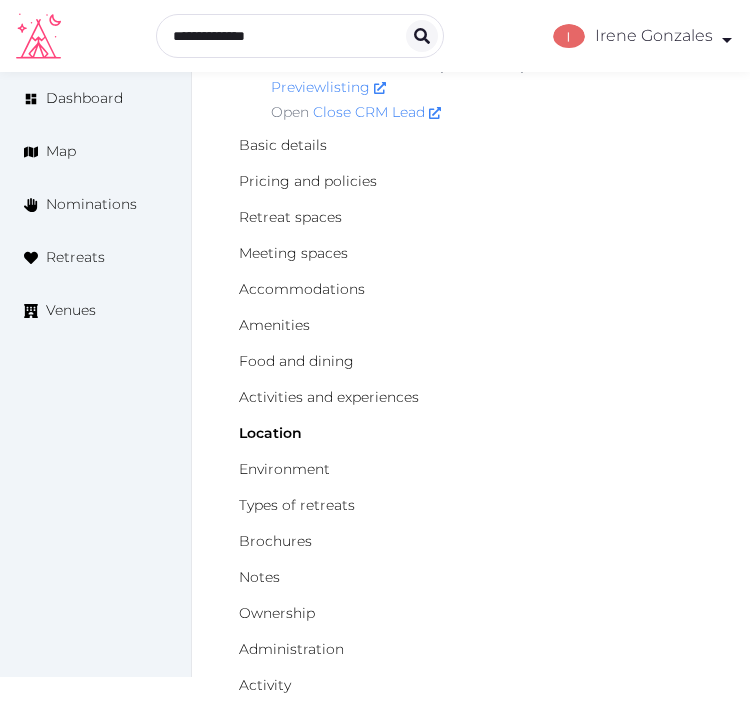 scroll, scrollTop: 0, scrollLeft: 0, axis: both 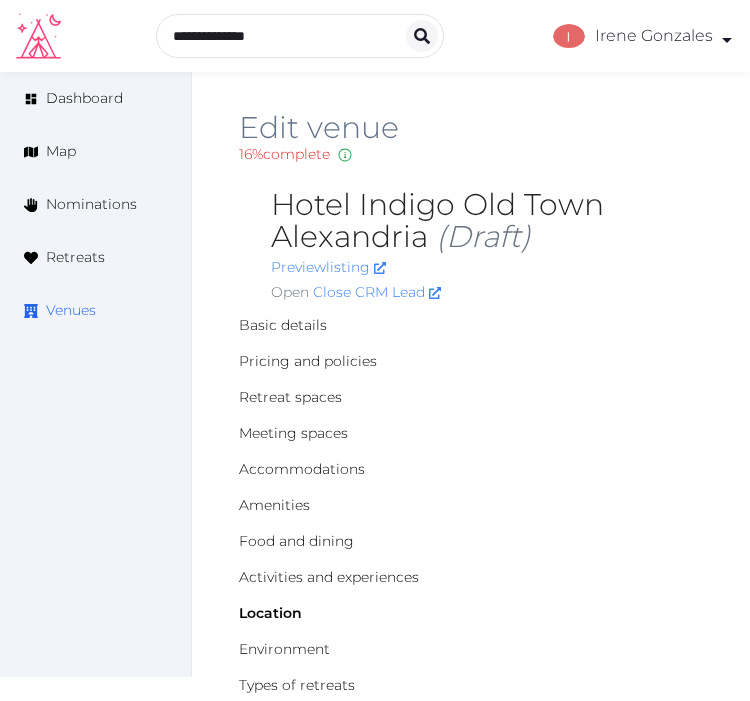 click on "Venues" at bounding box center [71, 310] 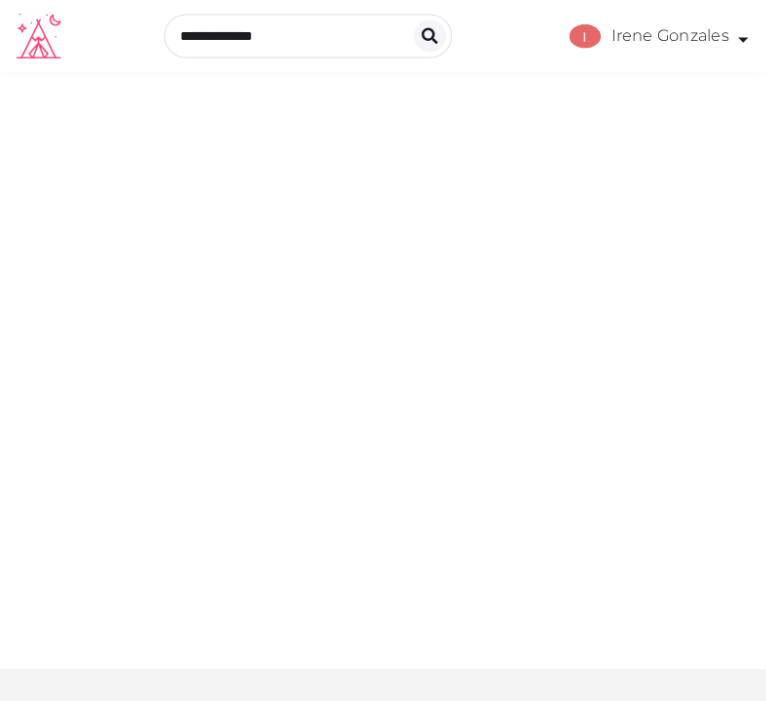 scroll, scrollTop: 0, scrollLeft: 0, axis: both 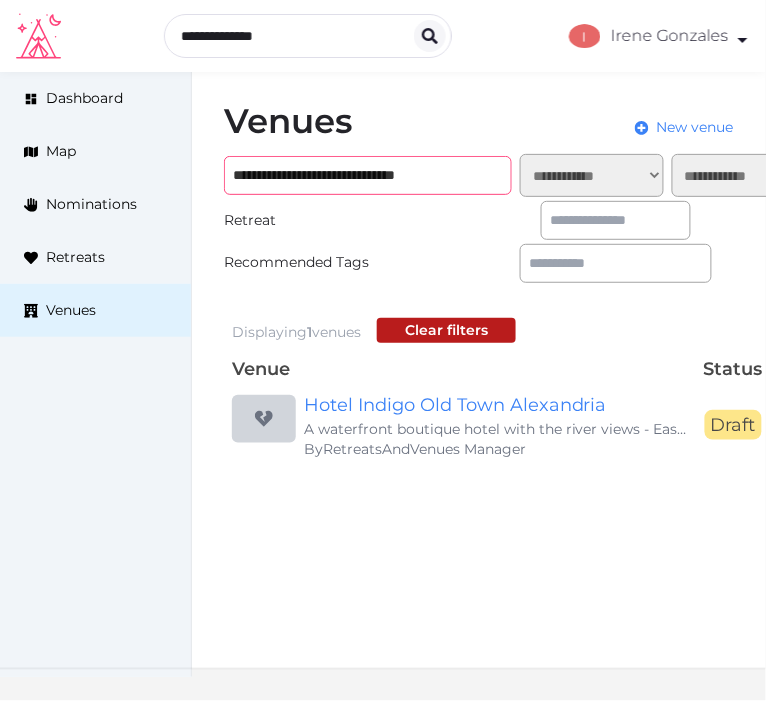 click on "**********" at bounding box center (368, 175) 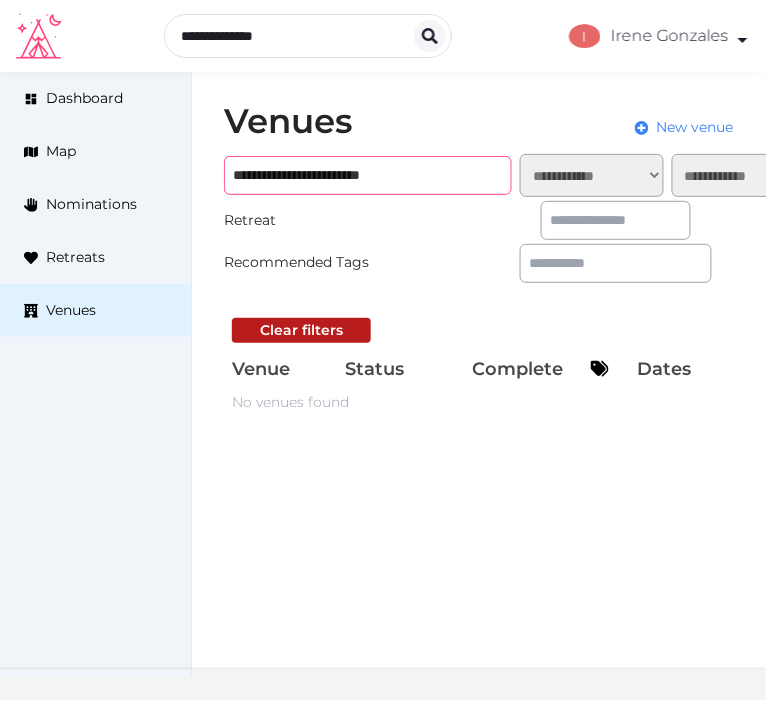 type on "**********" 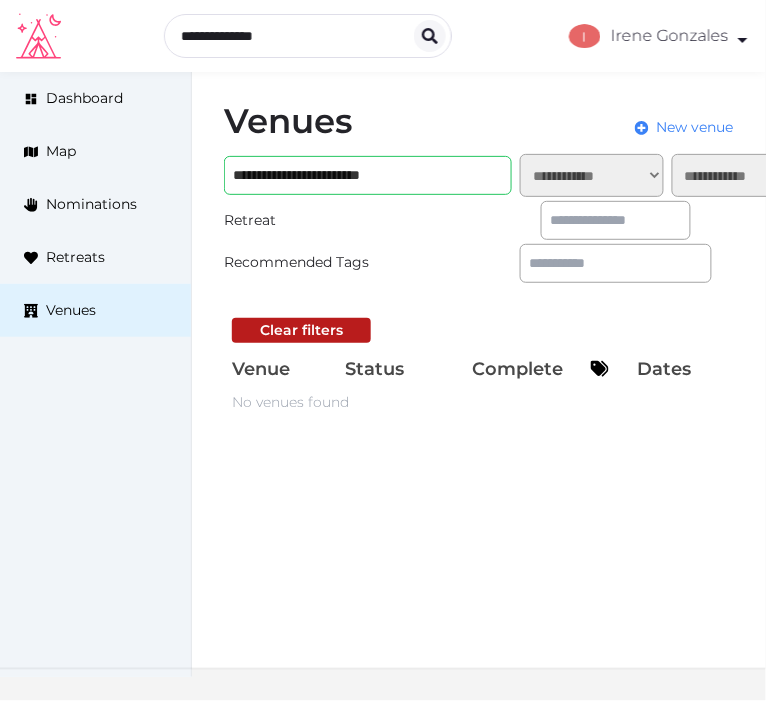 click on "**********" at bounding box center (479, 260) 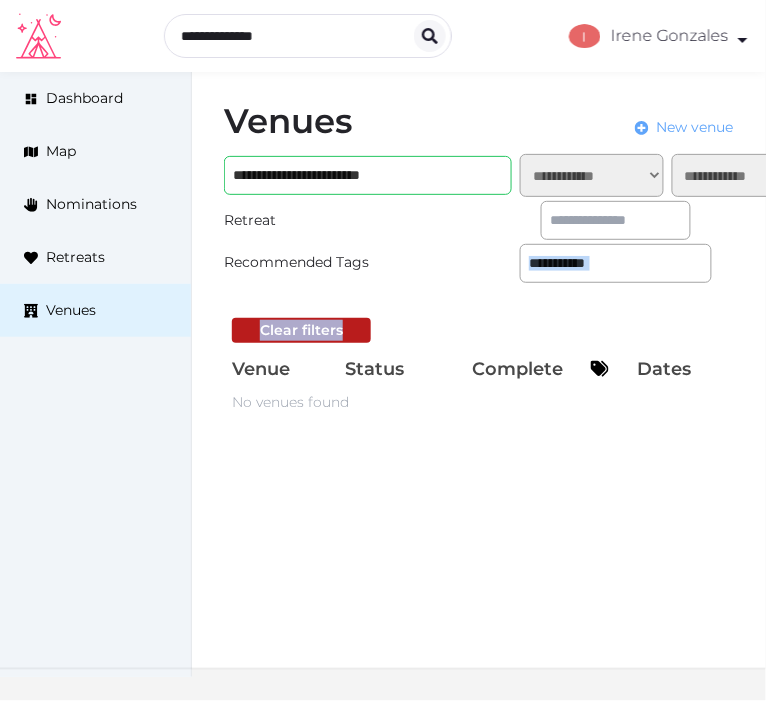 click on "New venue" at bounding box center [695, 127] 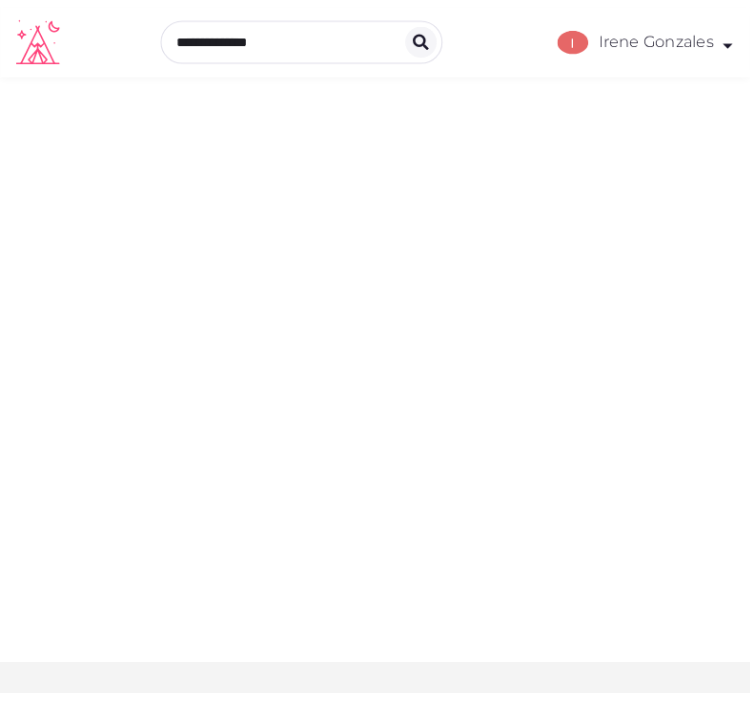scroll, scrollTop: 0, scrollLeft: 0, axis: both 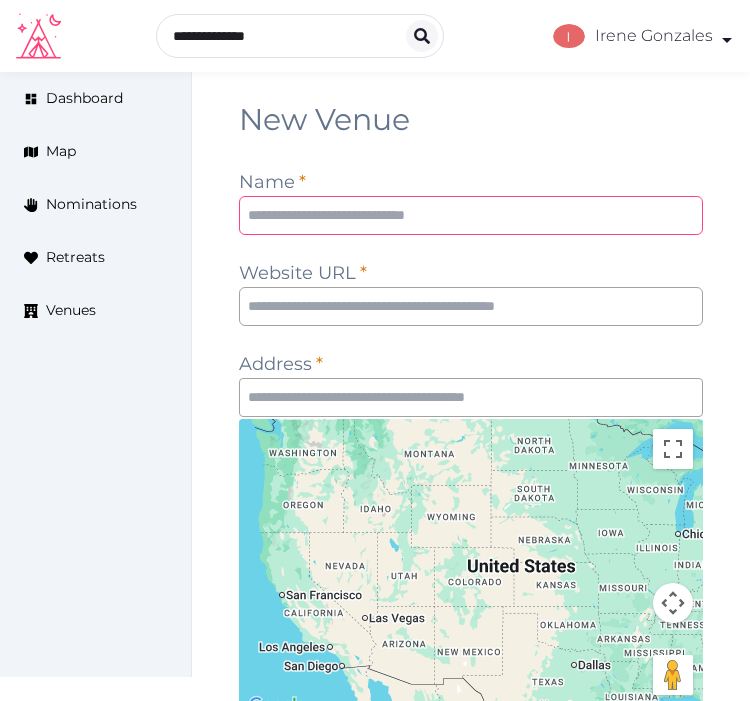click at bounding box center (471, 215) 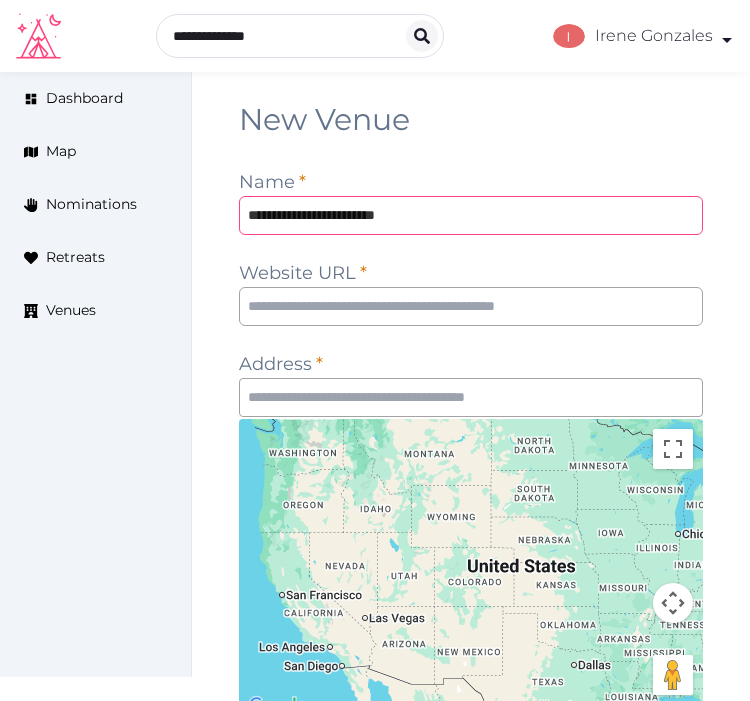 type on "**********" 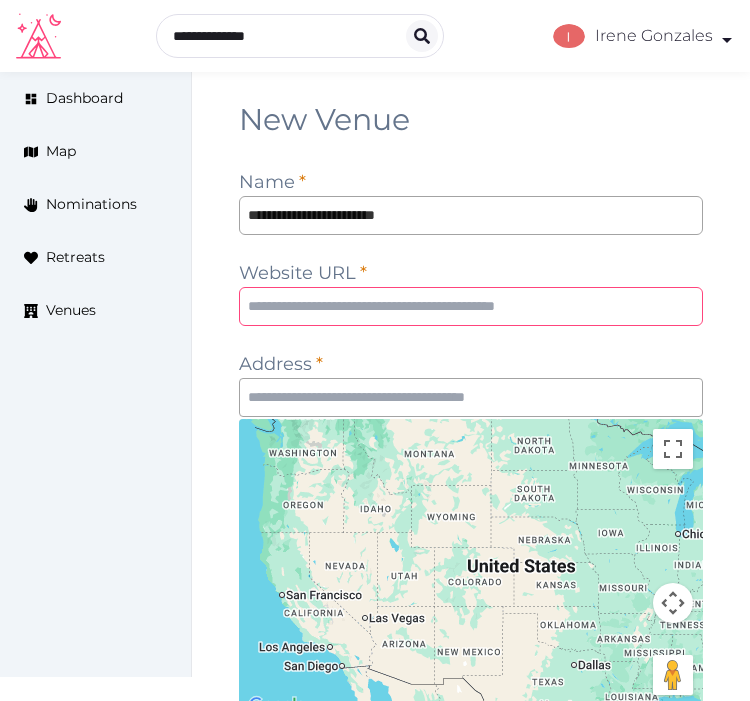 click at bounding box center (471, 306) 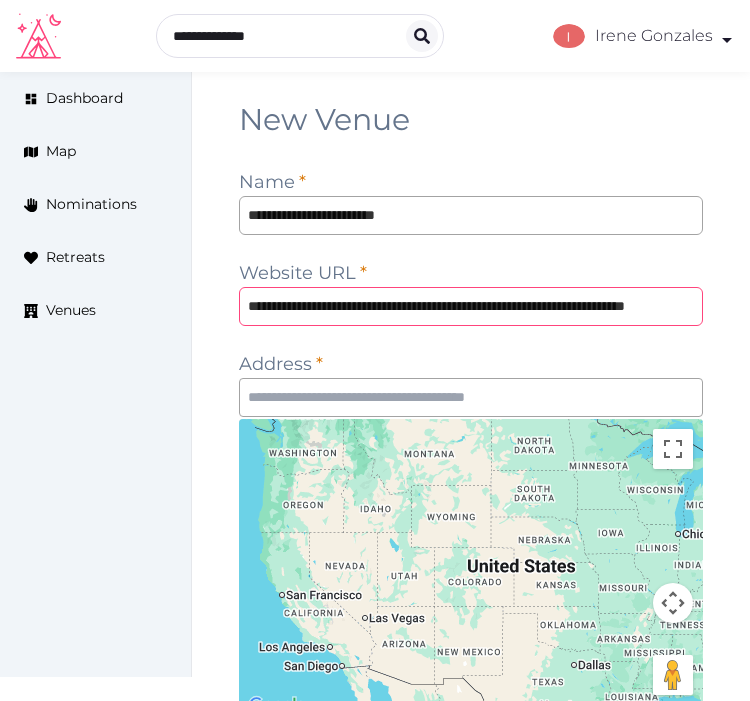 scroll, scrollTop: 0, scrollLeft: 112, axis: horizontal 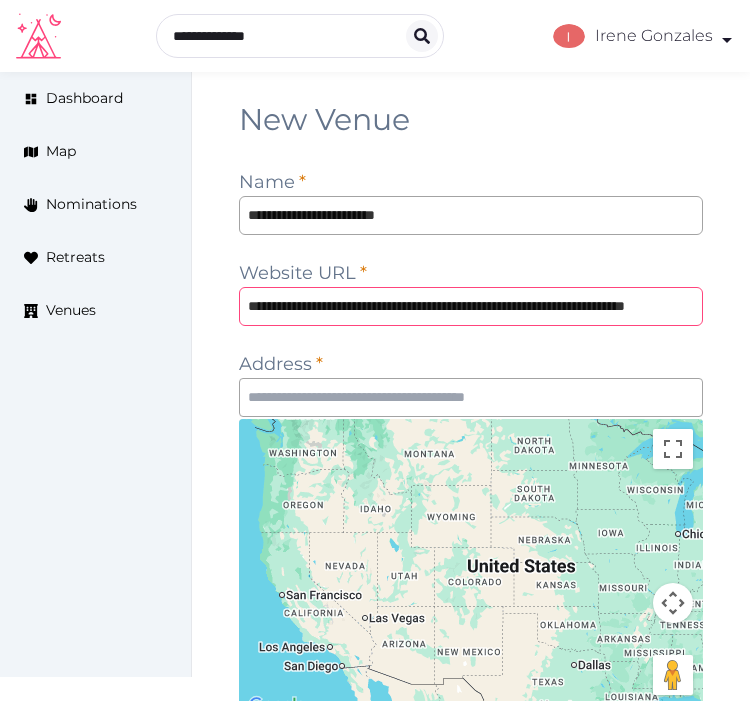 type on "**********" 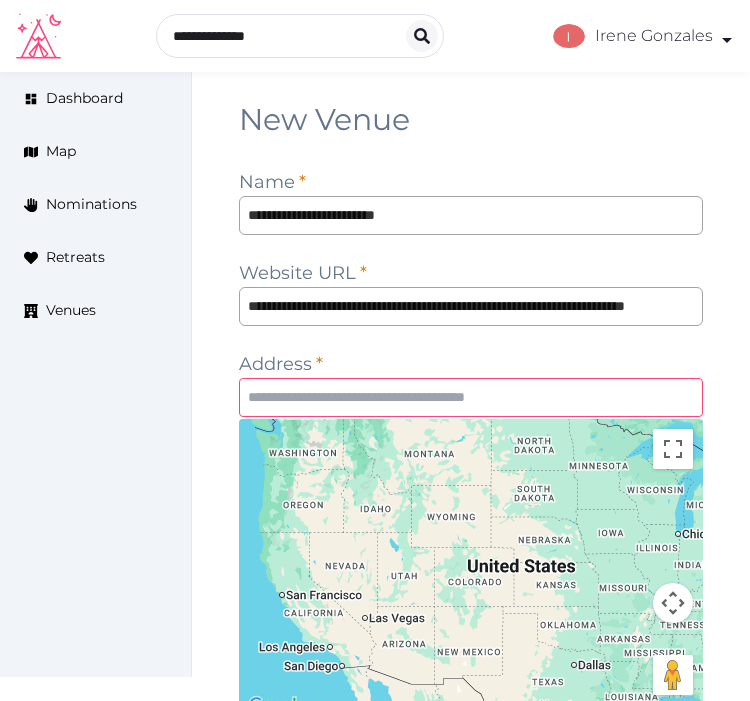 scroll, scrollTop: 0, scrollLeft: 0, axis: both 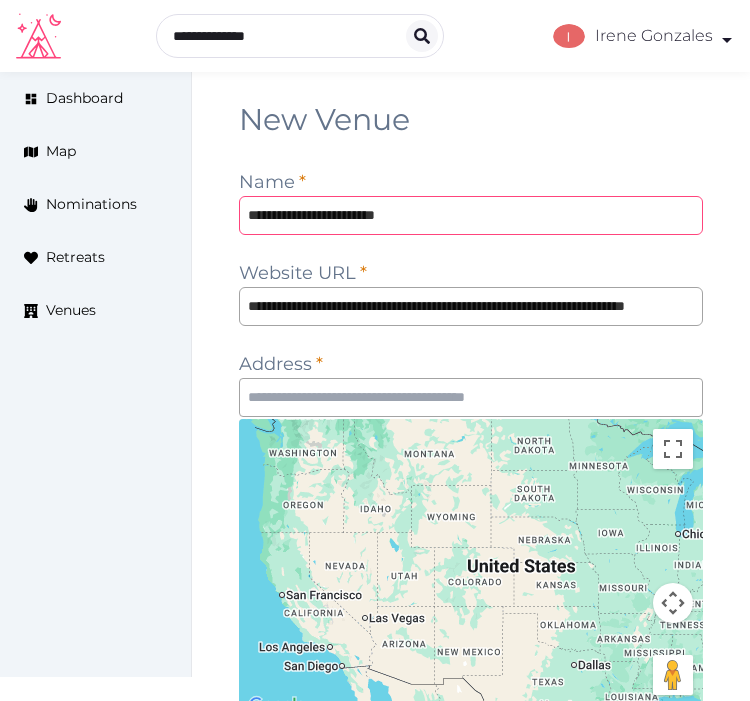 click on "**********" at bounding box center (471, 215) 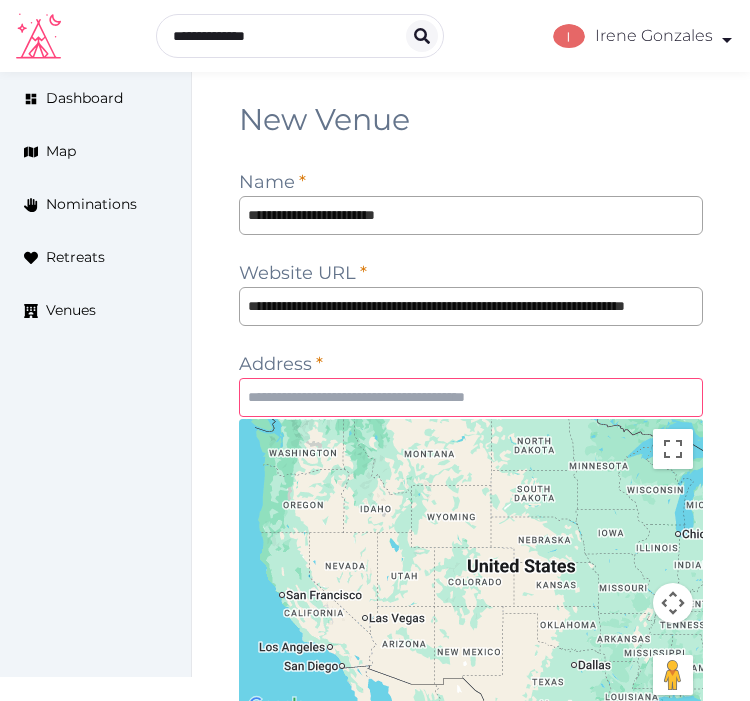 click at bounding box center (471, 397) 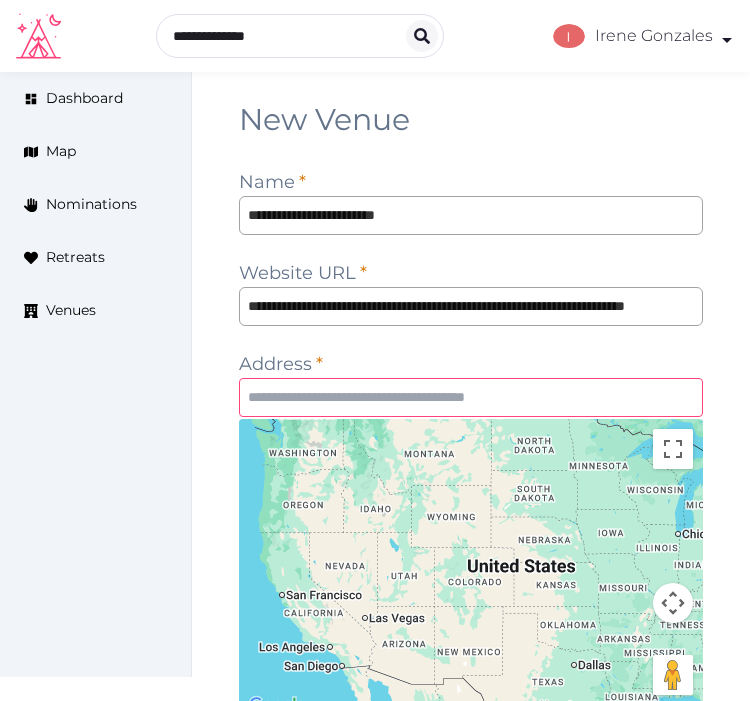 paste on "**********" 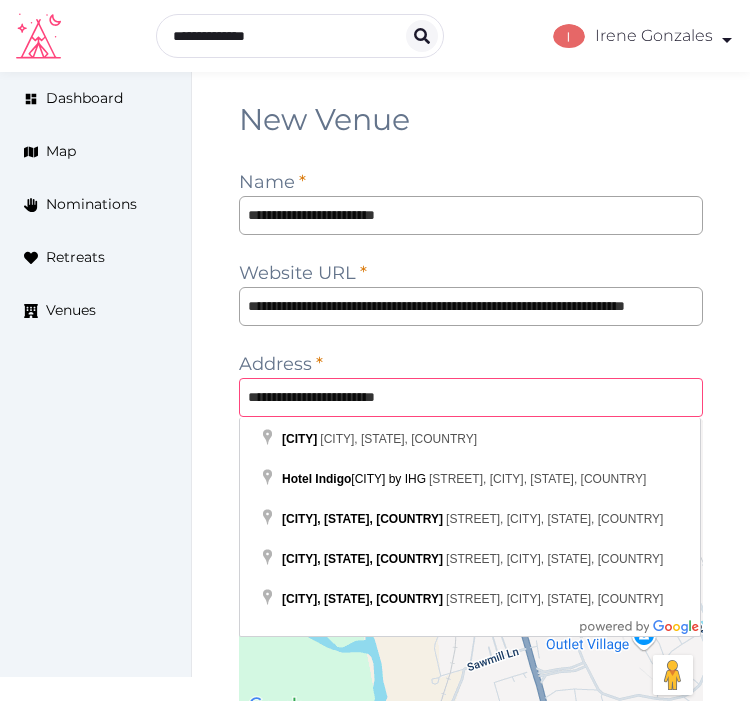 click on "**********" at bounding box center [471, 397] 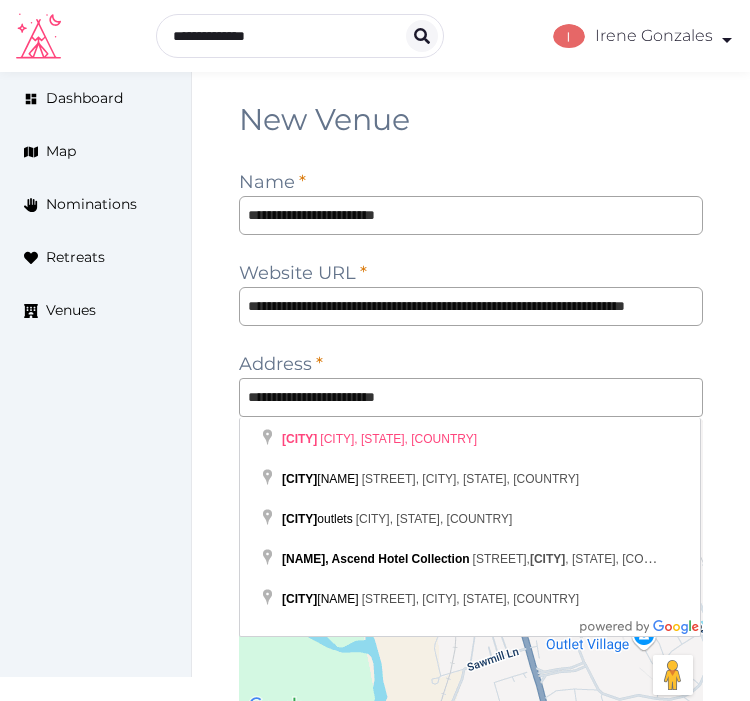 type on "**********" 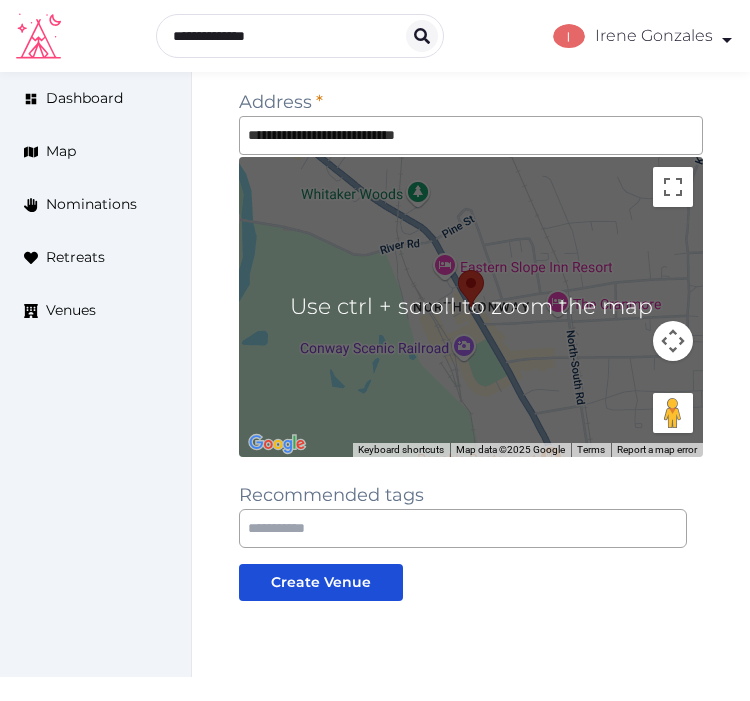 scroll, scrollTop: 333, scrollLeft: 0, axis: vertical 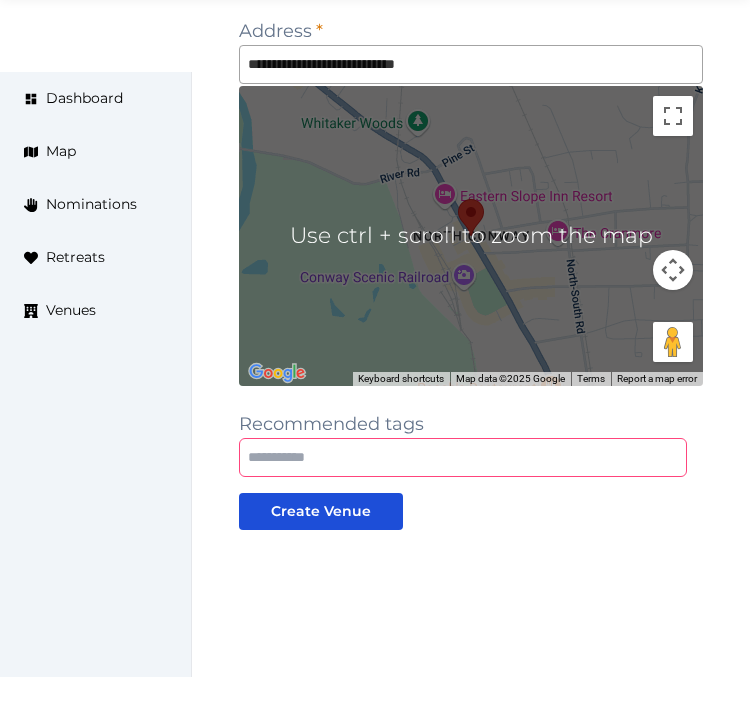 click at bounding box center [463, 457] 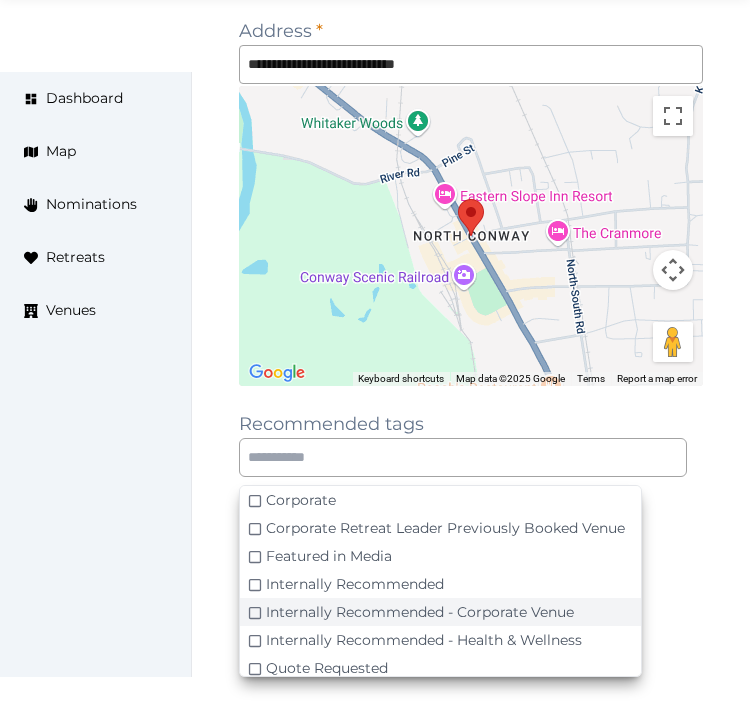click on "Internally Recommended - Corporate Venue" at bounding box center (420, 612) 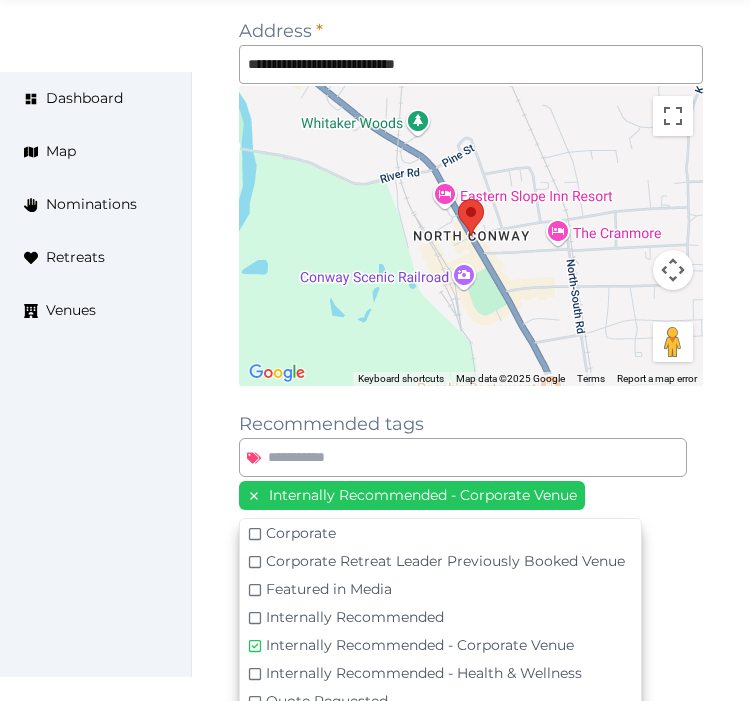 click on "Internally Recommended - Corporate Venue" at bounding box center [471, 497] 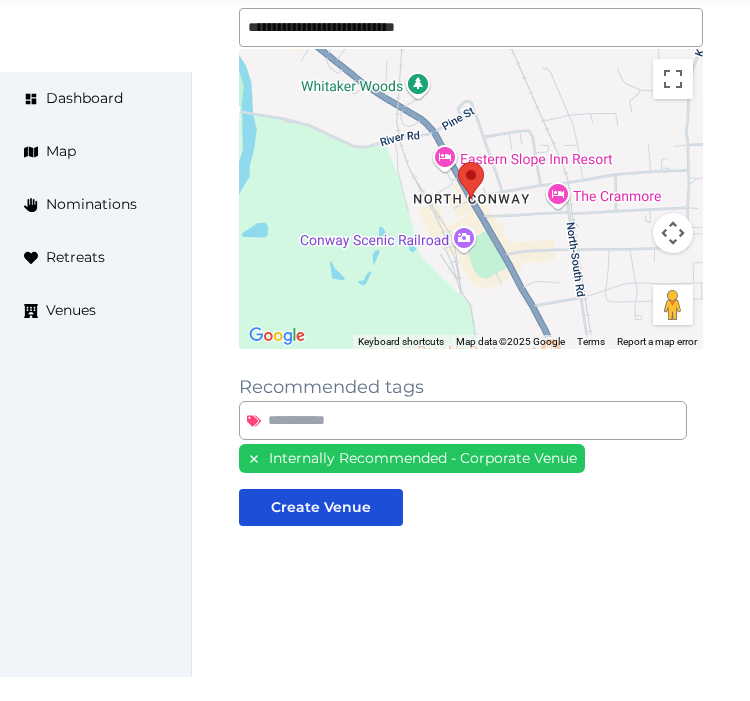 scroll, scrollTop: 387, scrollLeft: 0, axis: vertical 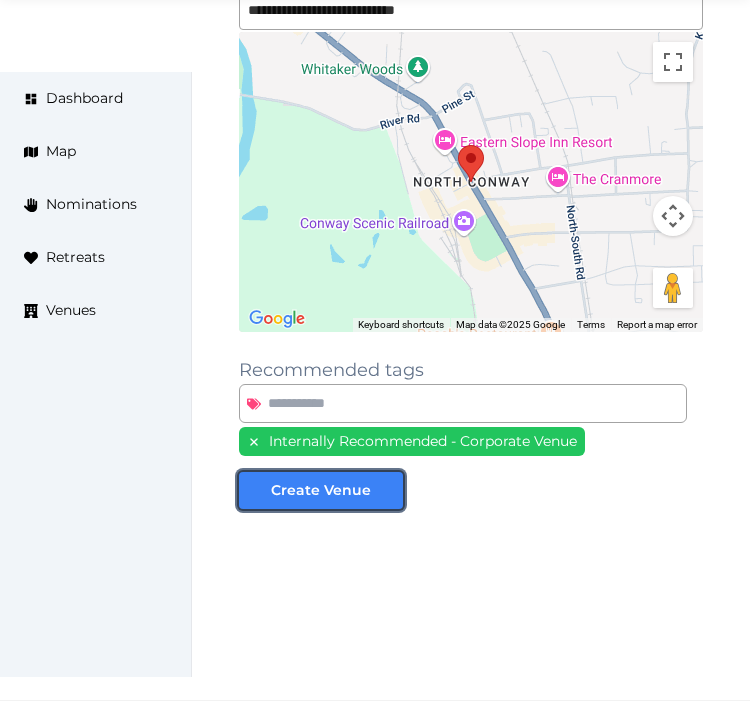 click at bounding box center [387, 490] 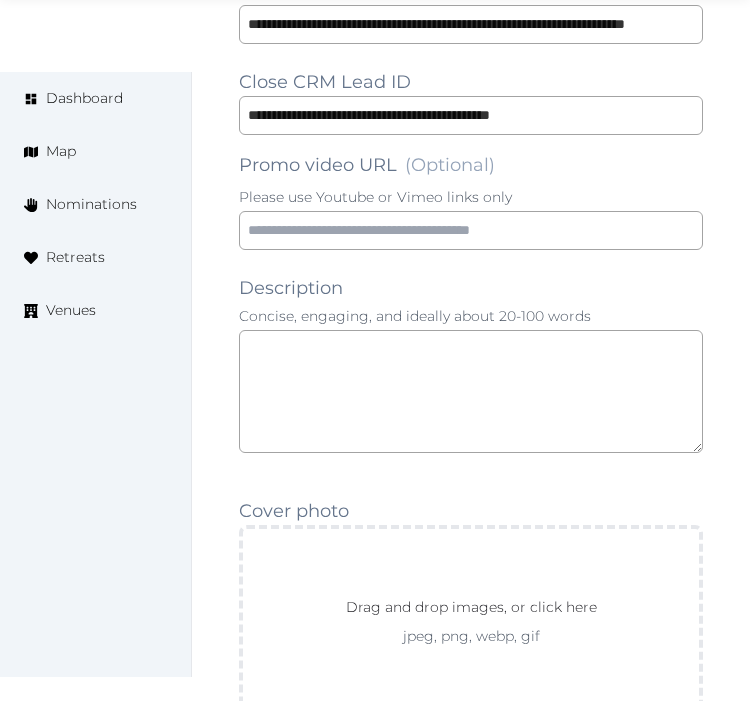 scroll, scrollTop: 1666, scrollLeft: 0, axis: vertical 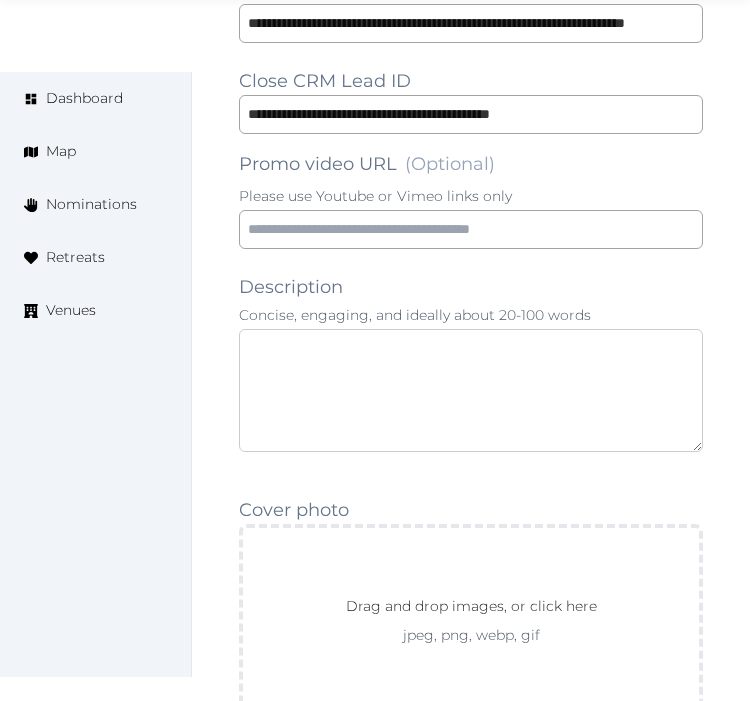 click at bounding box center (471, 390) 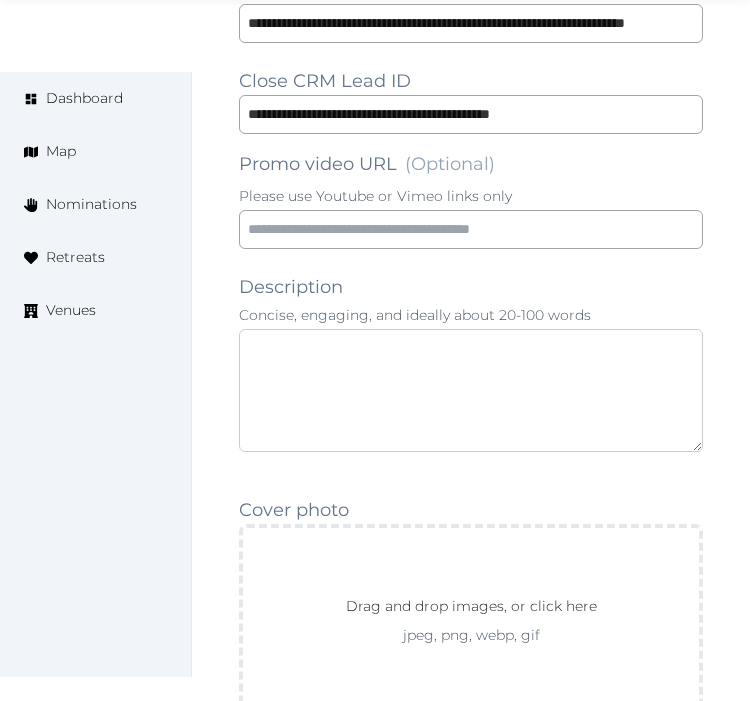 paste on "**********" 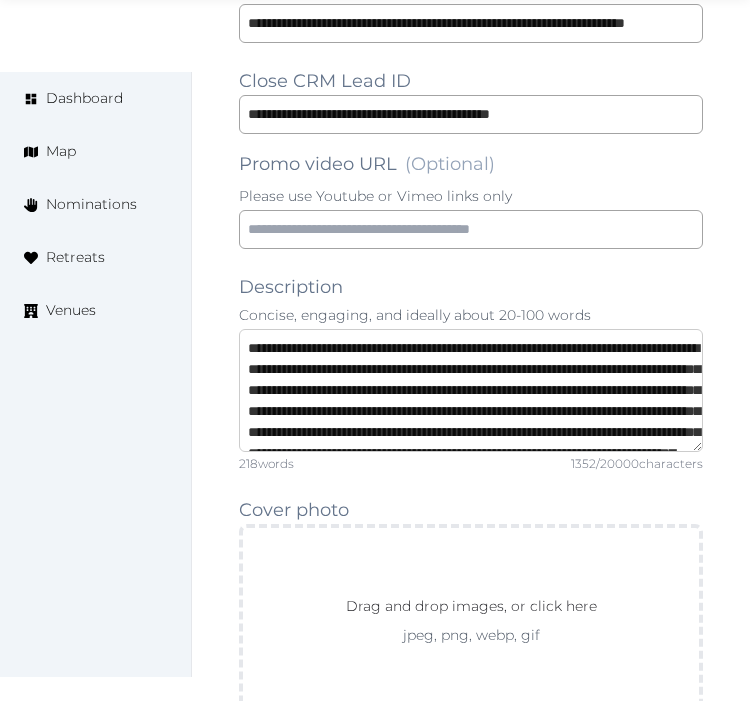 scroll, scrollTop: 431, scrollLeft: 0, axis: vertical 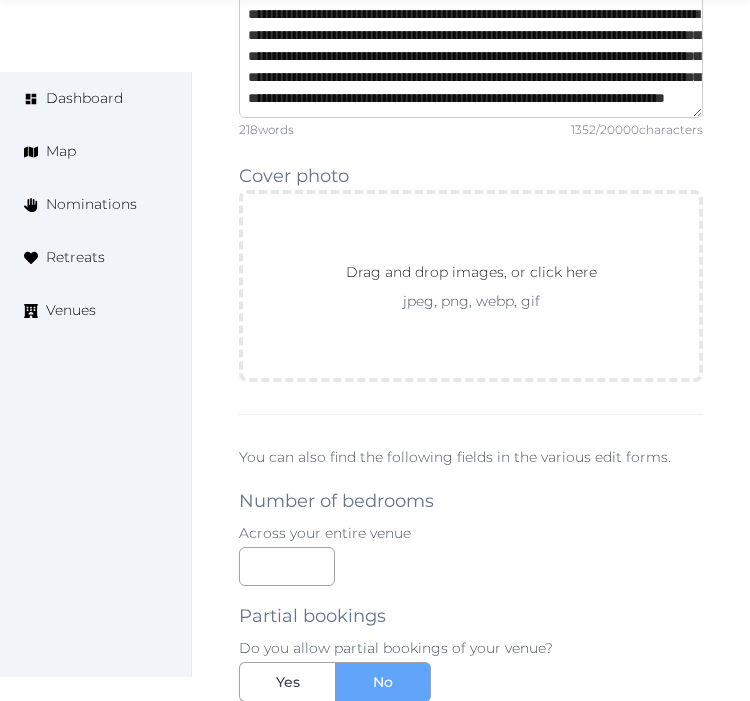 type on "**********" 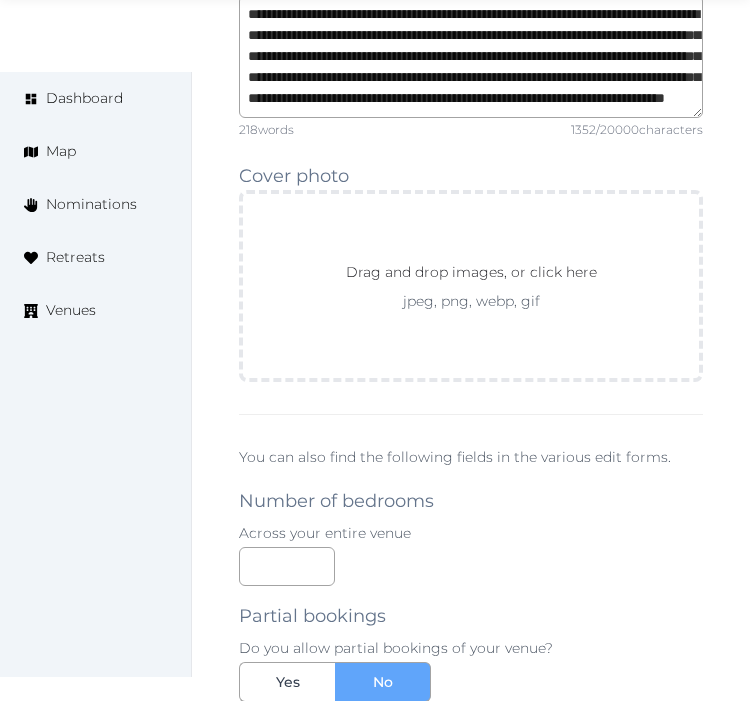 drag, startPoint x: 720, startPoint y: 401, endPoint x: 630, endPoint y: 442, distance: 98.89894 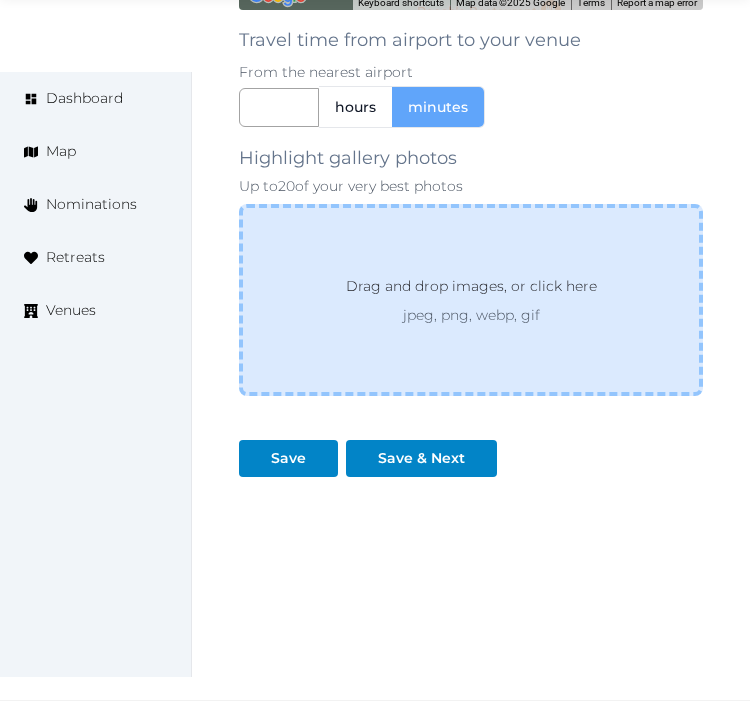 scroll, scrollTop: 3255, scrollLeft: 0, axis: vertical 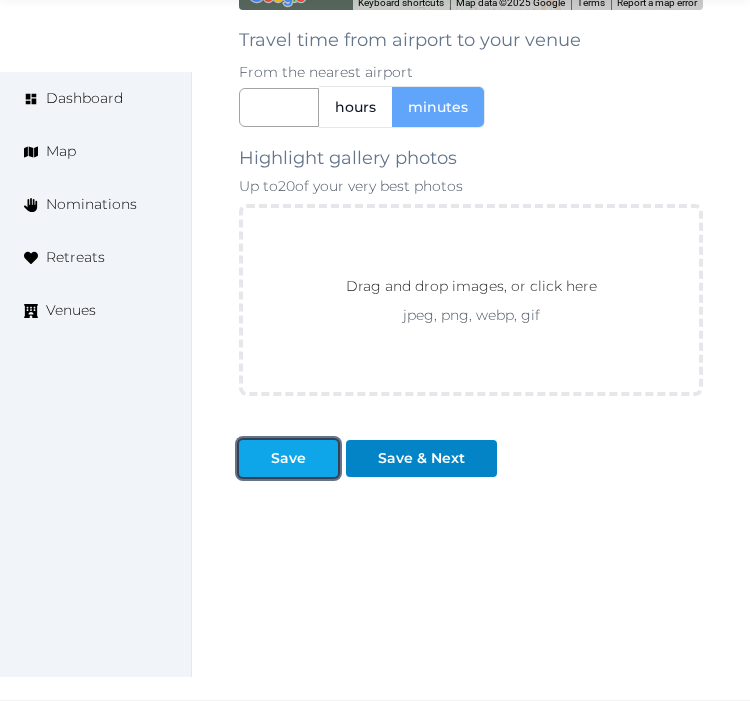 click on "Save" at bounding box center (288, 458) 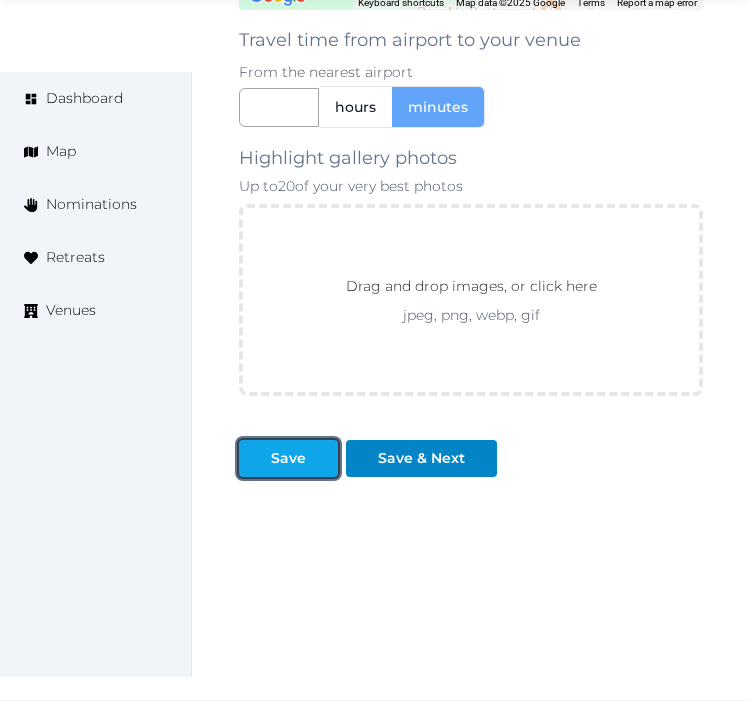 click at bounding box center (255, 458) 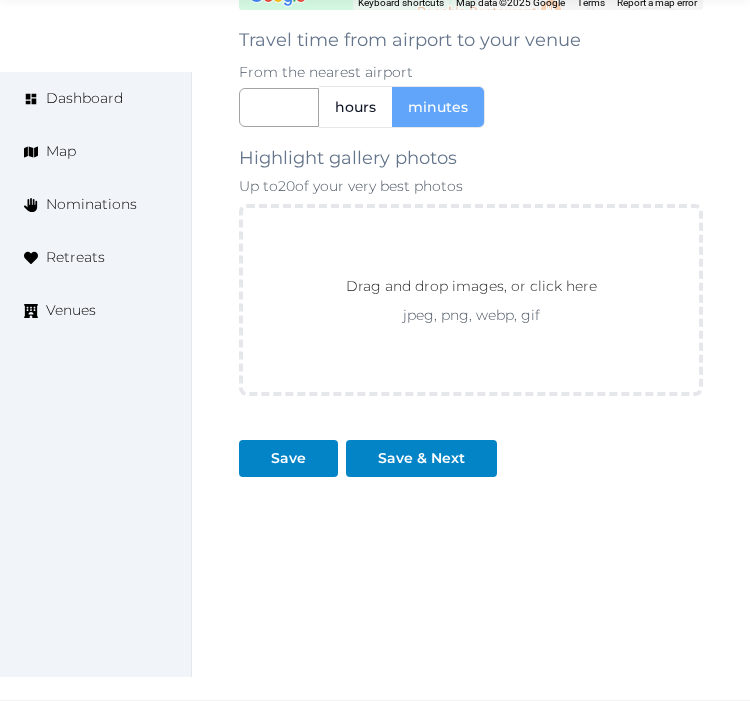 click on "hours minutes" at bounding box center (471, 107) 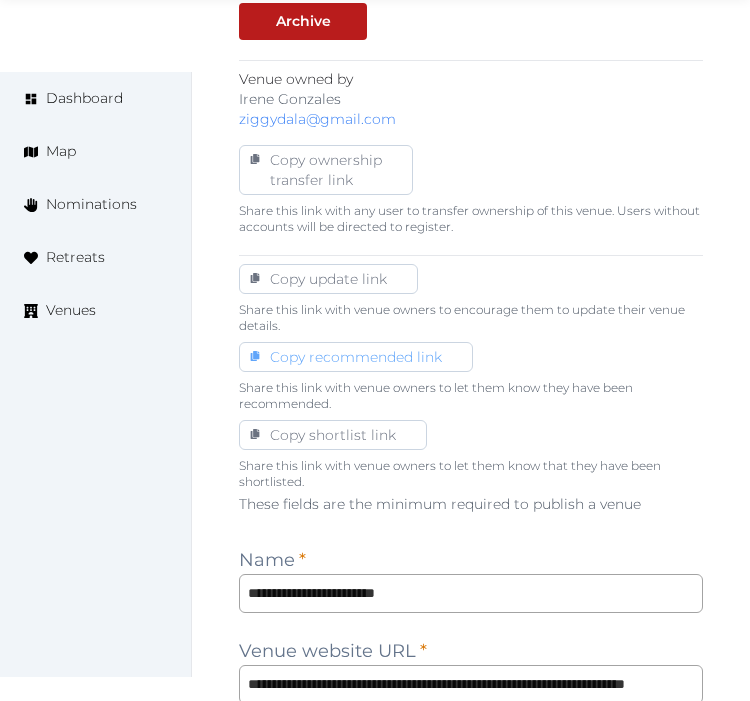 scroll, scrollTop: 1144, scrollLeft: 0, axis: vertical 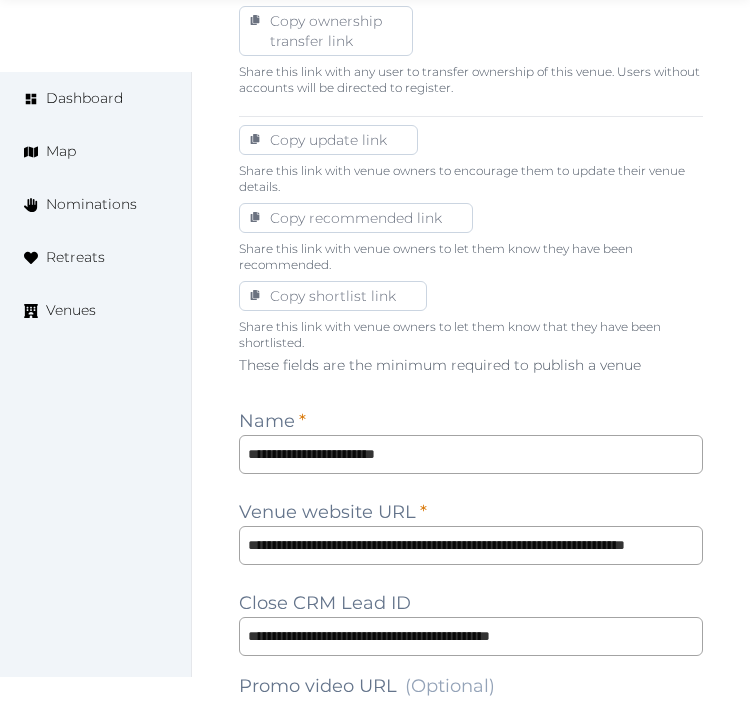 click on "**********" at bounding box center [471, 1470] 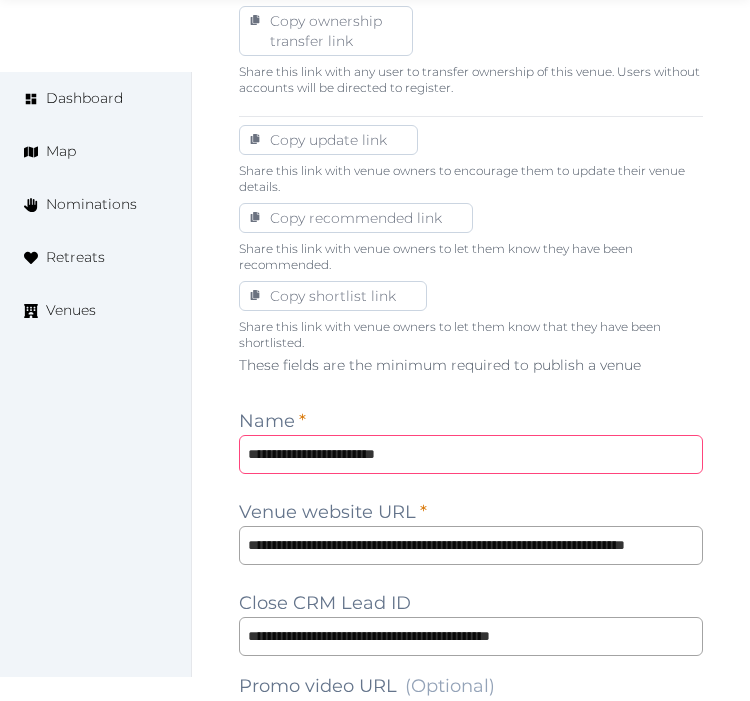 click on "**********" at bounding box center [471, 454] 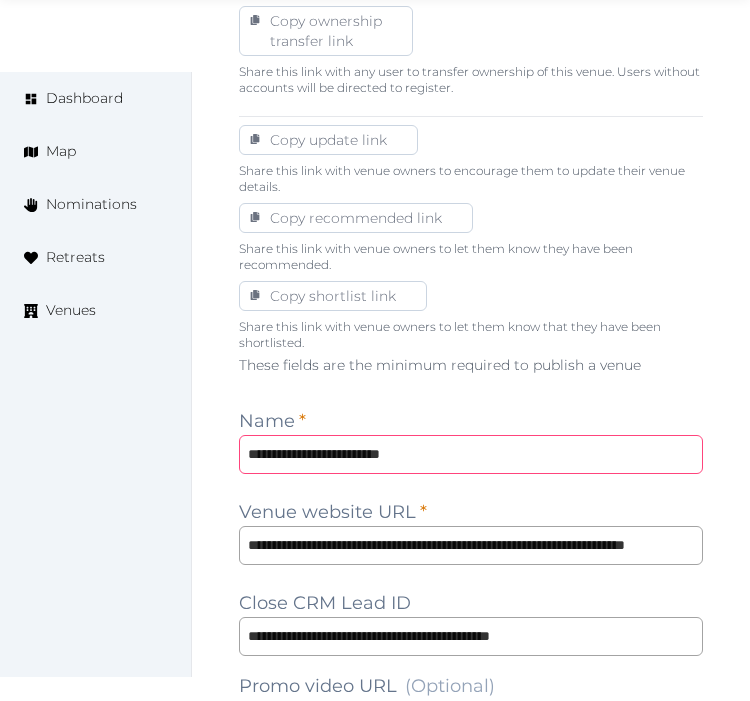 type on "**********" 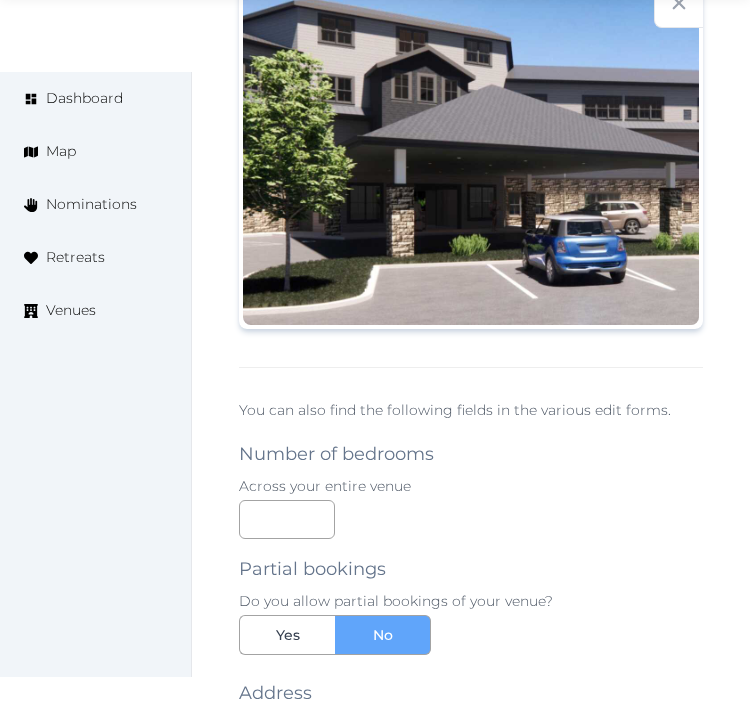 scroll, scrollTop: 2477, scrollLeft: 0, axis: vertical 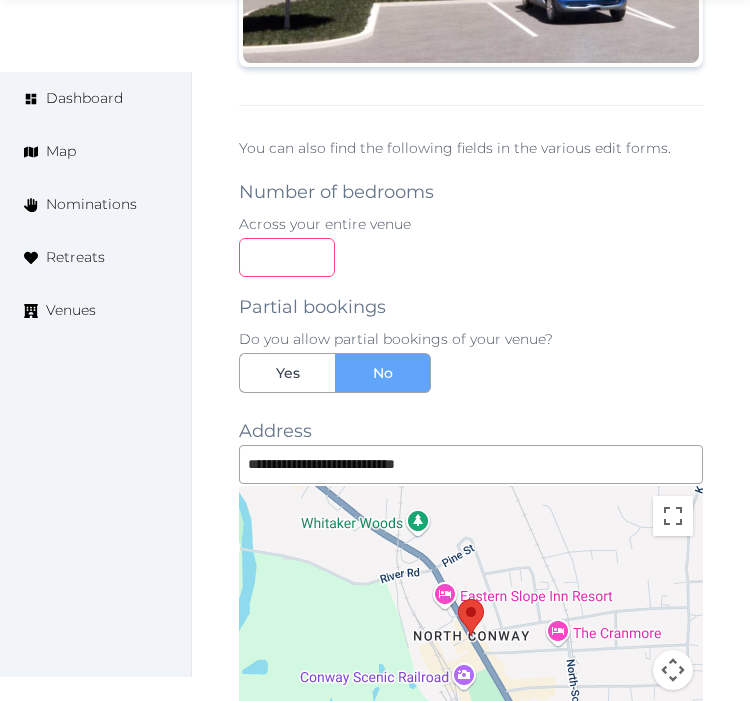click at bounding box center [287, 257] 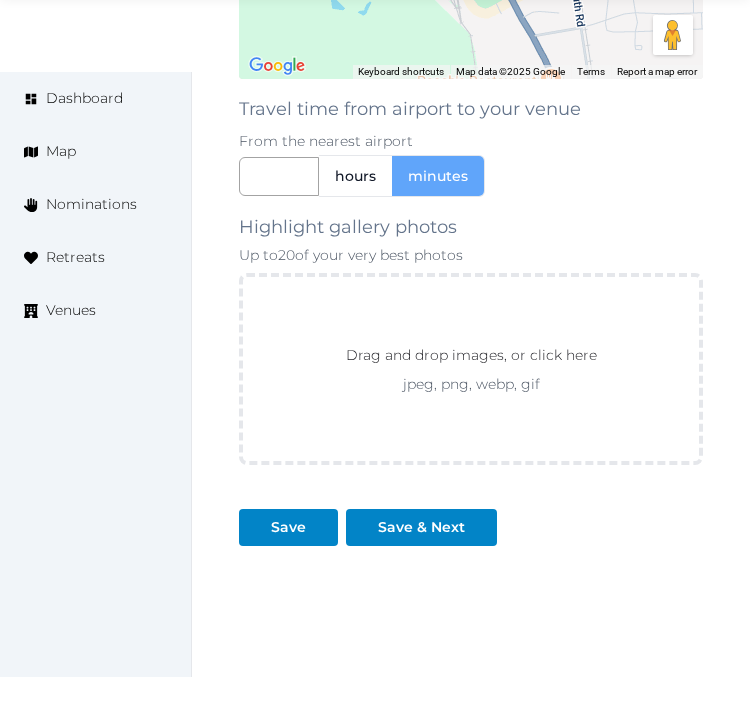 scroll, scrollTop: 3255, scrollLeft: 0, axis: vertical 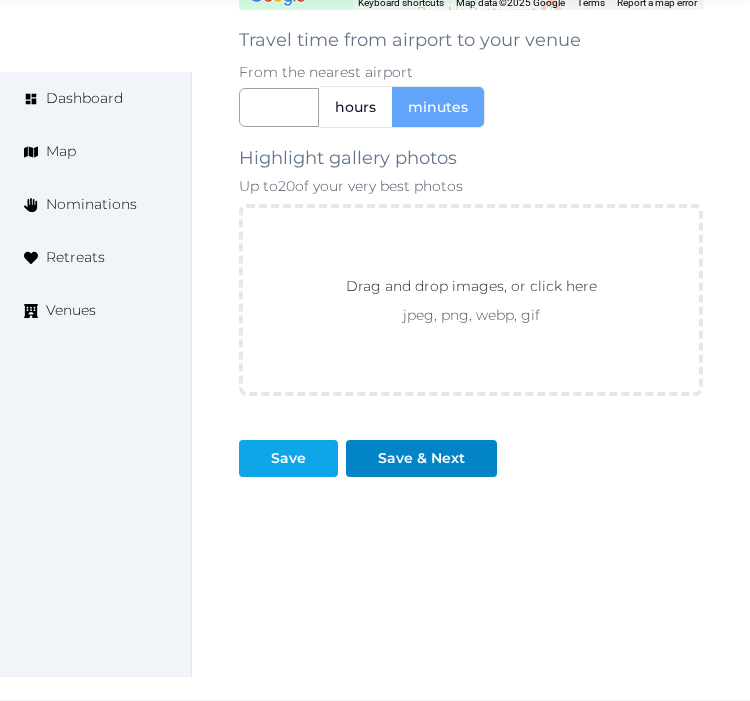 type on "**" 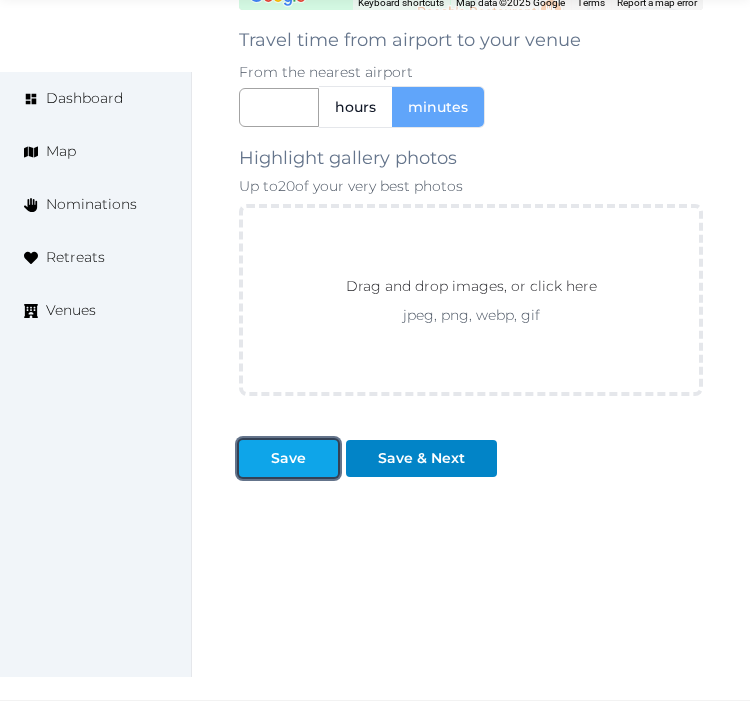 click on "Save" at bounding box center [288, 458] 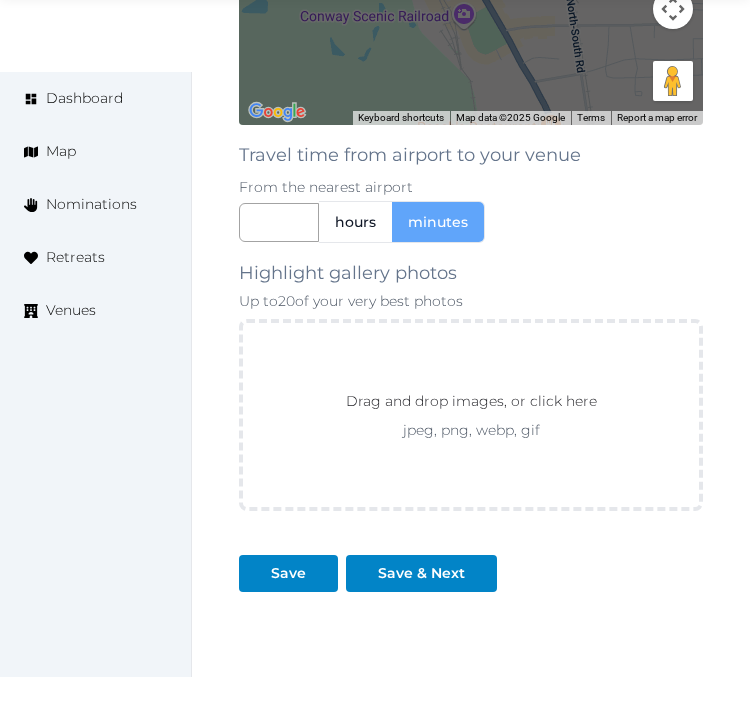 scroll, scrollTop: 3255, scrollLeft: 0, axis: vertical 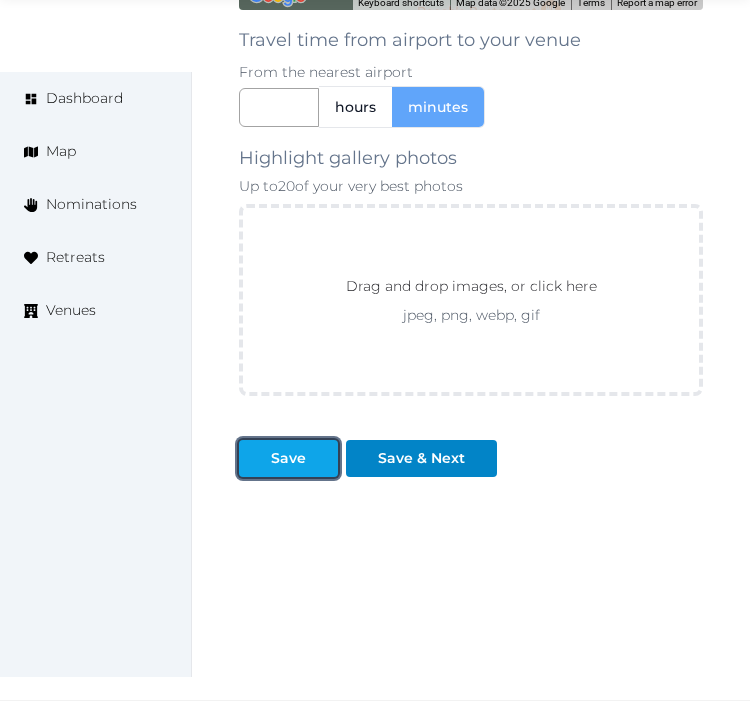 click on "Save" at bounding box center [288, 458] 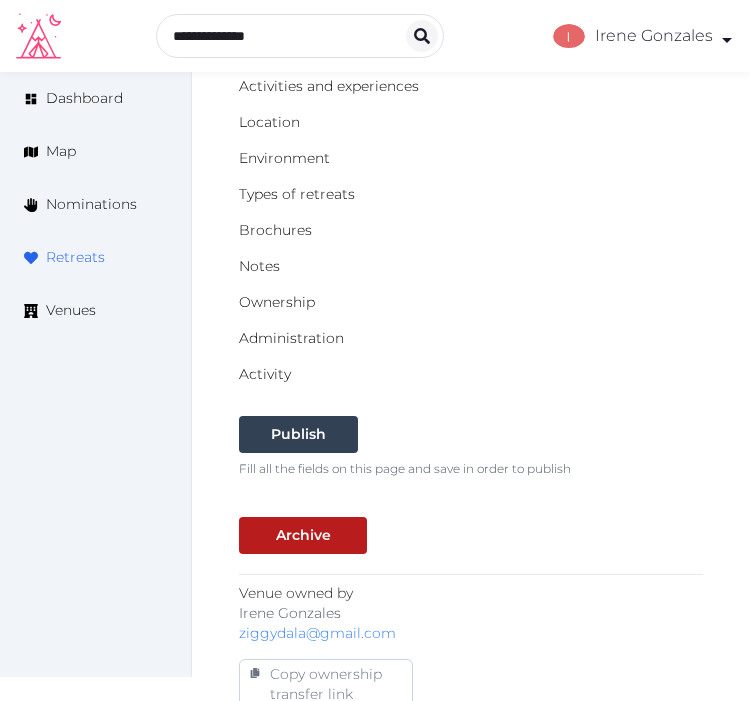 scroll, scrollTop: 366, scrollLeft: 0, axis: vertical 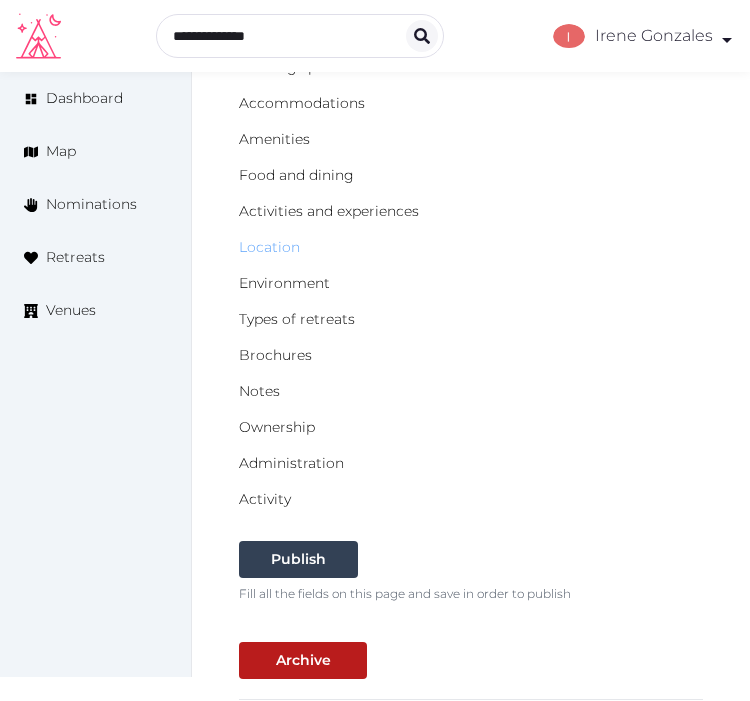 click on "Location" at bounding box center [269, 247] 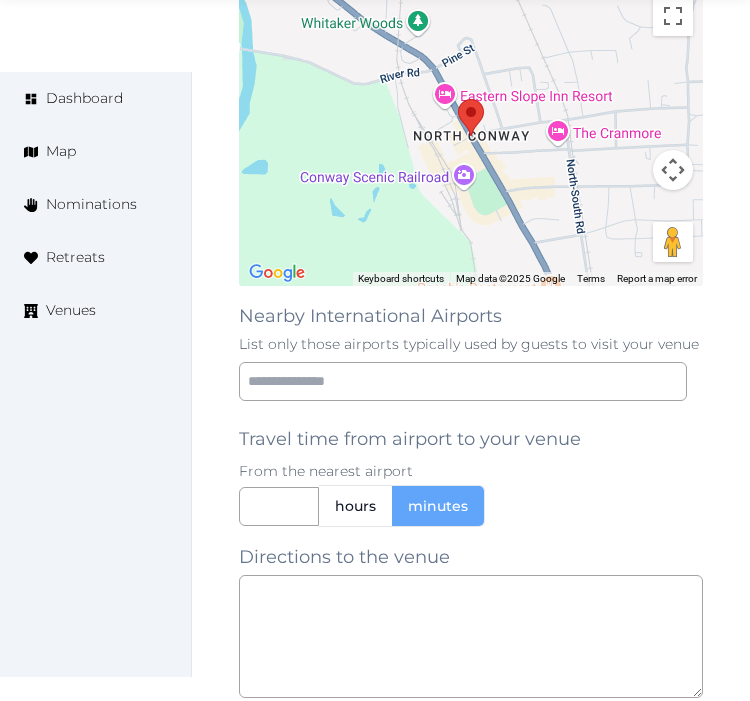 scroll, scrollTop: 1777, scrollLeft: 0, axis: vertical 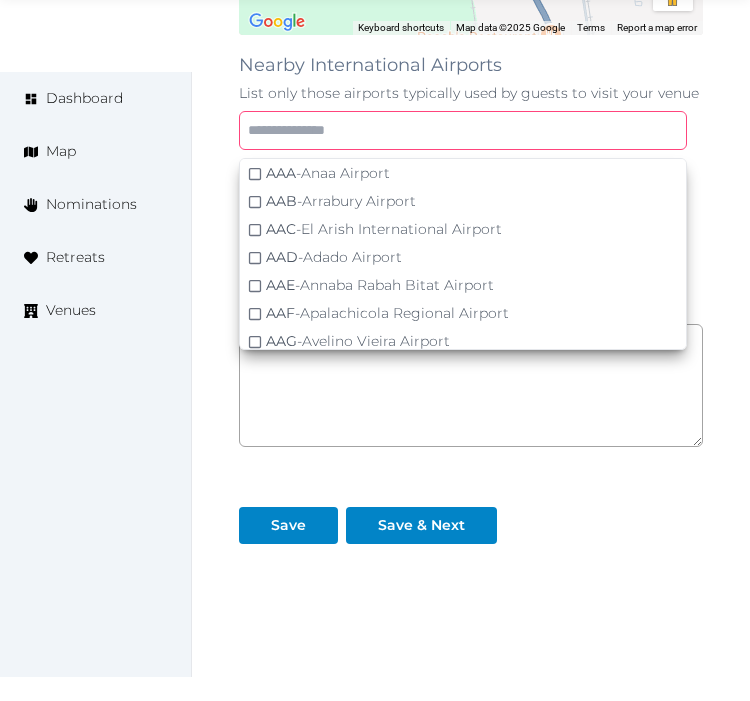 click at bounding box center (463, 130) 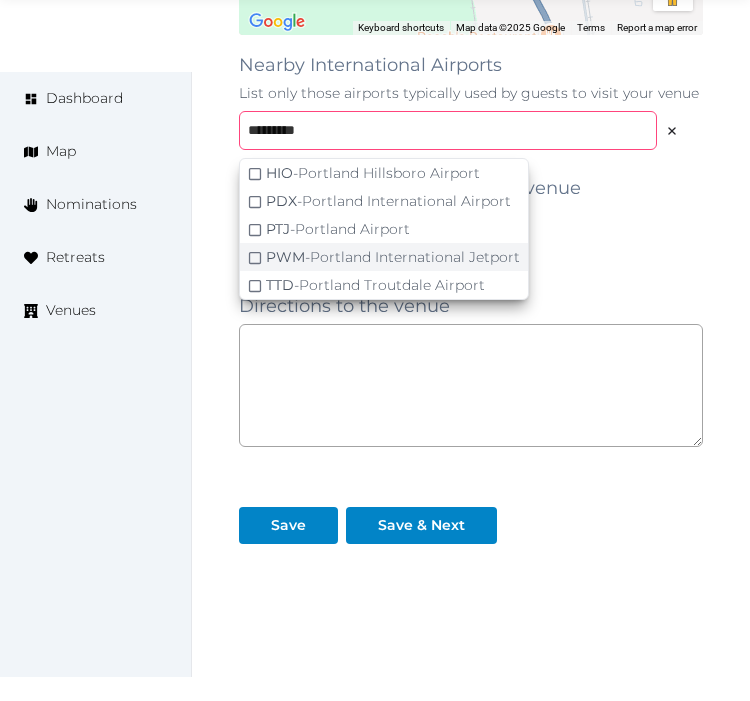 type on "********" 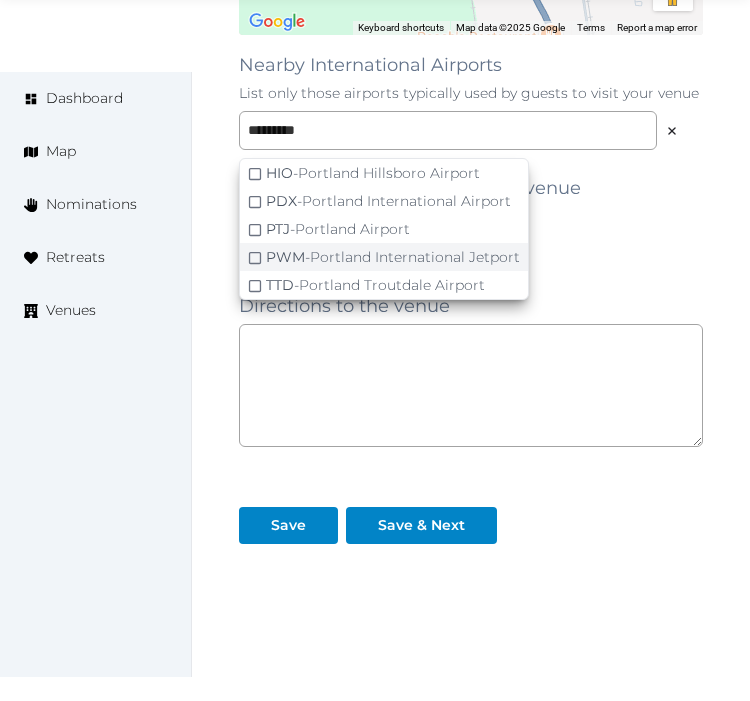 click on "PWM  -  Portland International Jetport" at bounding box center [384, 257] 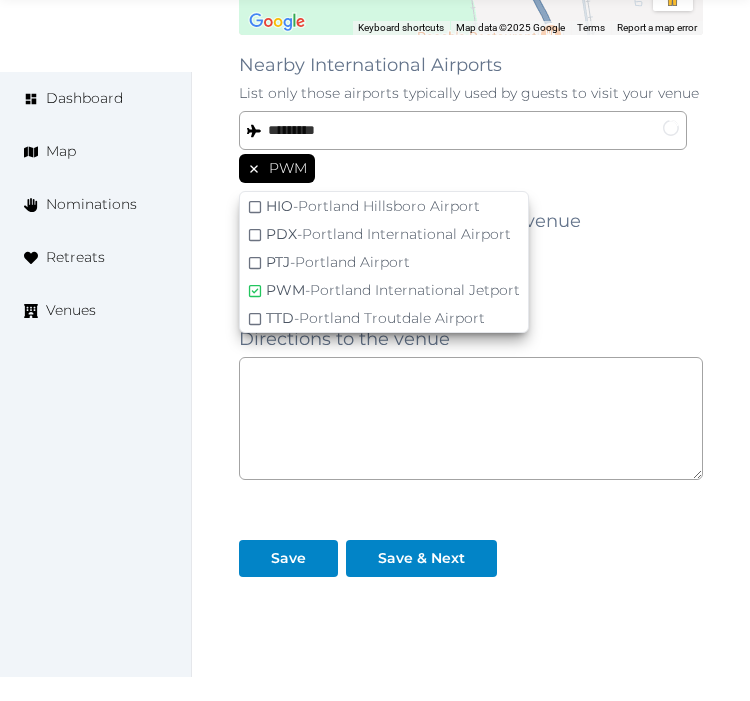 click on "hours minutes" at bounding box center (471, 288) 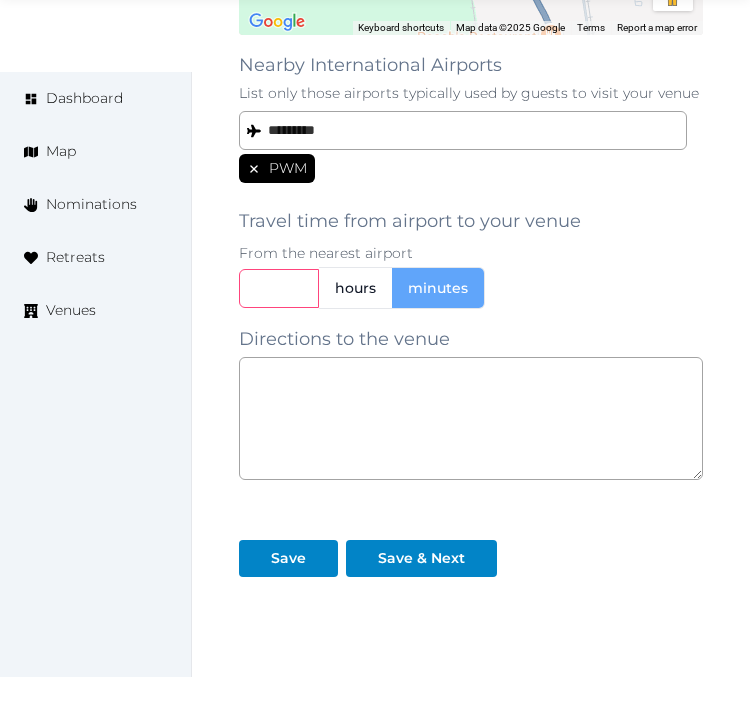 click at bounding box center [279, 288] 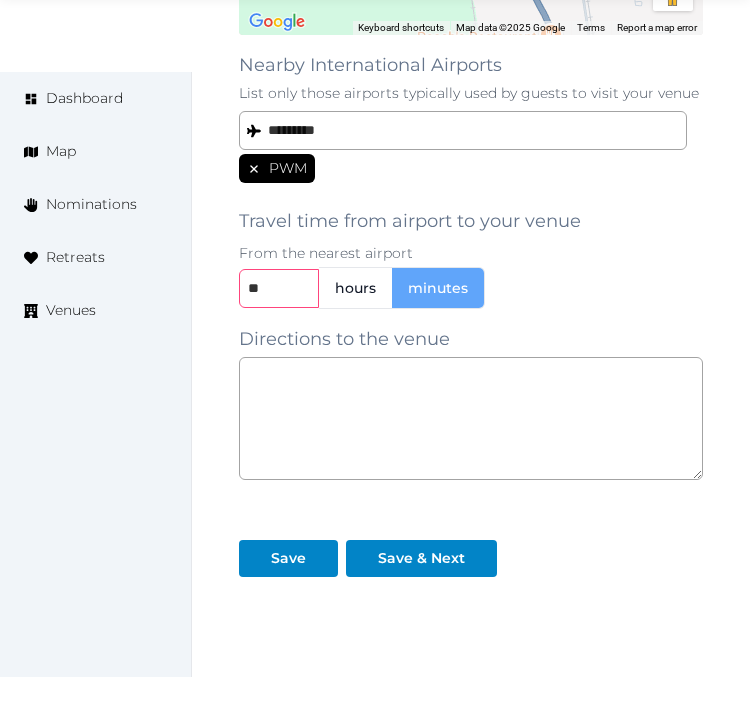type on "**" 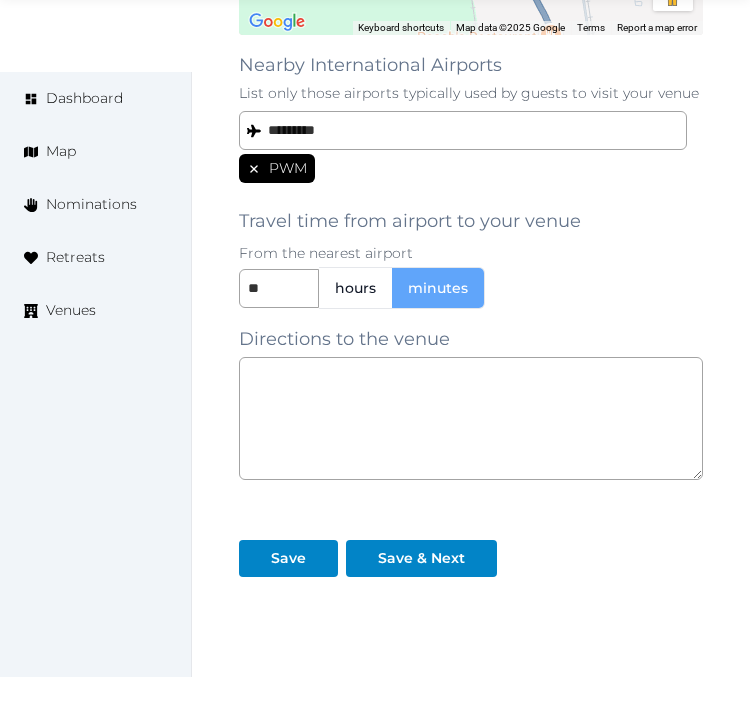 click on "Travel time from airport to your venue From the nearest airport ** hours minutes" at bounding box center [471, 250] 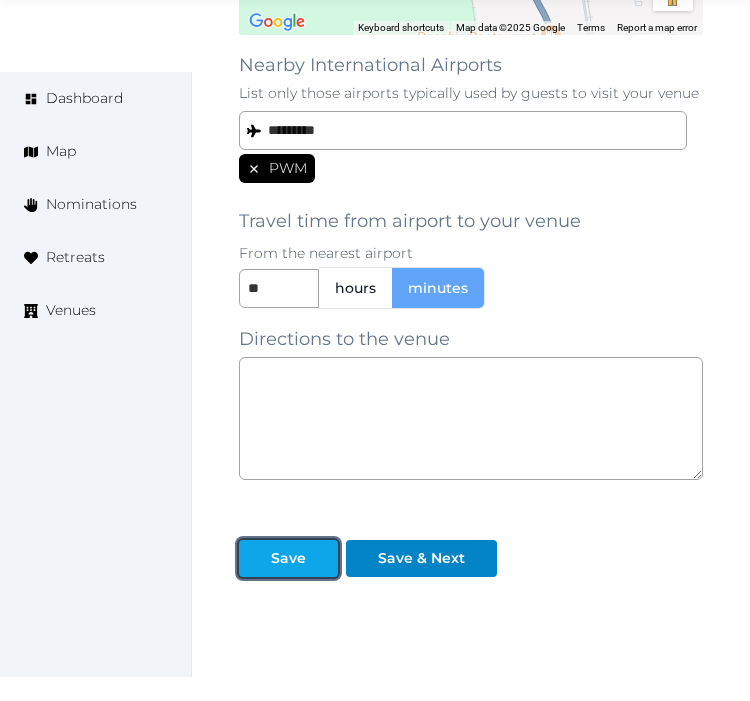 click at bounding box center [255, 558] 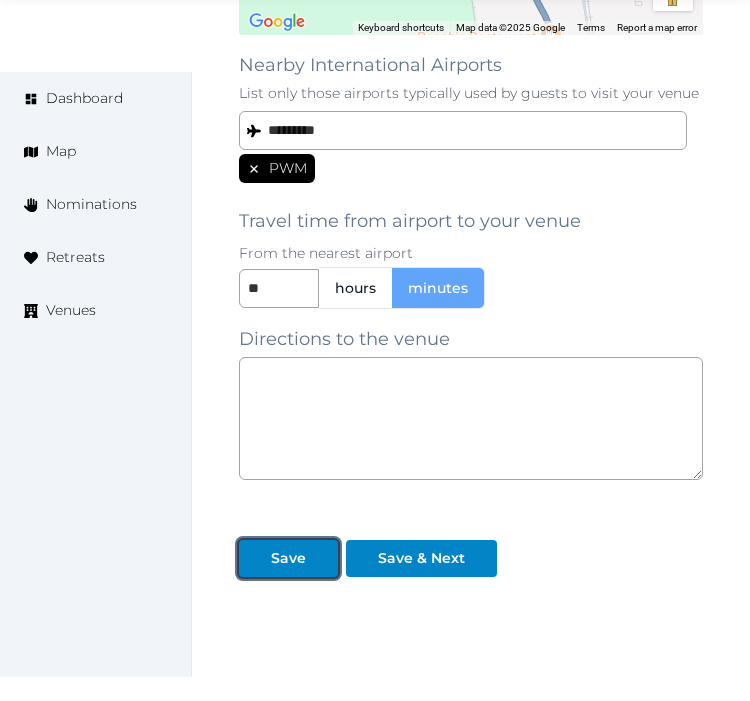 drag, startPoint x: 263, startPoint y: 552, endPoint x: 302, endPoint y: 512, distance: 55.86591 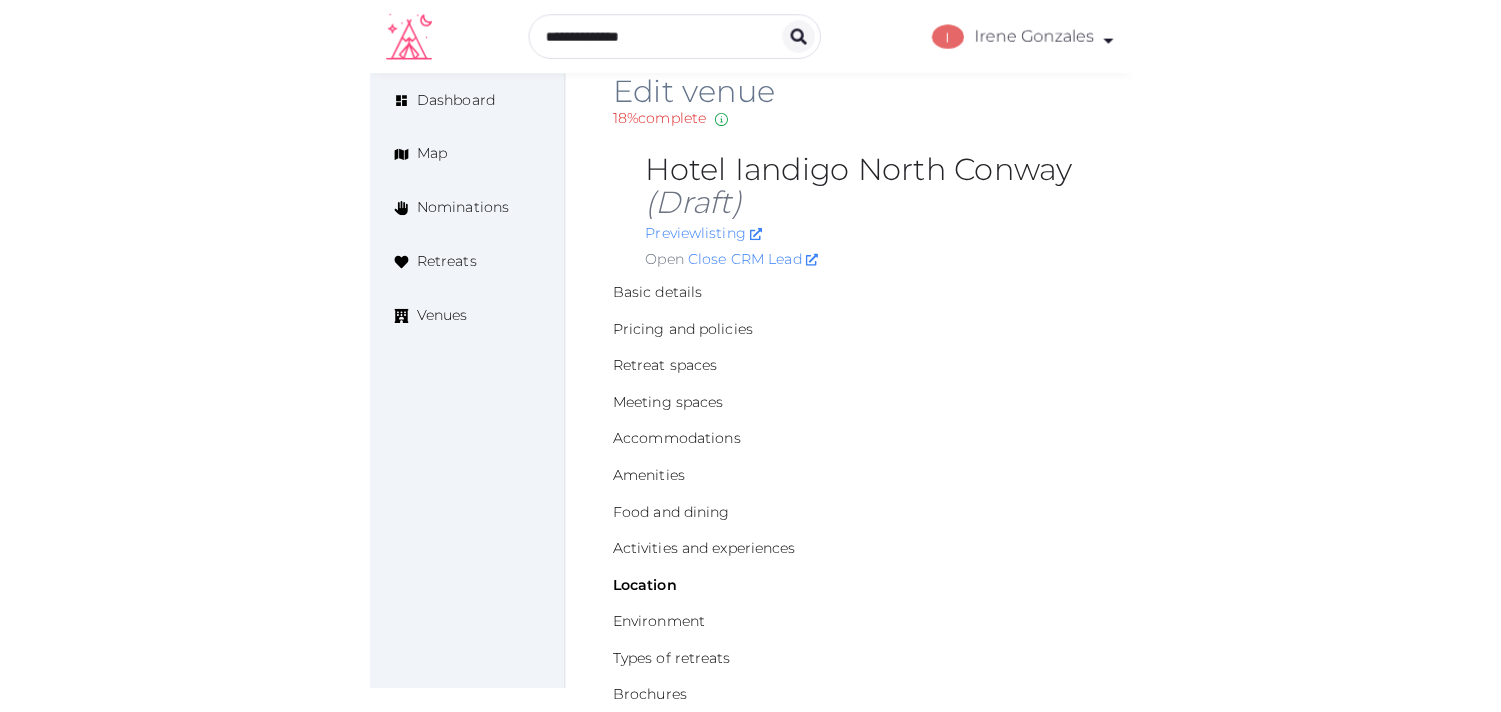 scroll, scrollTop: 0, scrollLeft: 0, axis: both 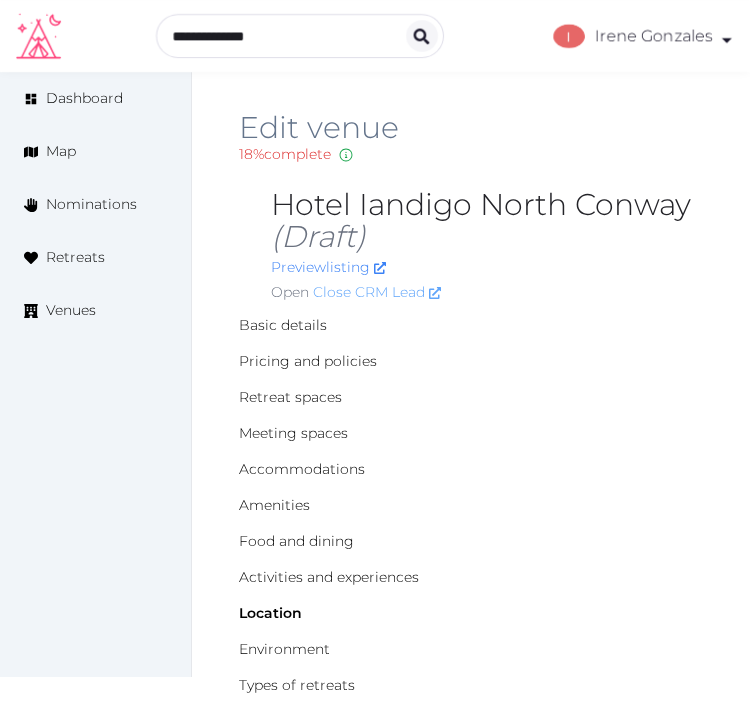 click on "Close CRM Lead" at bounding box center [377, 292] 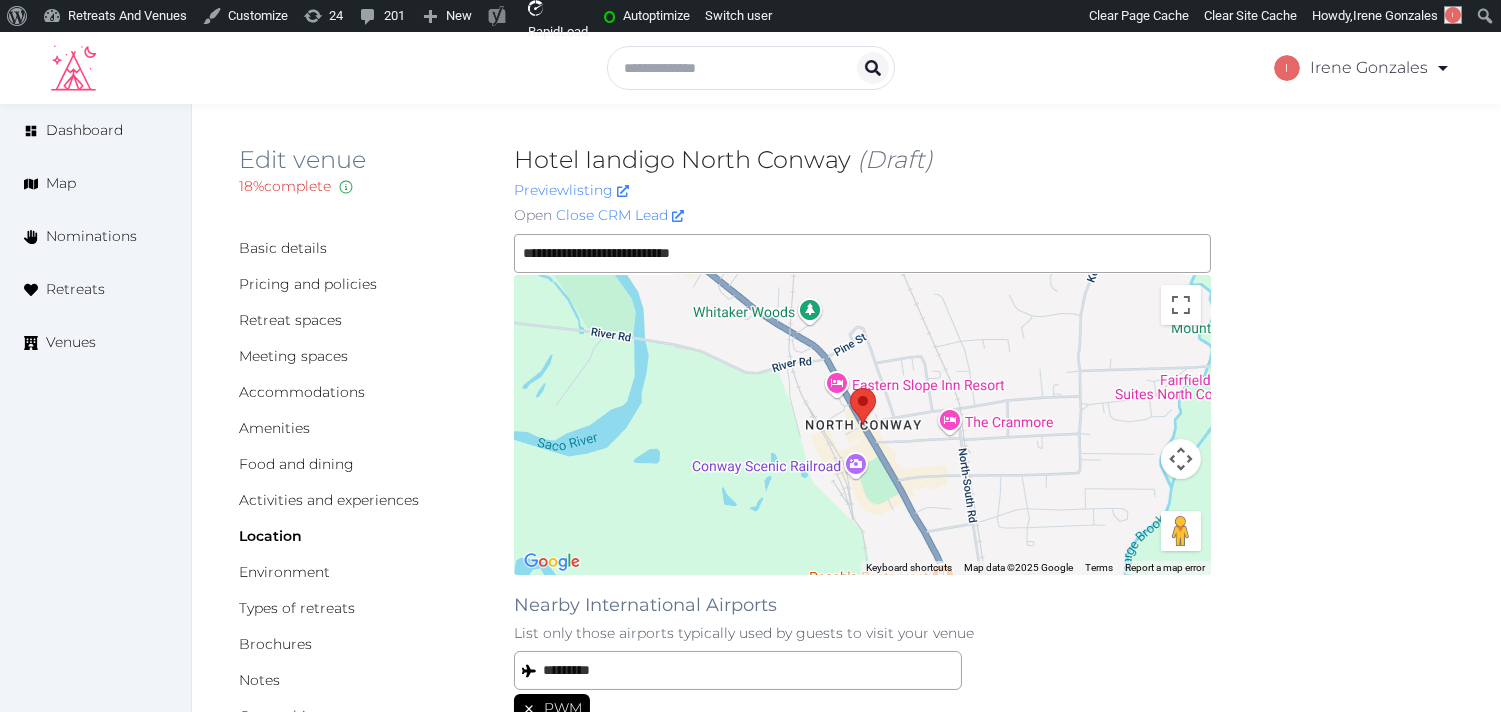 click on "**********" at bounding box center [846, 846] 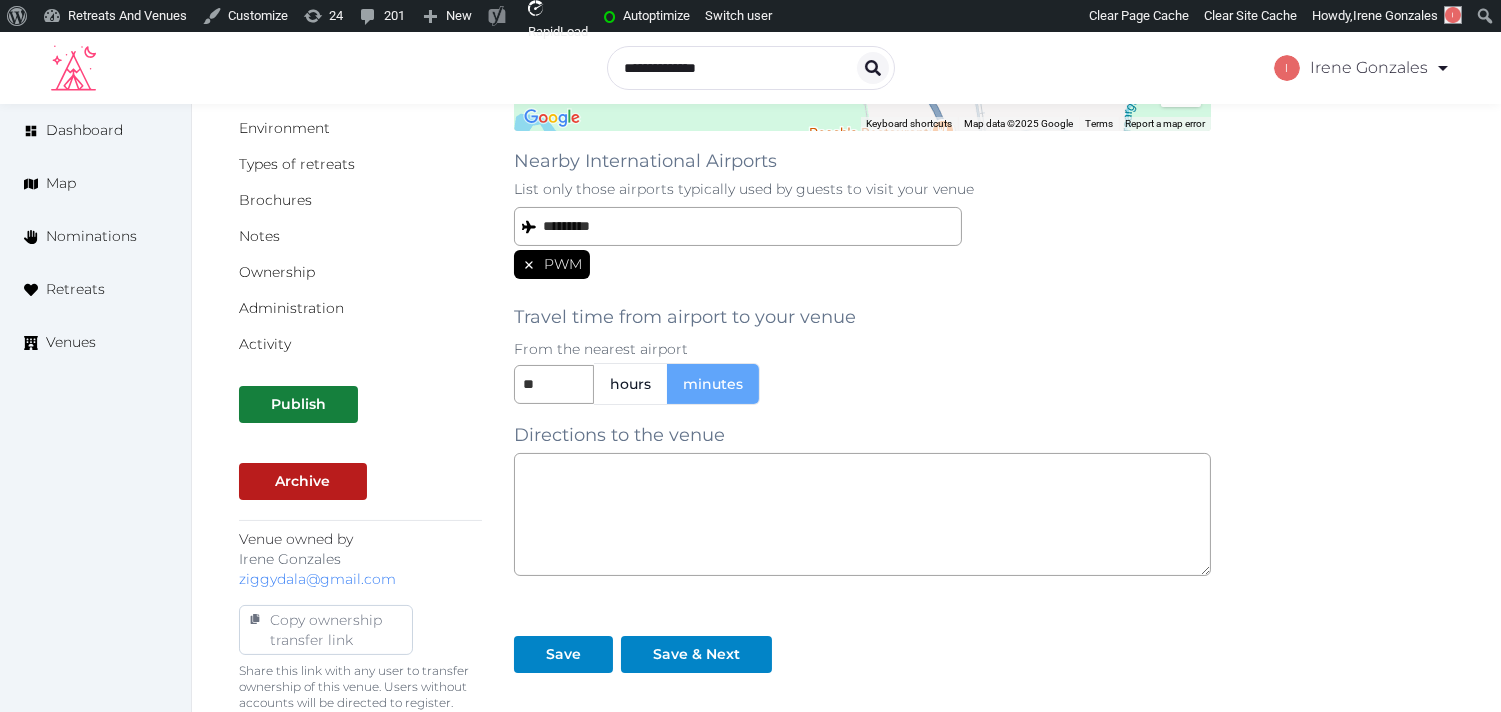 scroll, scrollTop: 555, scrollLeft: 0, axis: vertical 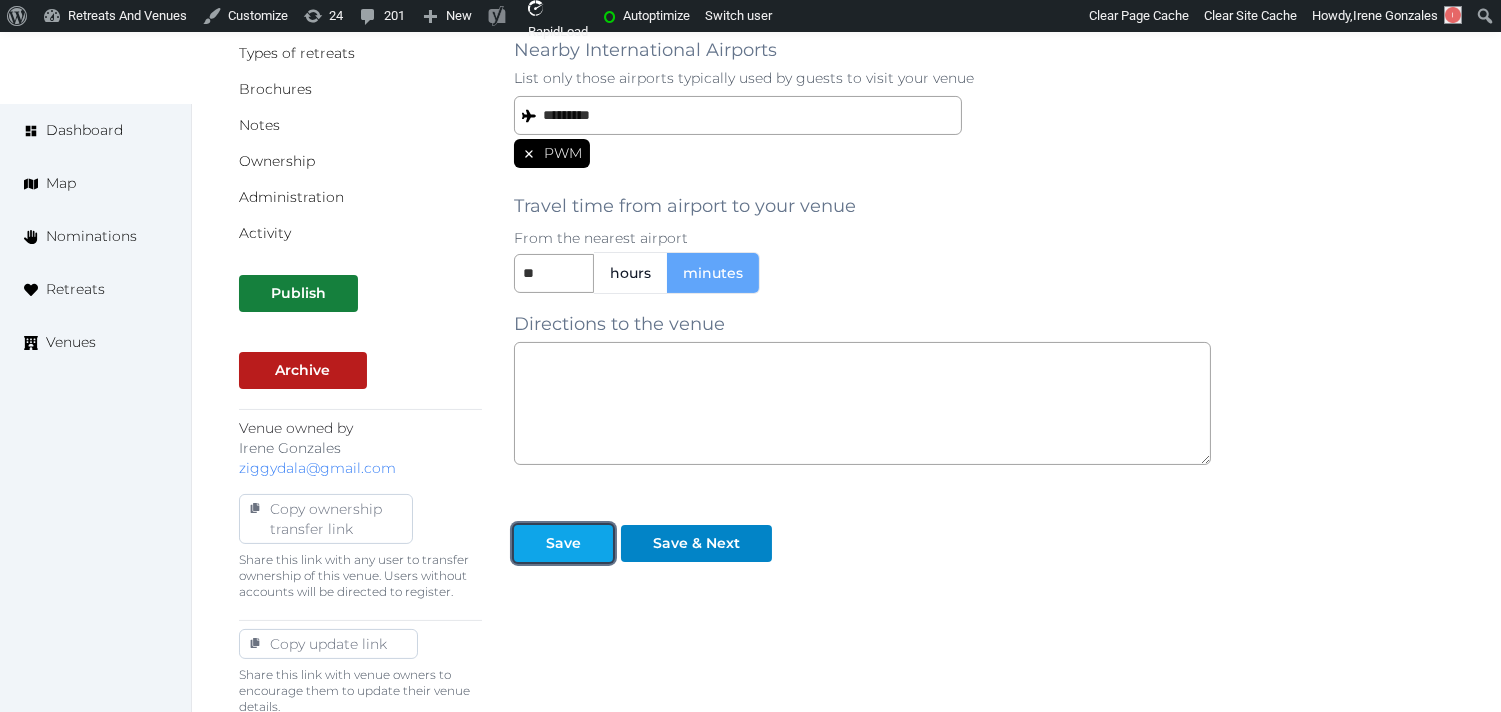 click on "Save" at bounding box center [563, 543] 